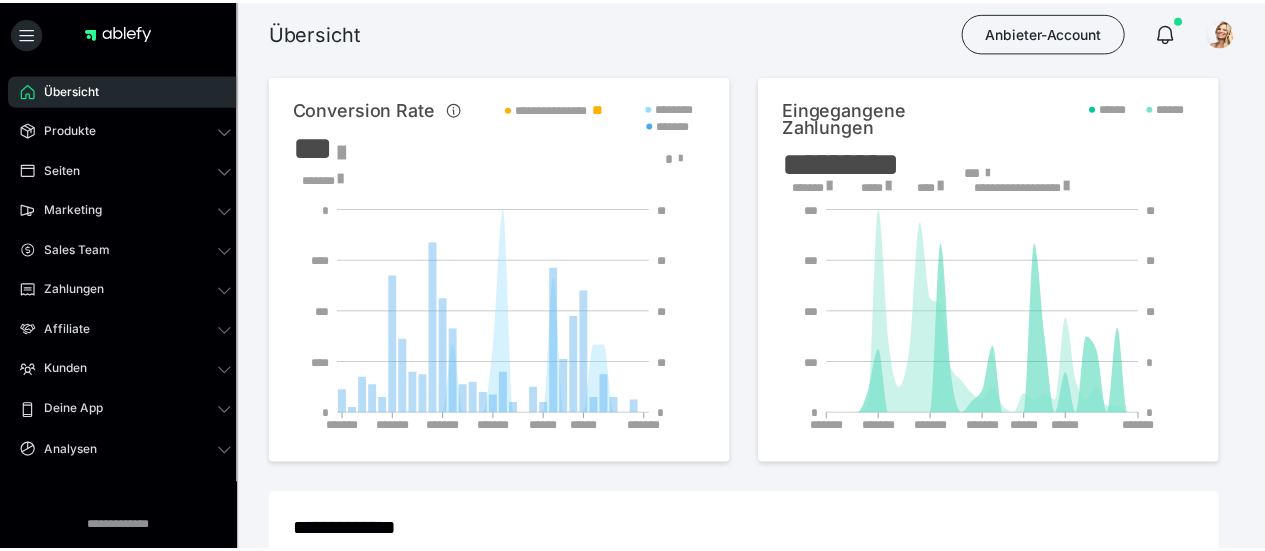 scroll, scrollTop: 0, scrollLeft: 0, axis: both 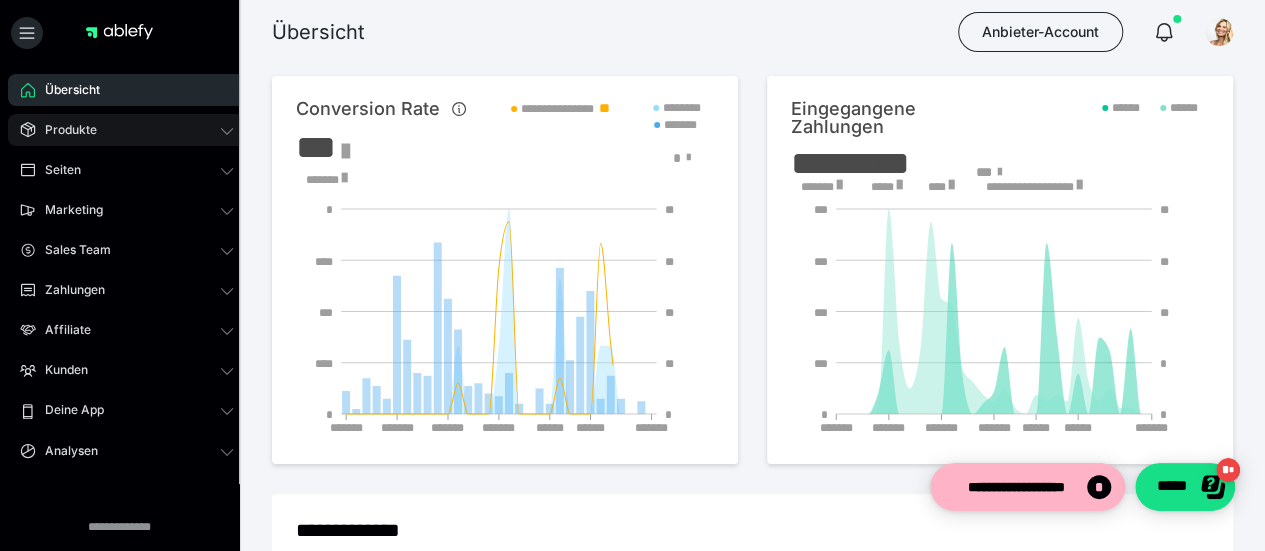 click on "Produkte" at bounding box center [64, 130] 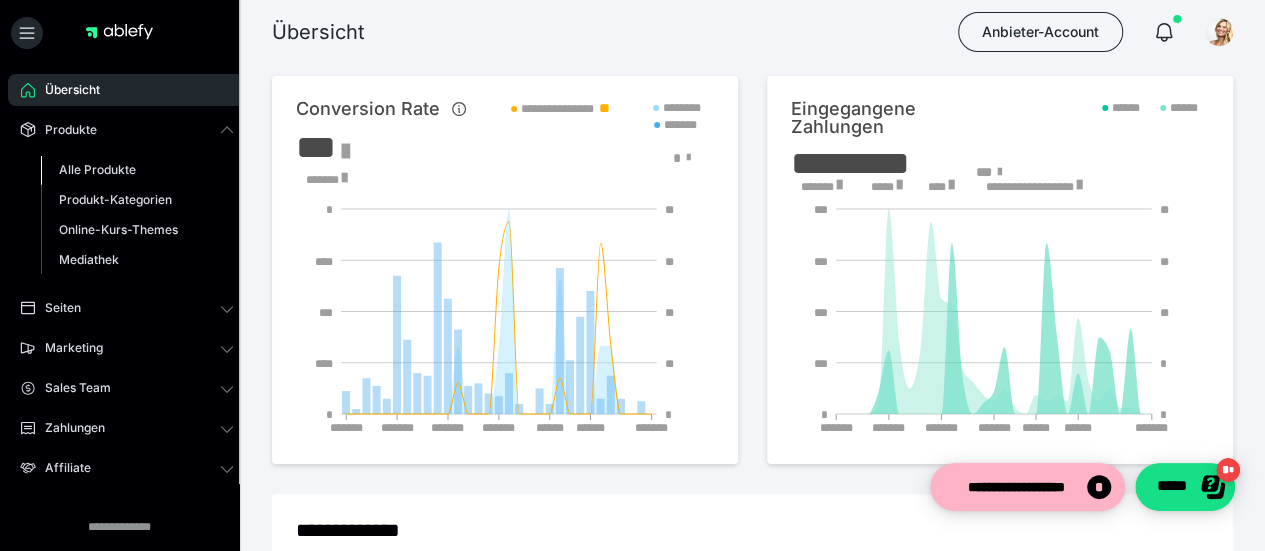 click on "Alle Produkte" at bounding box center (137, 170) 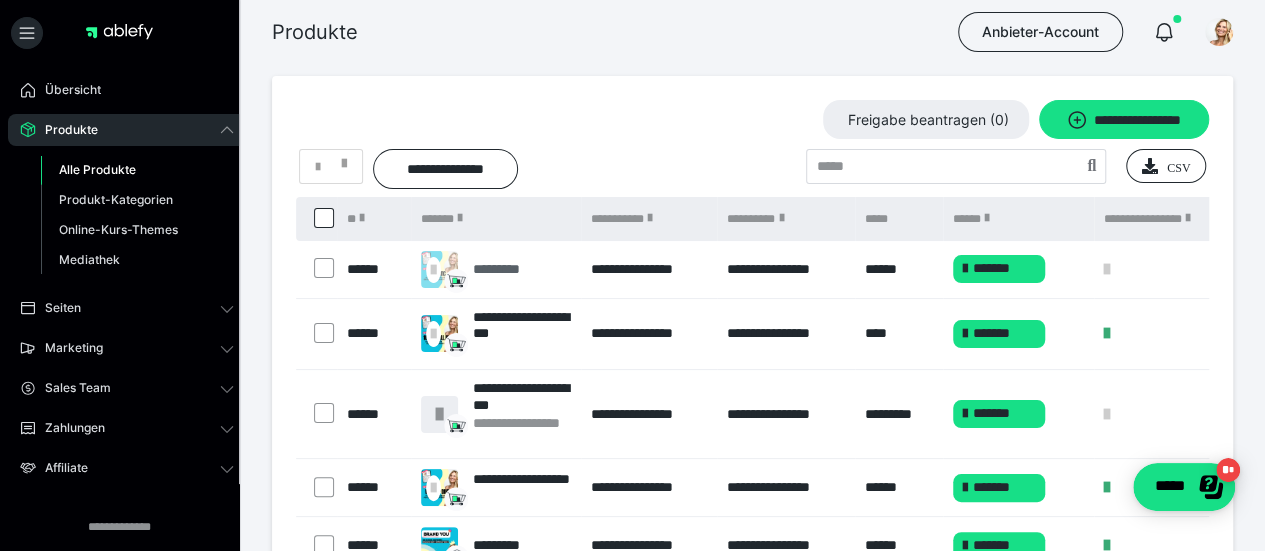 click on "*********" at bounding box center (508, 269) 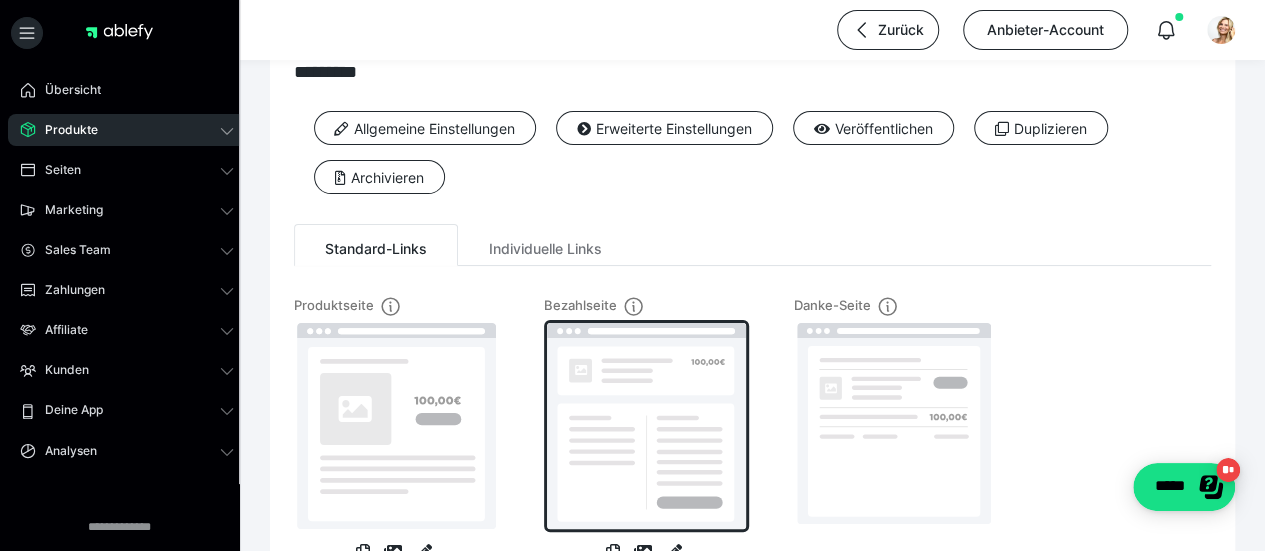 scroll, scrollTop: 300, scrollLeft: 0, axis: vertical 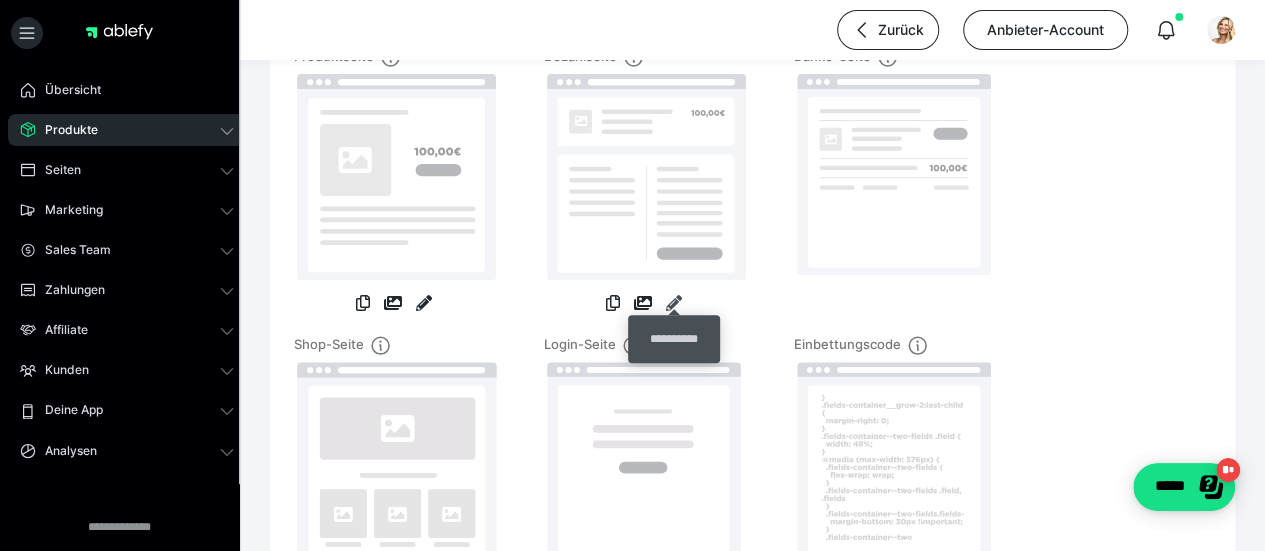 click at bounding box center [674, 303] 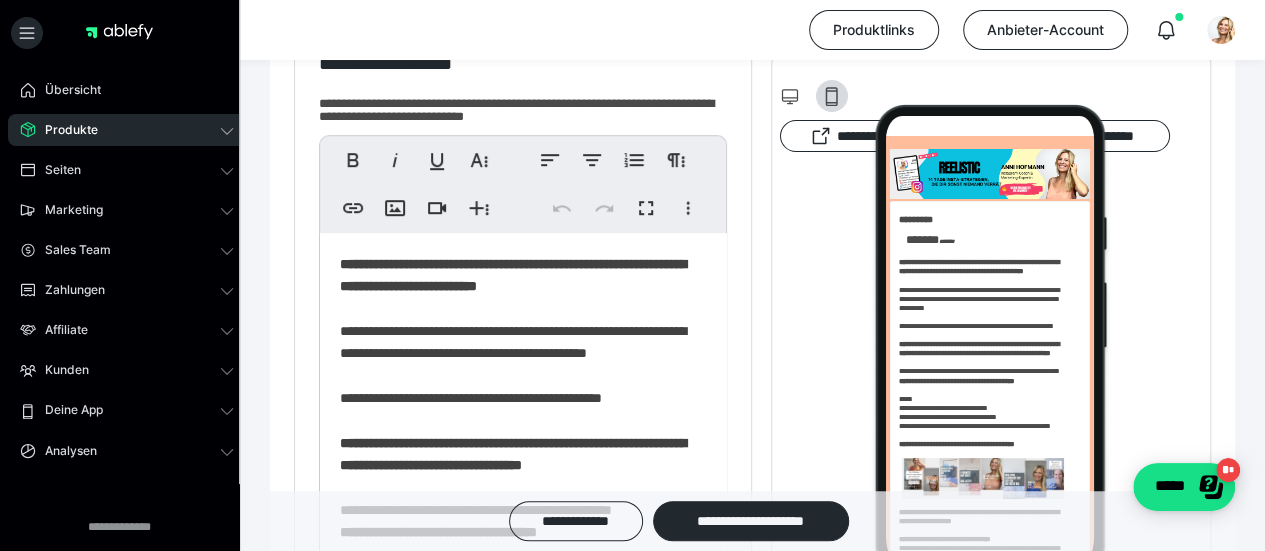 scroll, scrollTop: 0, scrollLeft: 0, axis: both 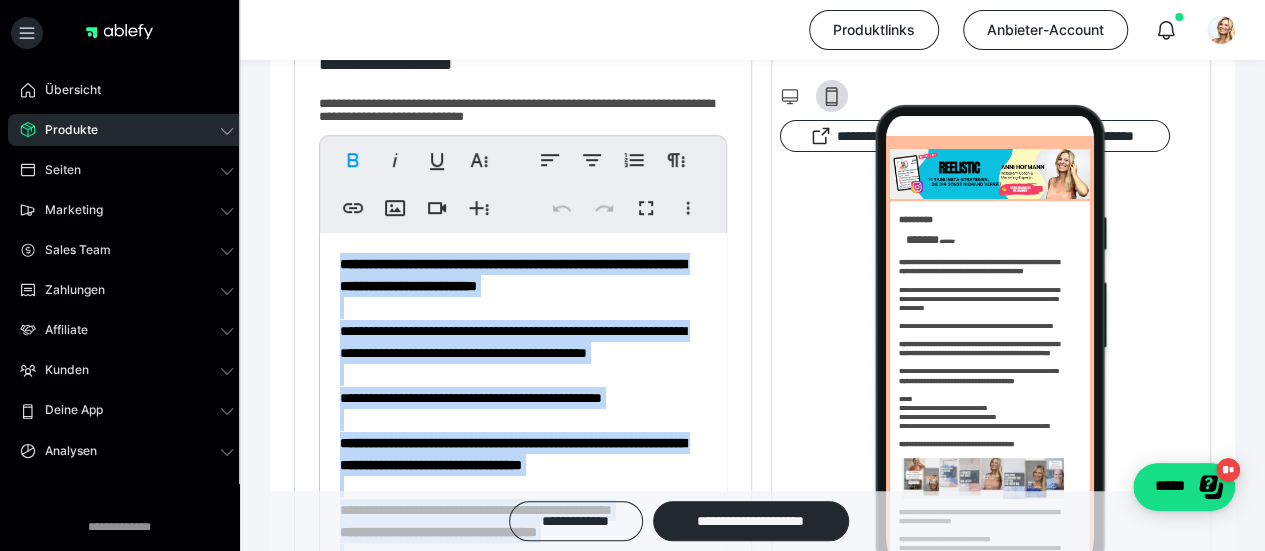 copy on "**********" 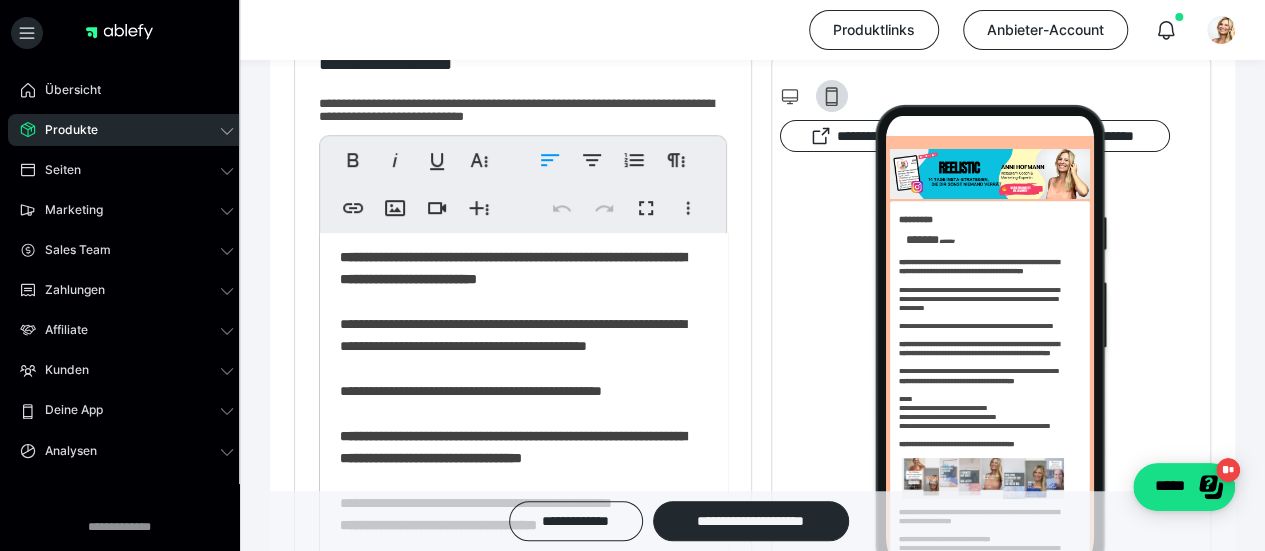 scroll, scrollTop: 0, scrollLeft: 0, axis: both 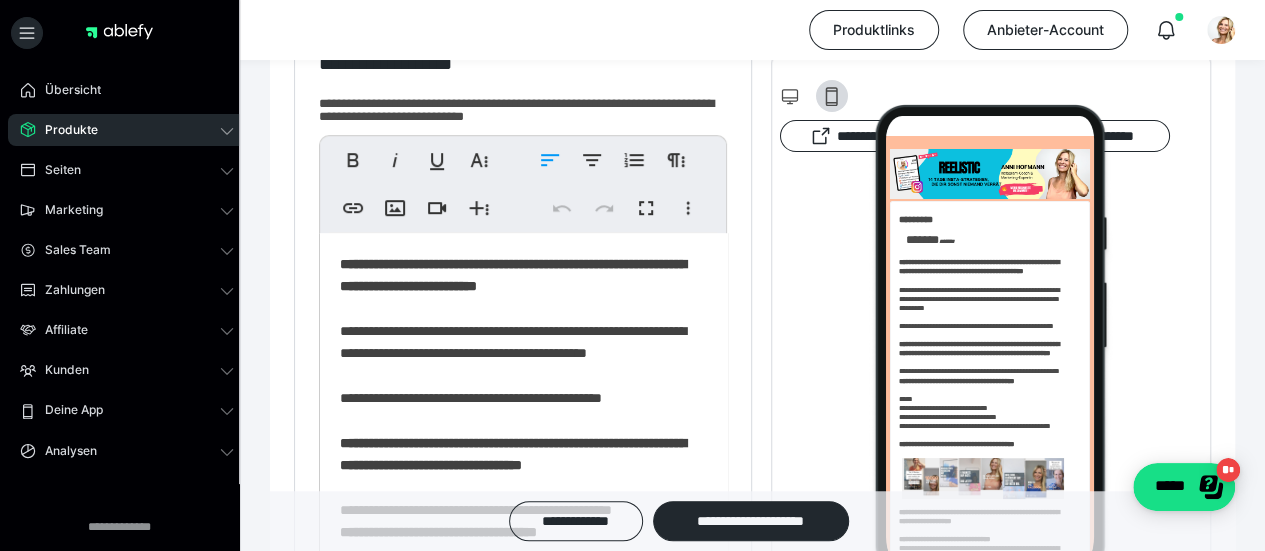 click on "**********" at bounding box center [516, 1413] 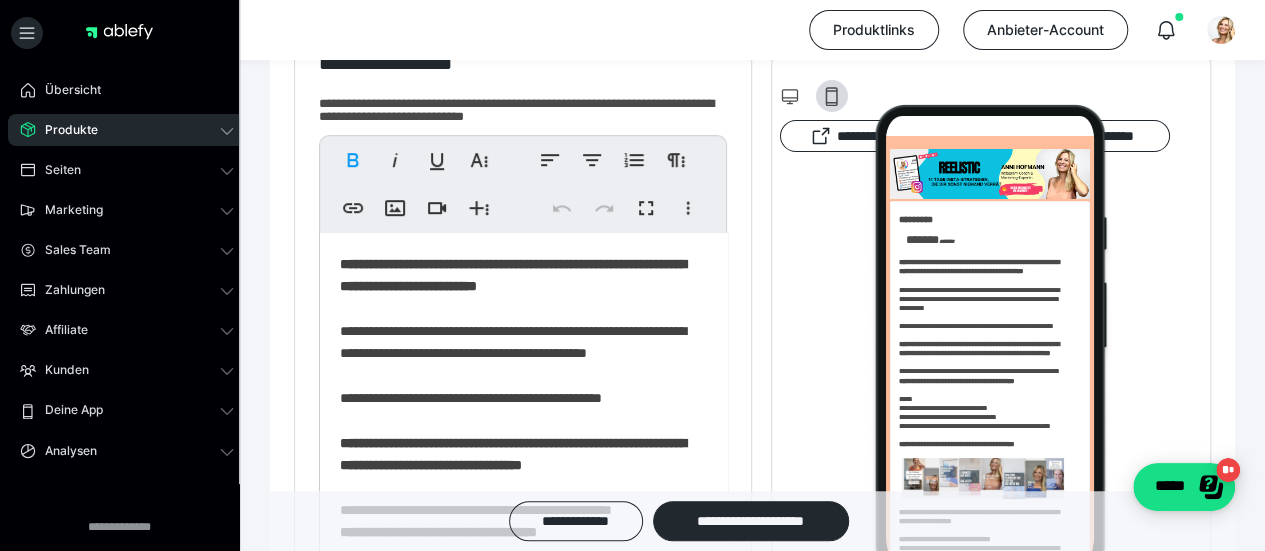 click on "**********" at bounding box center (516, 1413) 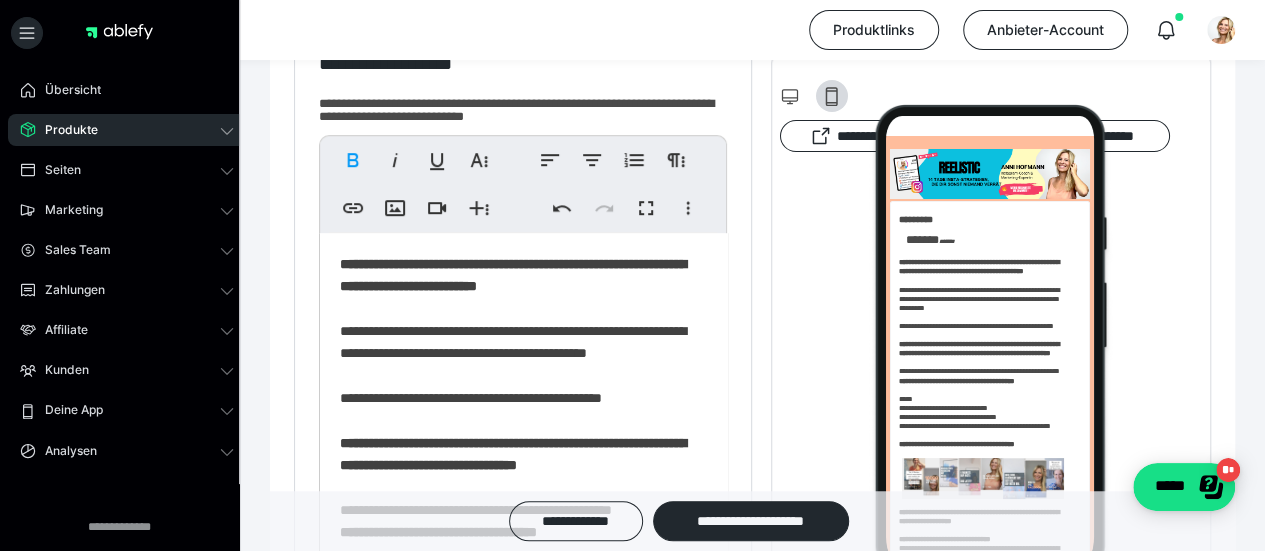 type 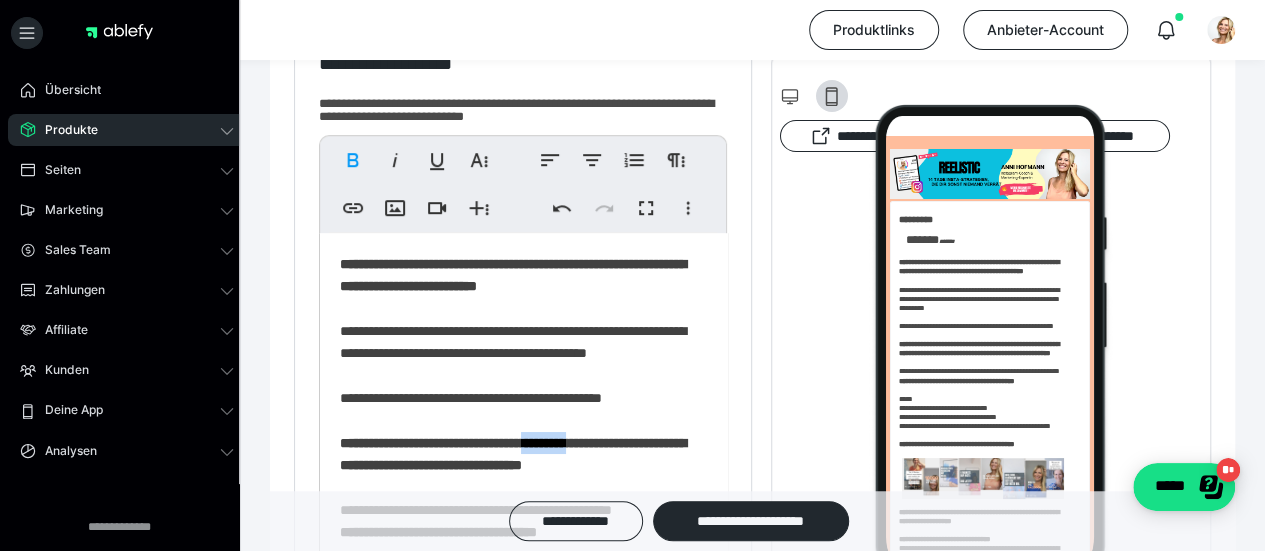 drag, startPoint x: 590, startPoint y: 463, endPoint x: 665, endPoint y: 463, distance: 75 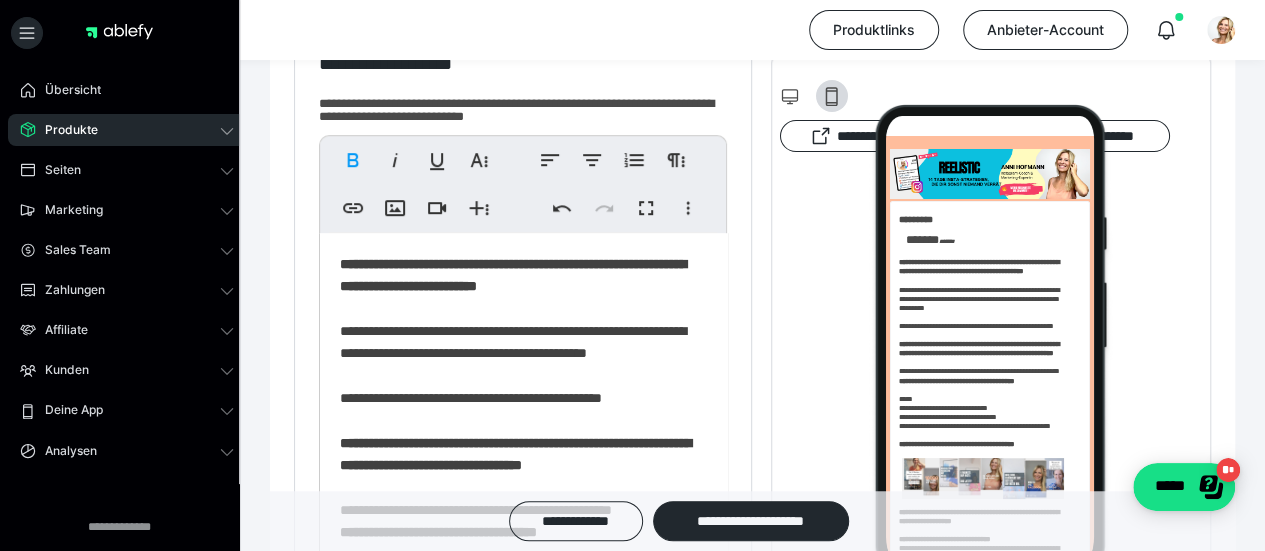 scroll, scrollTop: 100, scrollLeft: 0, axis: vertical 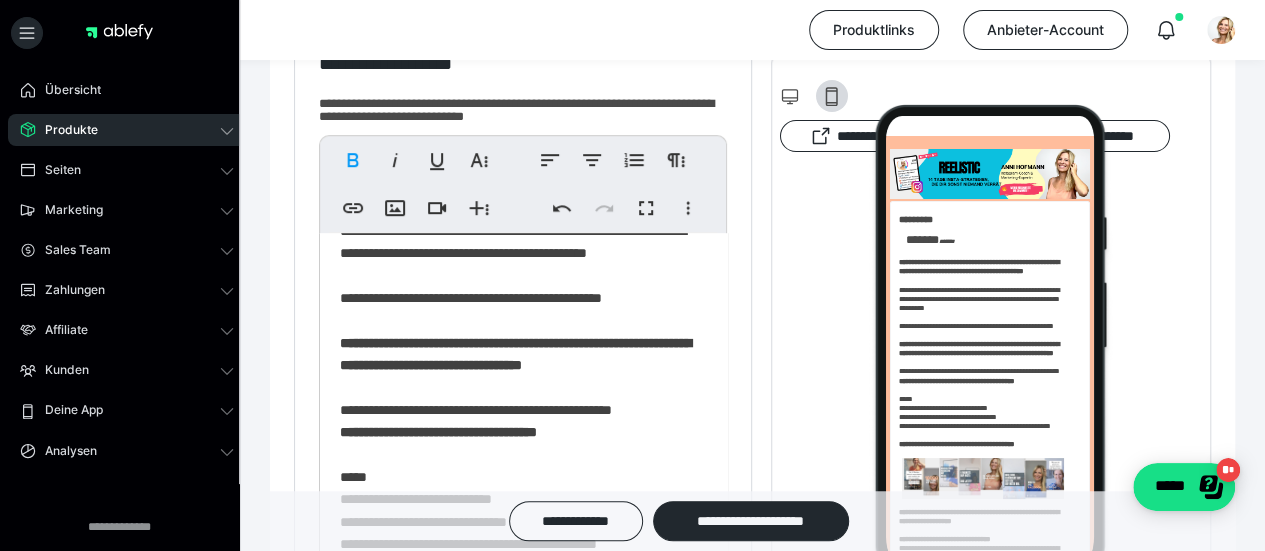 click on "**********" at bounding box center (516, 1313) 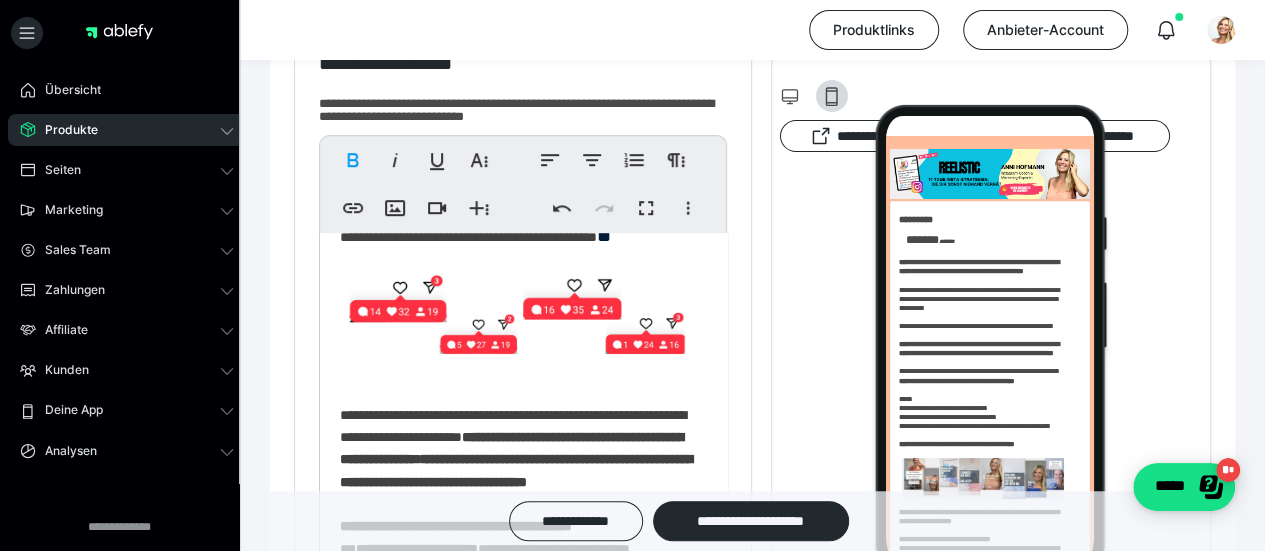 scroll, scrollTop: 900, scrollLeft: 0, axis: vertical 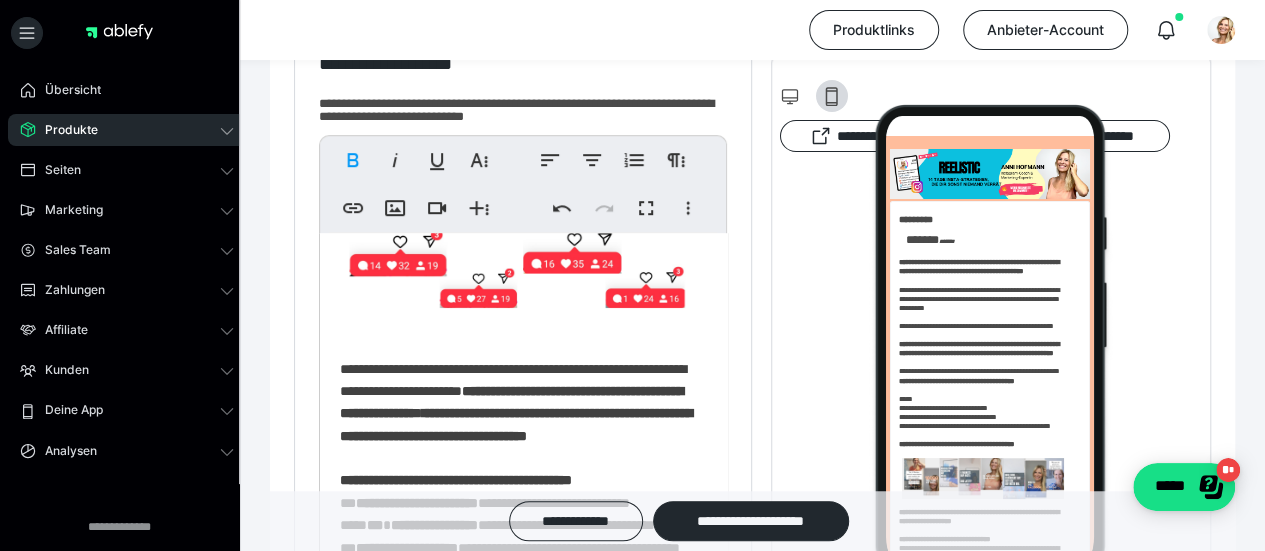 click at bounding box center (516, 270) 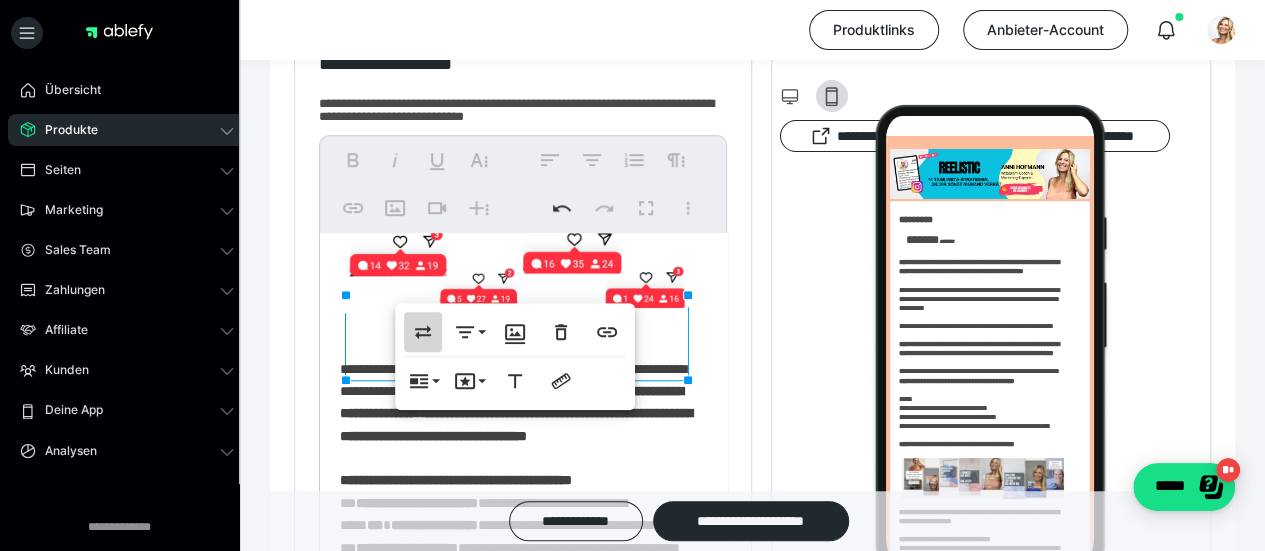 click 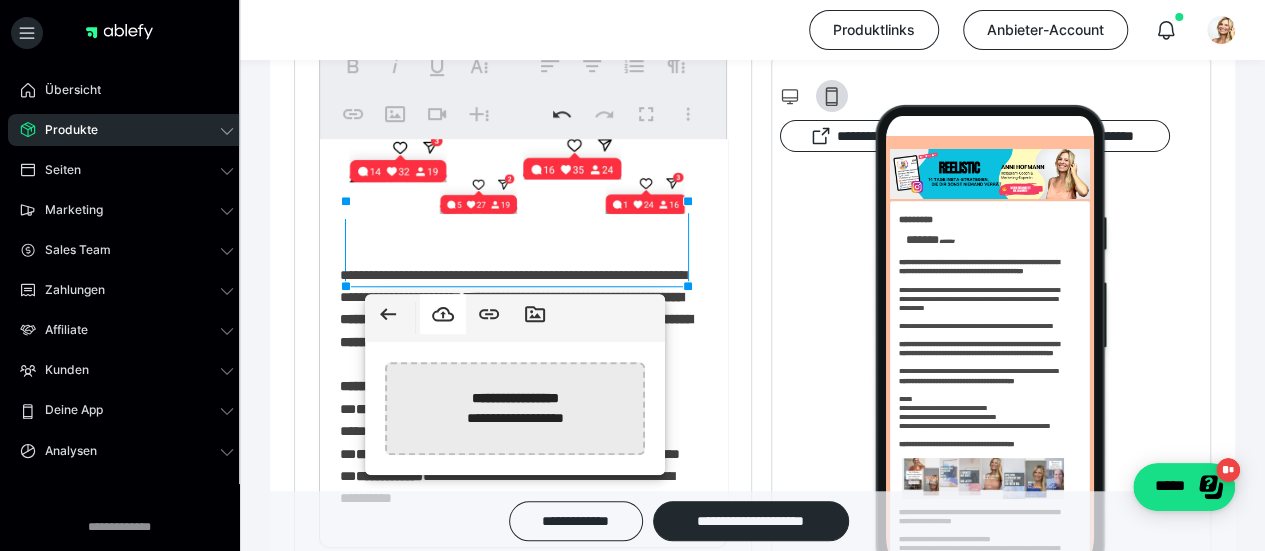 scroll, scrollTop: 800, scrollLeft: 0, axis: vertical 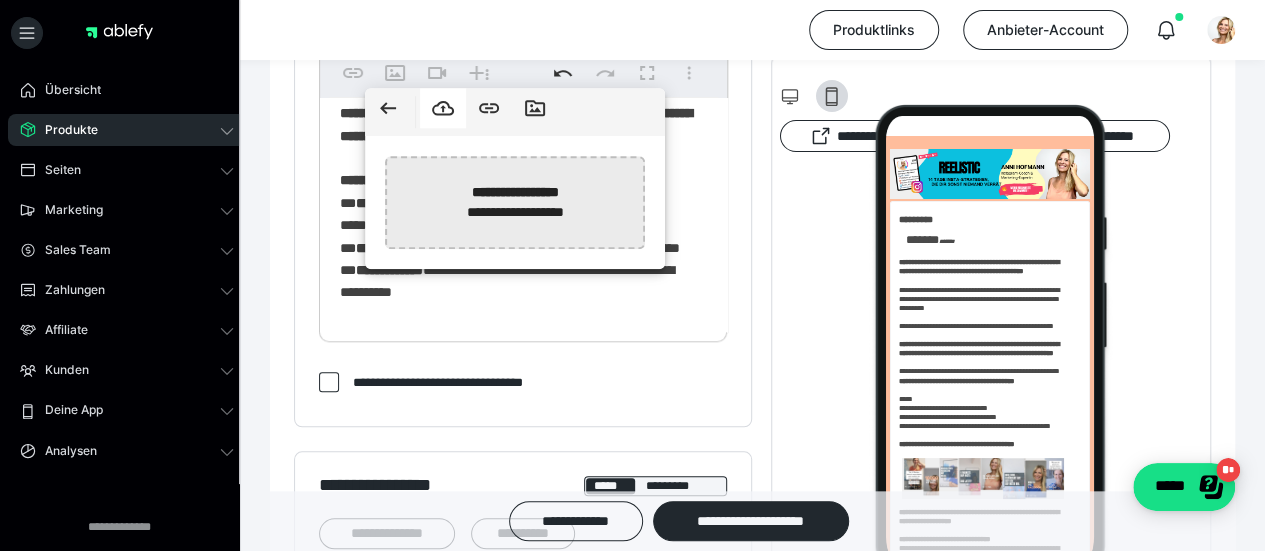 click at bounding box center [3, 202] 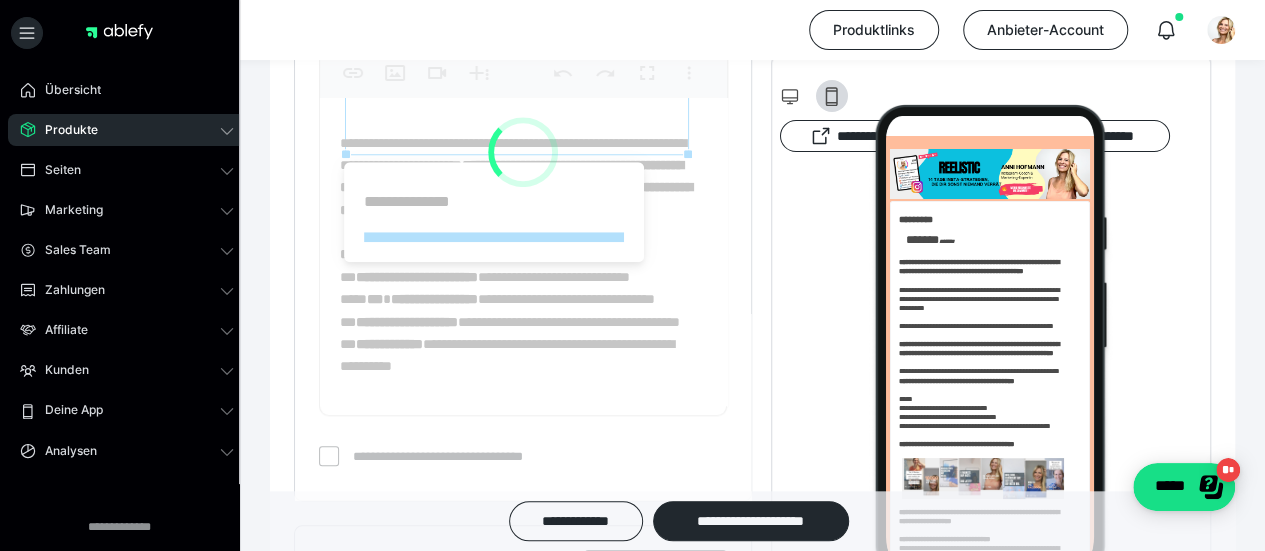 scroll, scrollTop: 600, scrollLeft: 0, axis: vertical 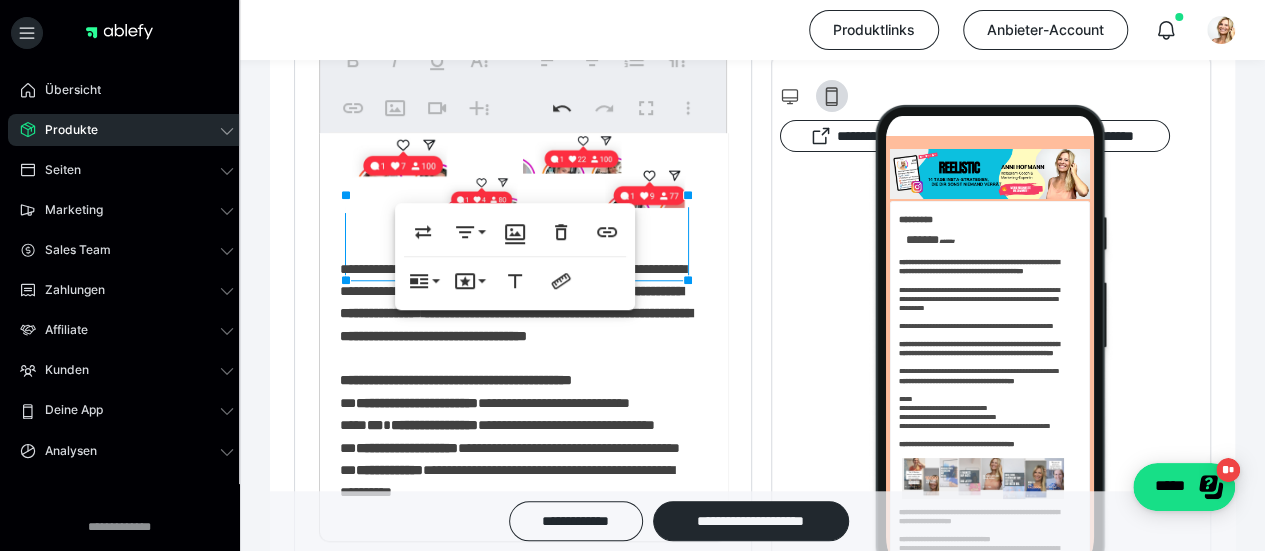 click on "**********" at bounding box center (516, 413) 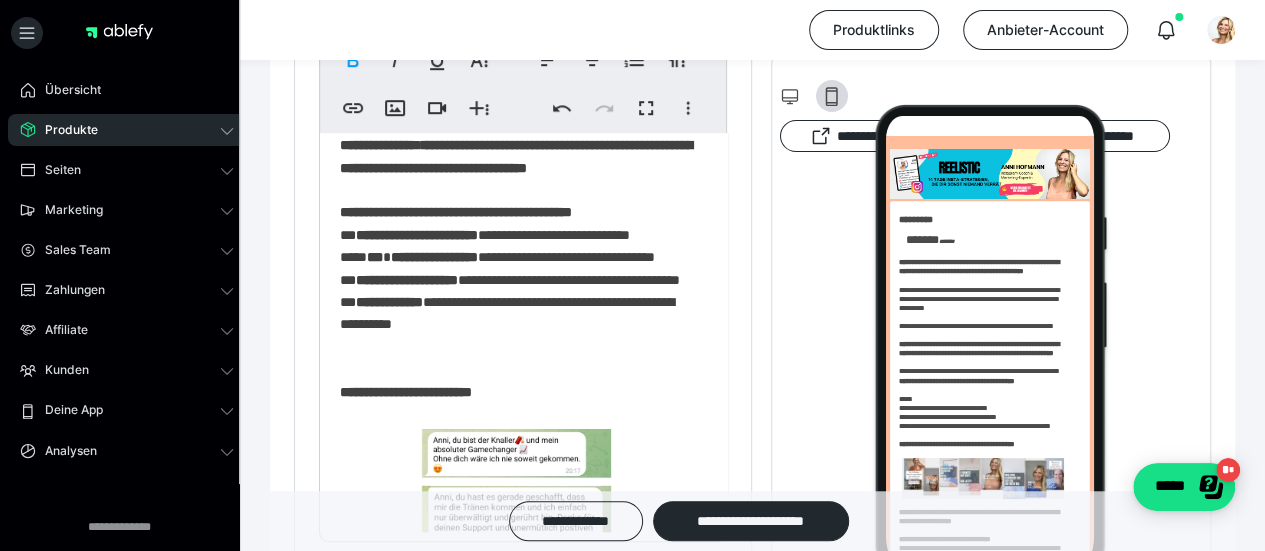 scroll, scrollTop: 1100, scrollLeft: 0, axis: vertical 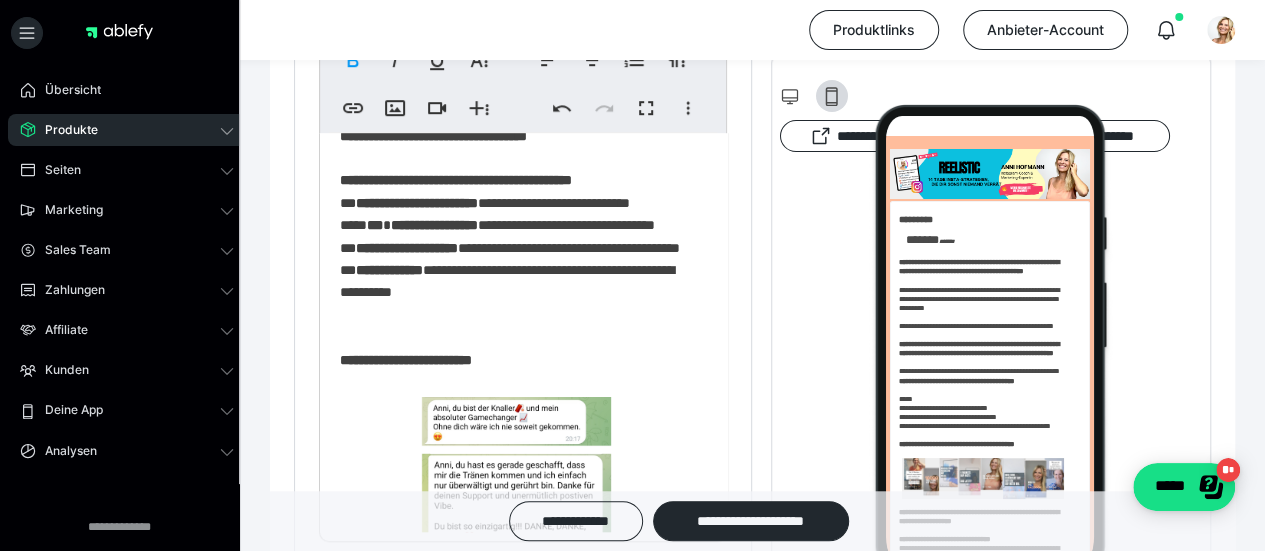 click on "**********" at bounding box center (516, 213) 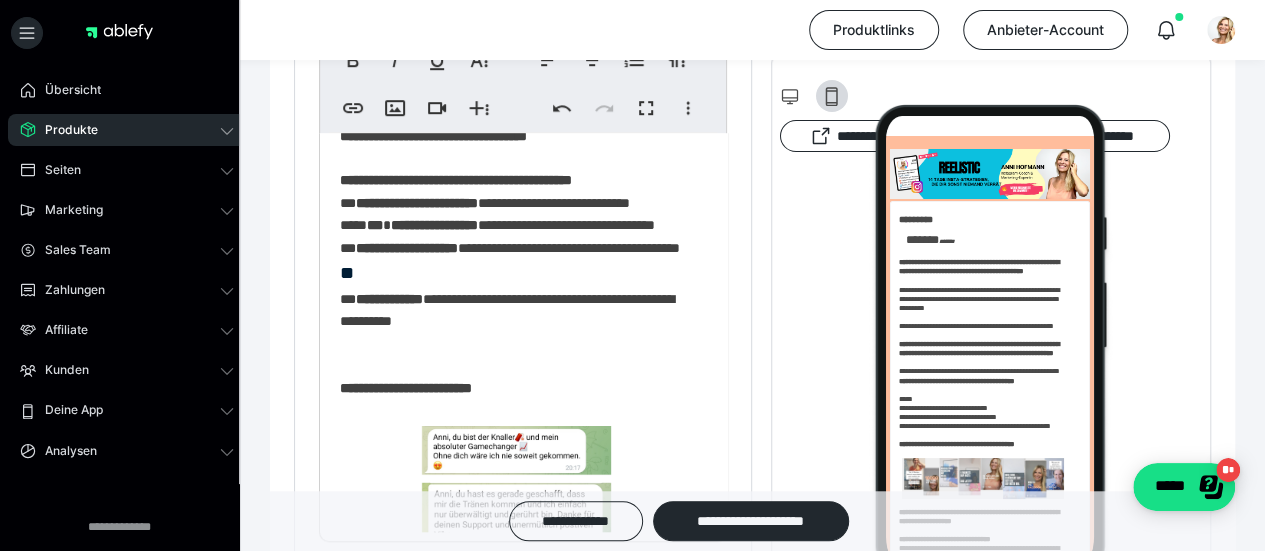 click on "**********" at bounding box center [516, 227] 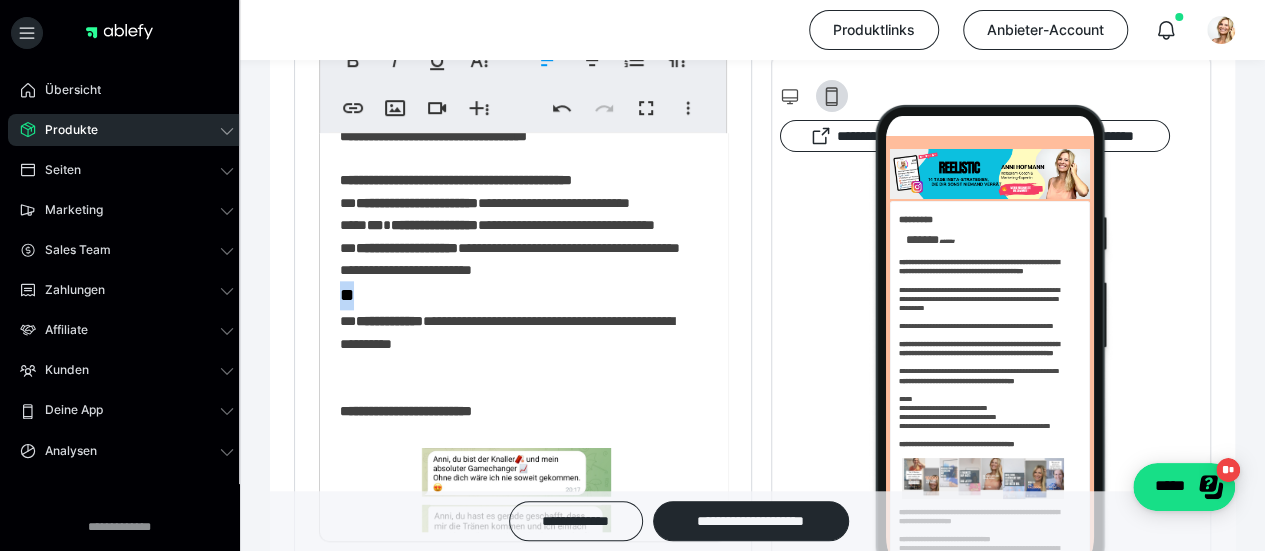 drag, startPoint x: 355, startPoint y: 450, endPoint x: 338, endPoint y: 448, distance: 17.117243 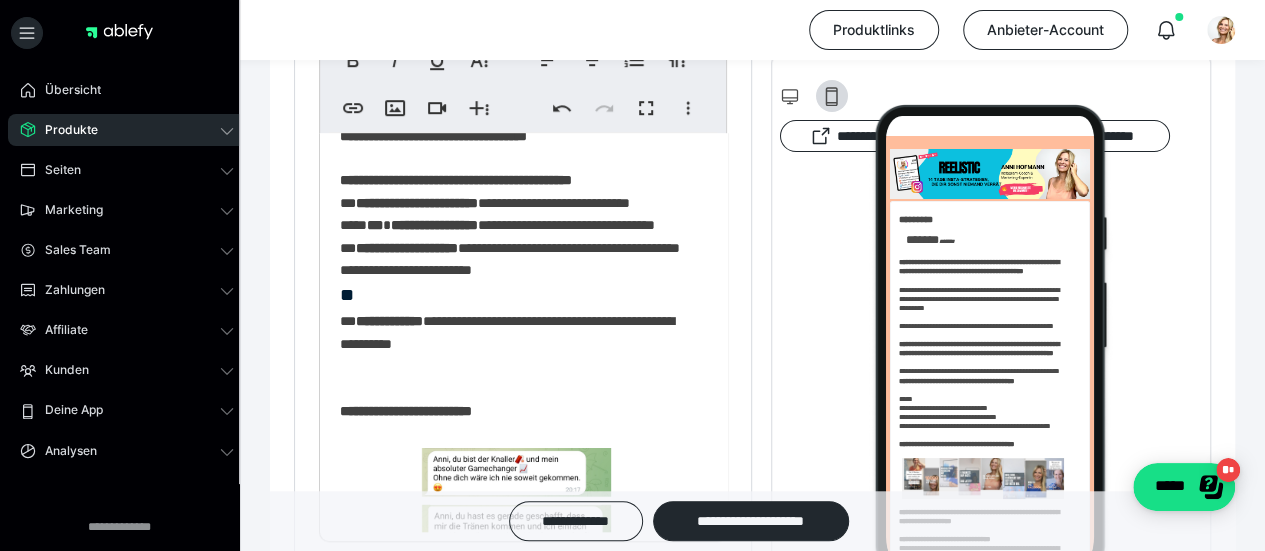 click on "**********" at bounding box center (516, 238) 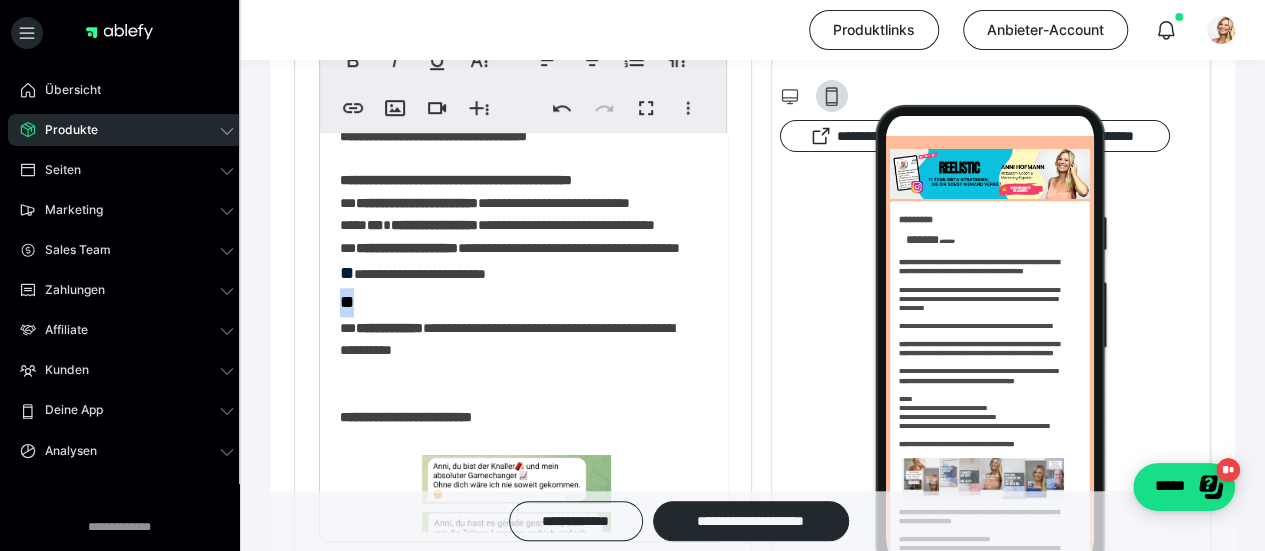 drag, startPoint x: 362, startPoint y: 461, endPoint x: 345, endPoint y: 461, distance: 17 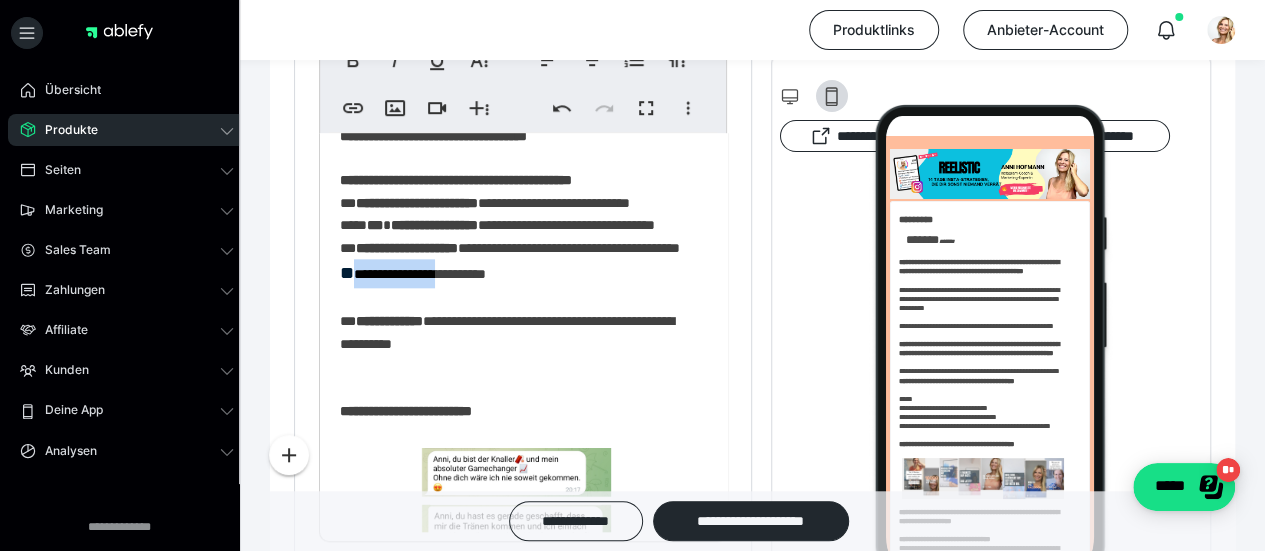 drag, startPoint x: 480, startPoint y: 431, endPoint x: 366, endPoint y: 431, distance: 114 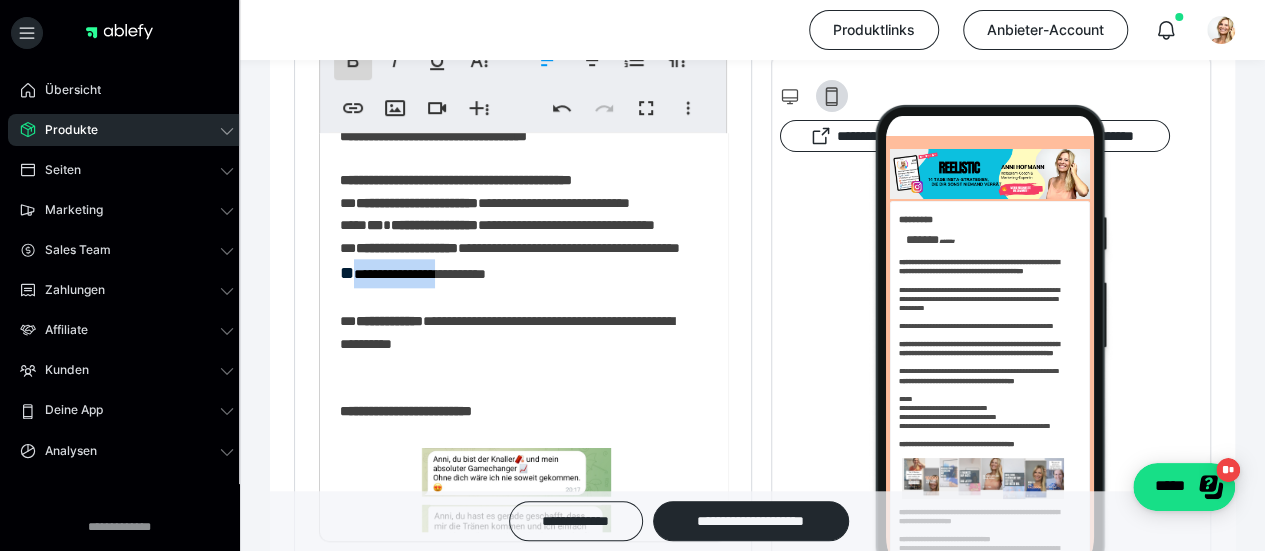 click on "****" at bounding box center [353, 60] 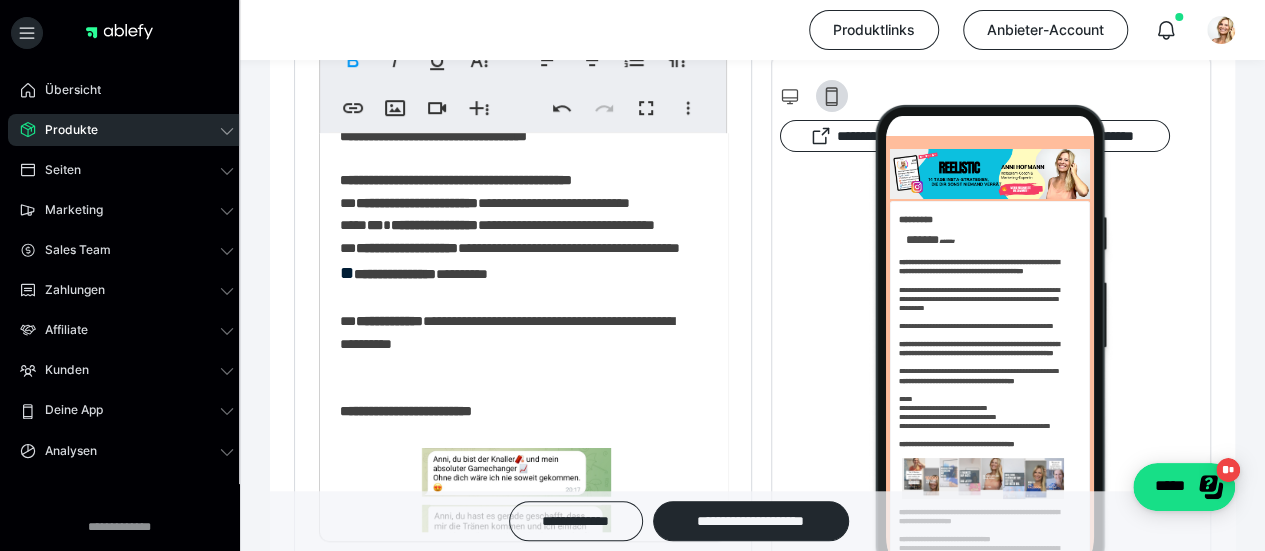 click on "**********" at bounding box center (516, 238) 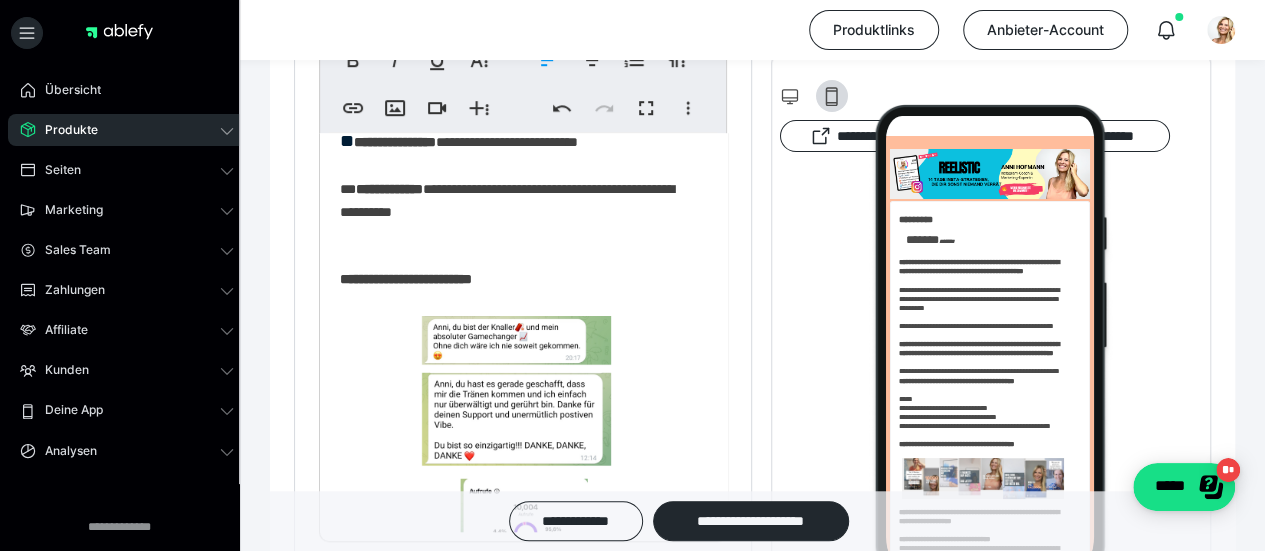 scroll, scrollTop: 1300, scrollLeft: 0, axis: vertical 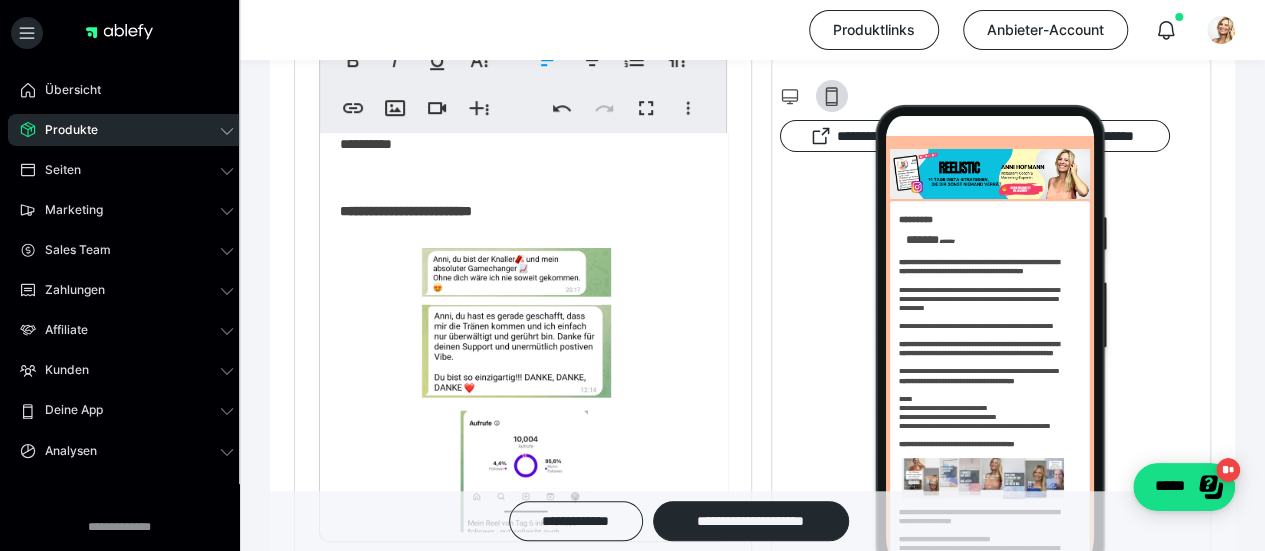 click on "**********" at bounding box center [516, 38] 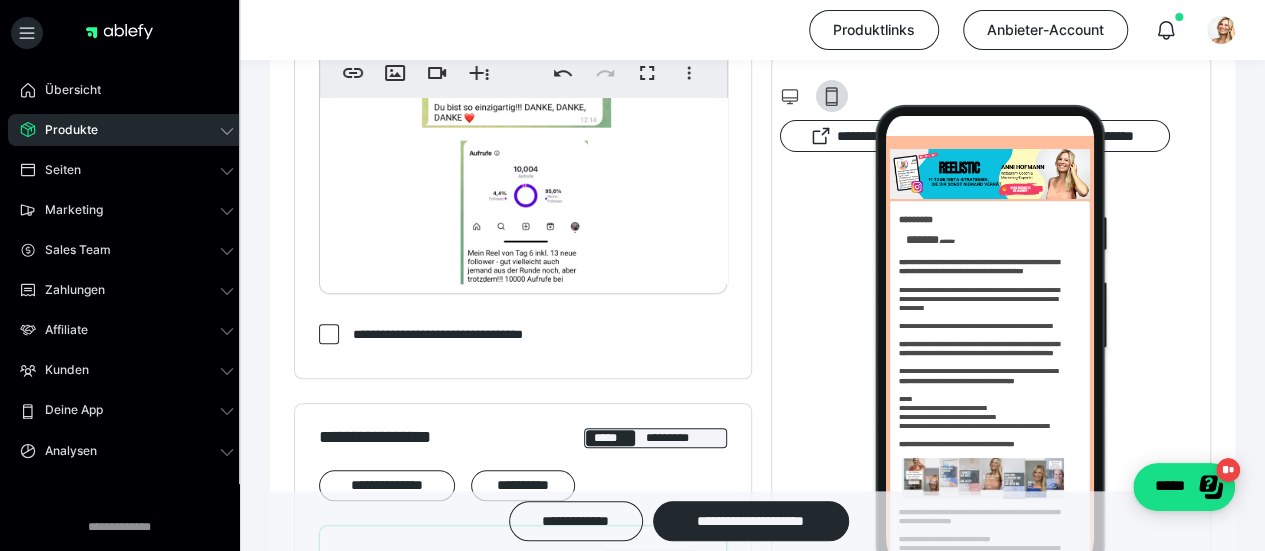 scroll, scrollTop: 700, scrollLeft: 0, axis: vertical 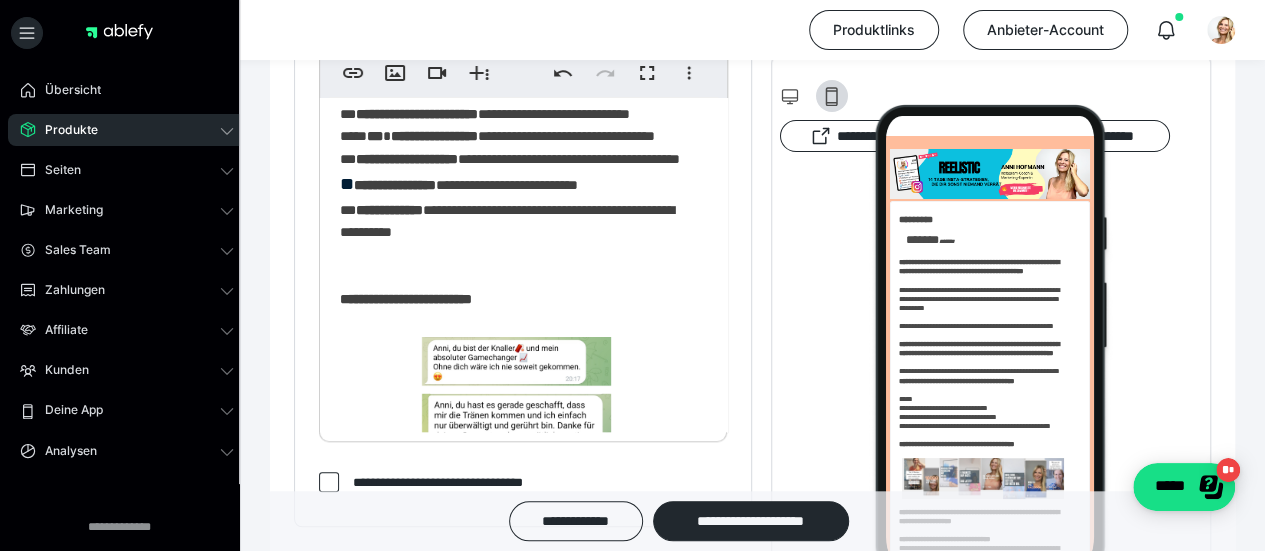 click on "**********" at bounding box center [417, 114] 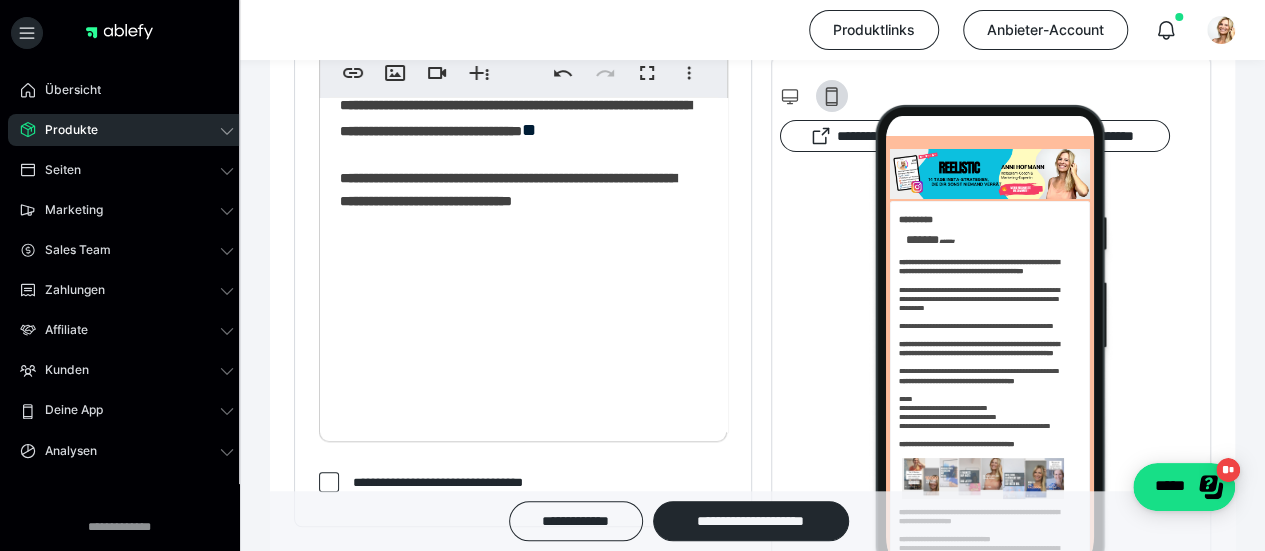 scroll, scrollTop: 1989, scrollLeft: 0, axis: vertical 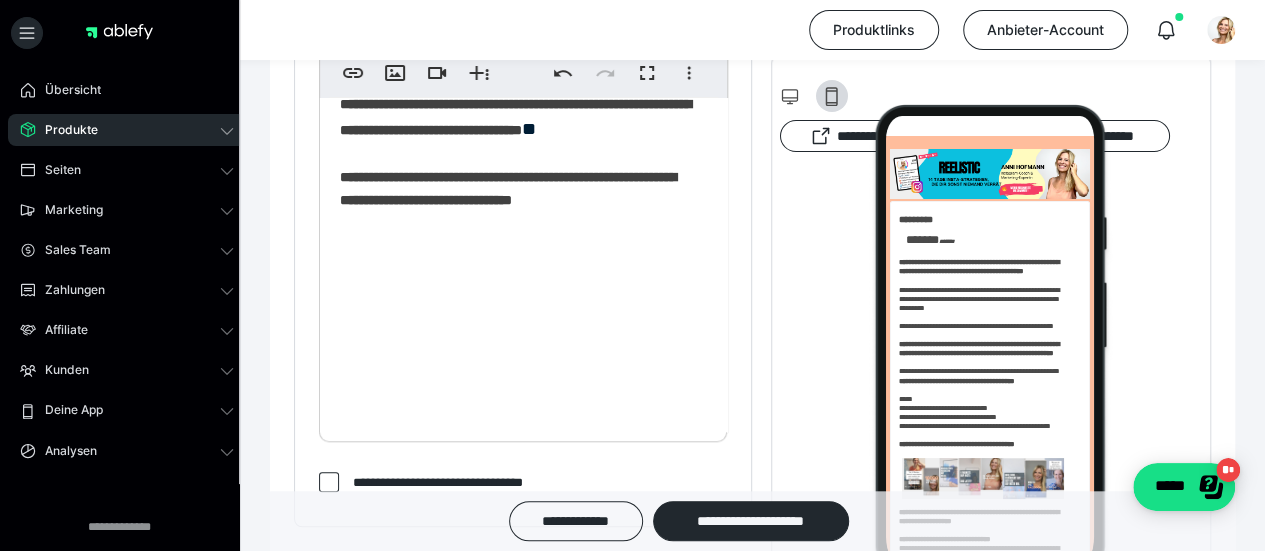 click on "**********" at bounding box center (468, 103) 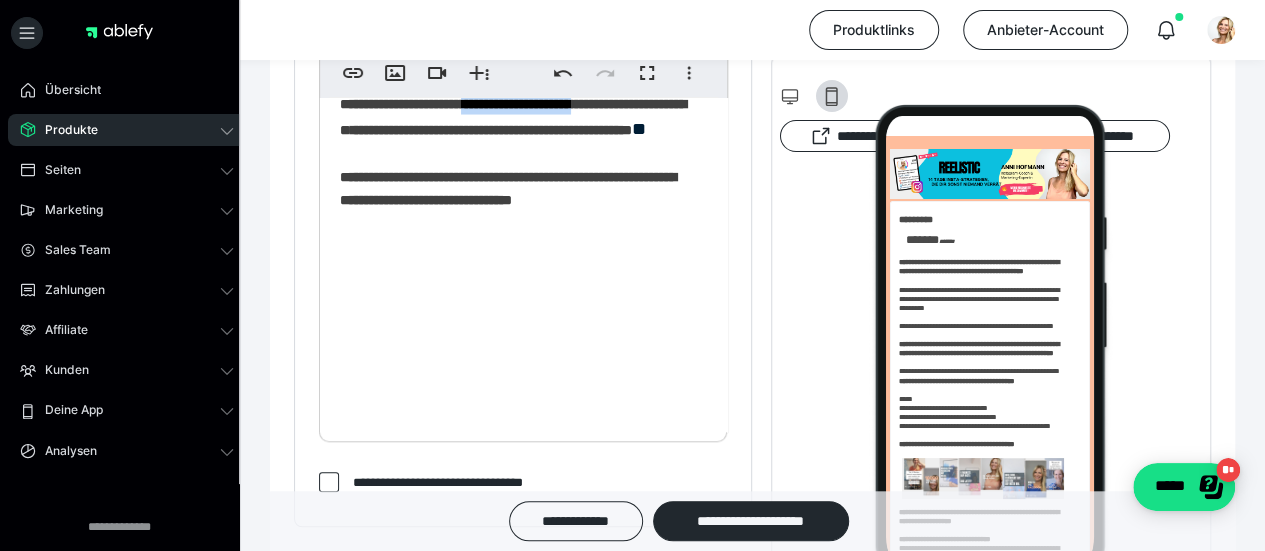 drag, startPoint x: 692, startPoint y: 259, endPoint x: 498, endPoint y: 260, distance: 194.00258 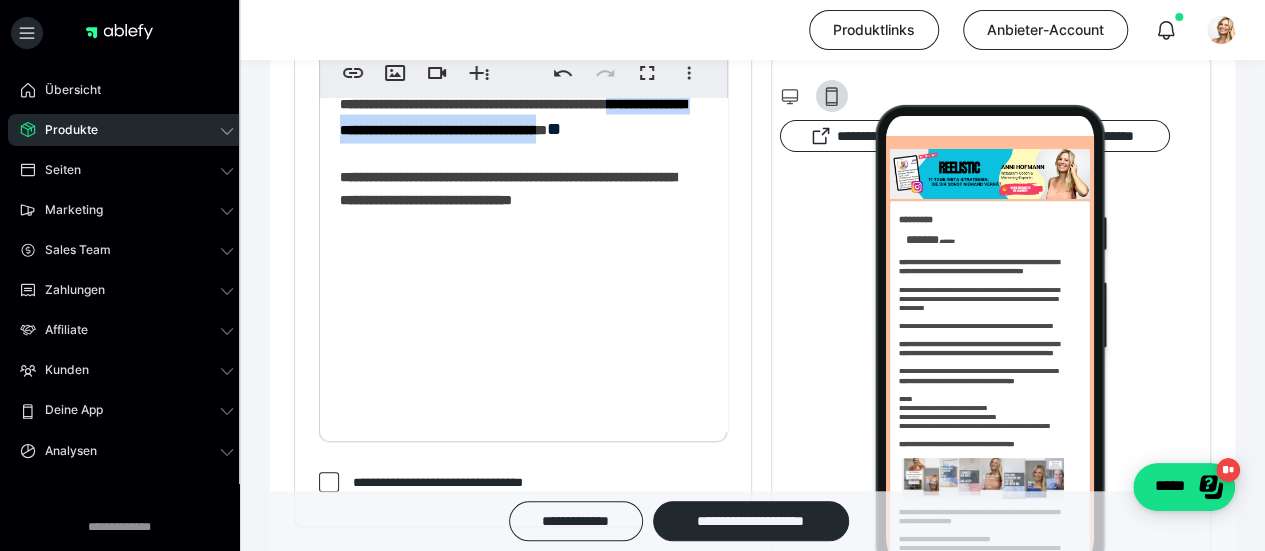 drag, startPoint x: 498, startPoint y: 304, endPoint x: 408, endPoint y: 289, distance: 91.24144 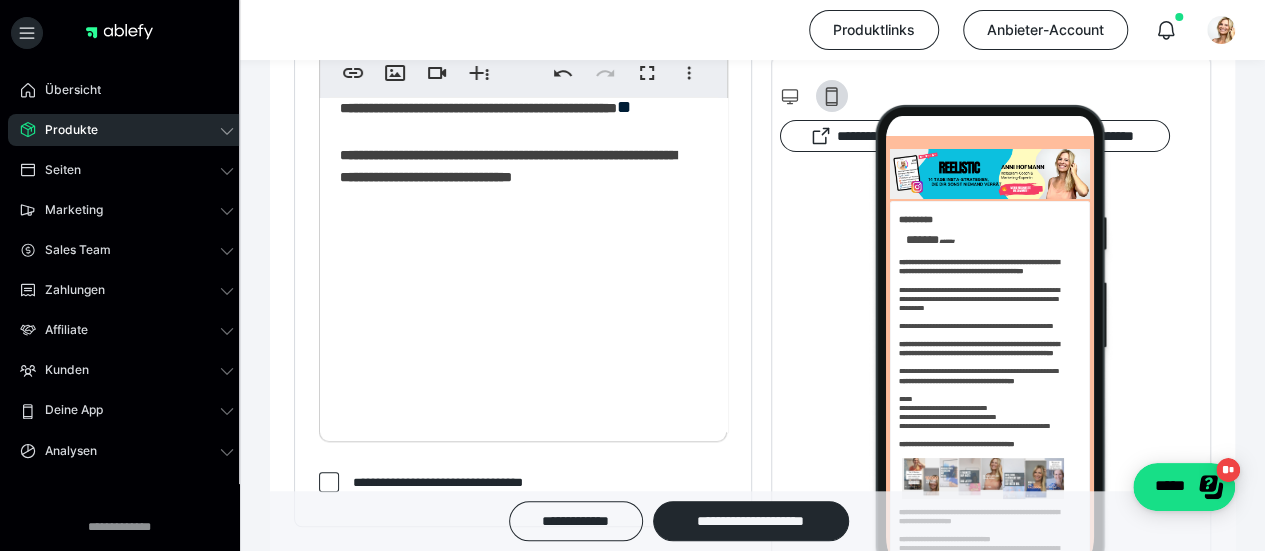 scroll, scrollTop: 722, scrollLeft: 0, axis: vertical 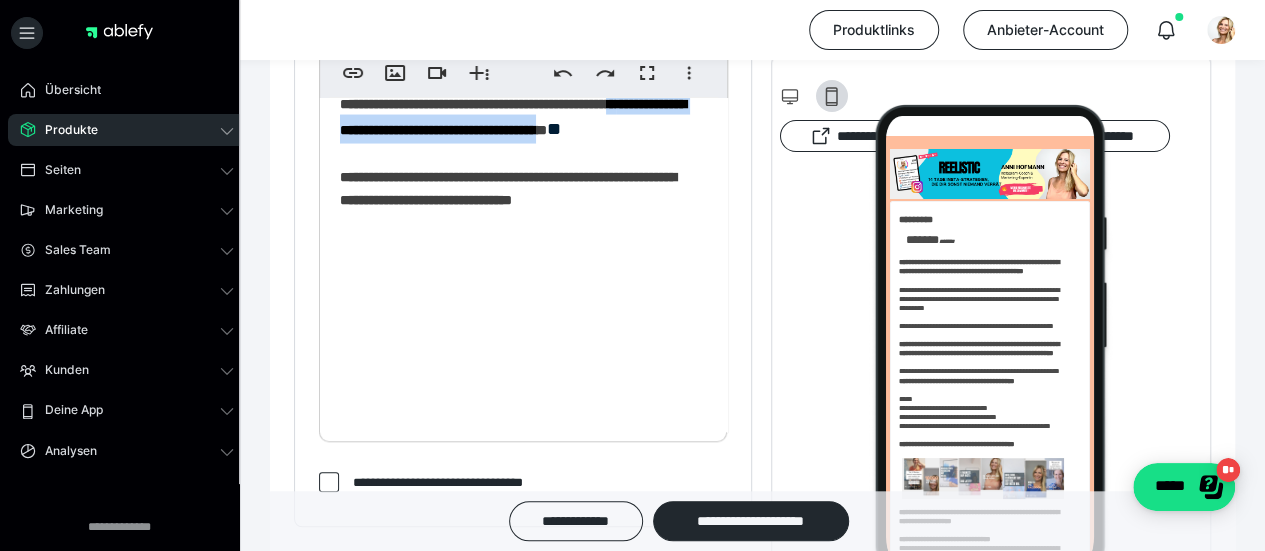 click on "**********" at bounding box center [513, 116] 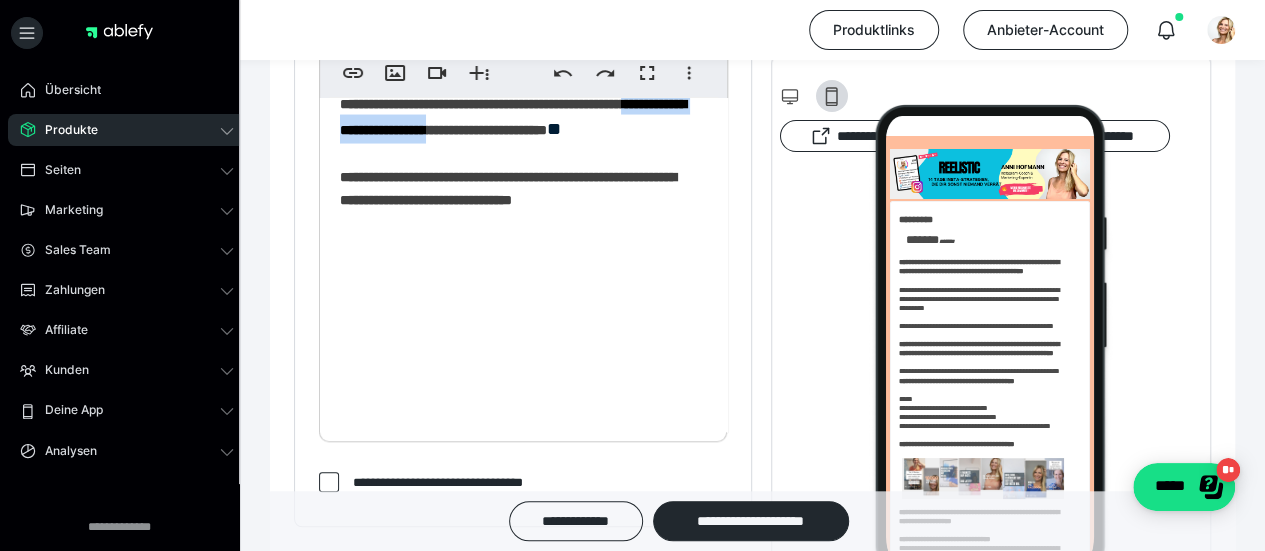 drag, startPoint x: 577, startPoint y: 283, endPoint x: 422, endPoint y: 287, distance: 155.0516 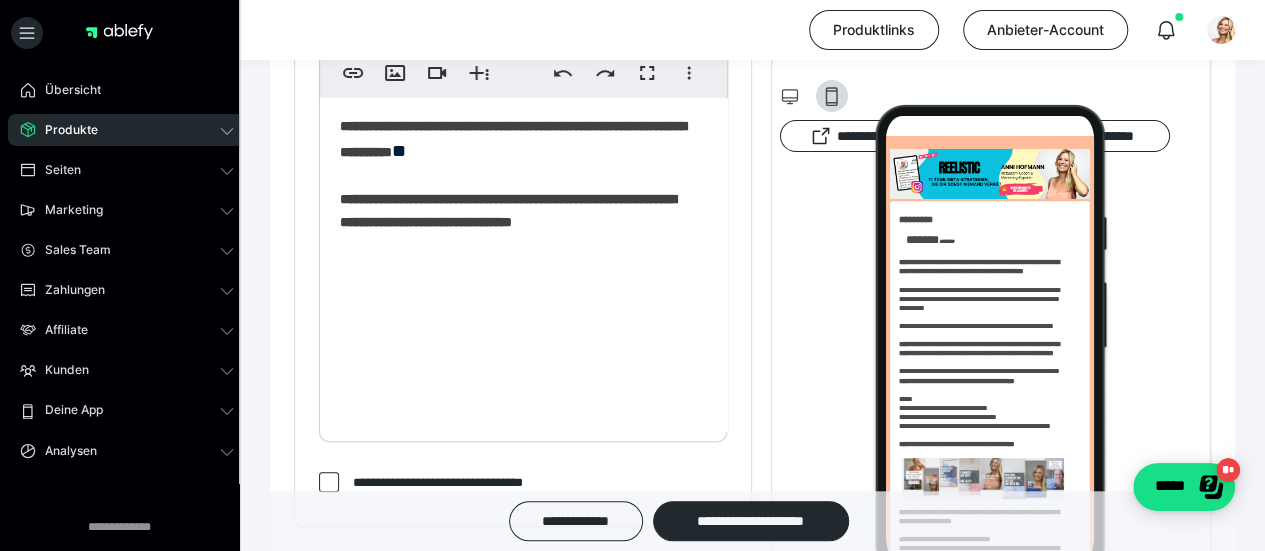 scroll, scrollTop: 722, scrollLeft: 0, axis: vertical 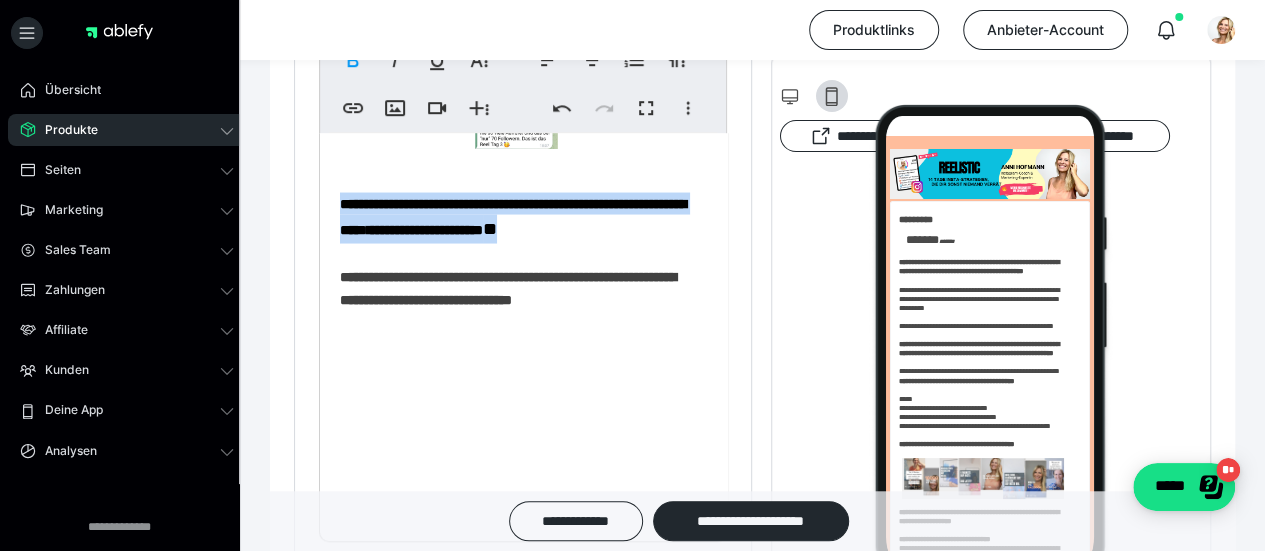 drag, startPoint x: 501, startPoint y: 407, endPoint x: 338, endPoint y: 353, distance: 171.71198 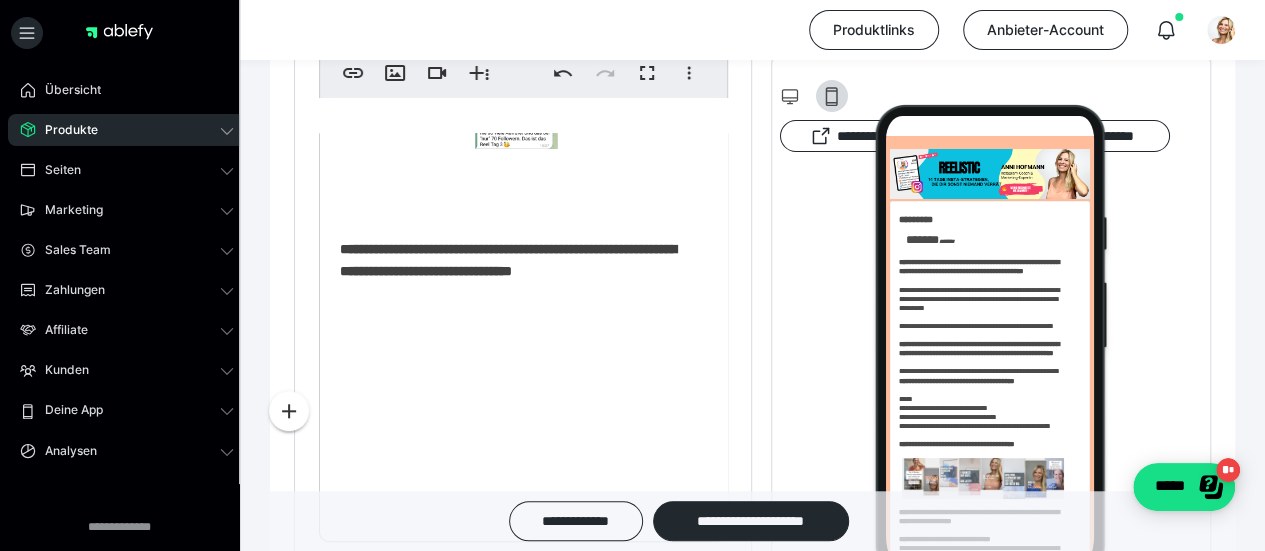 scroll, scrollTop: 651, scrollLeft: 0, axis: vertical 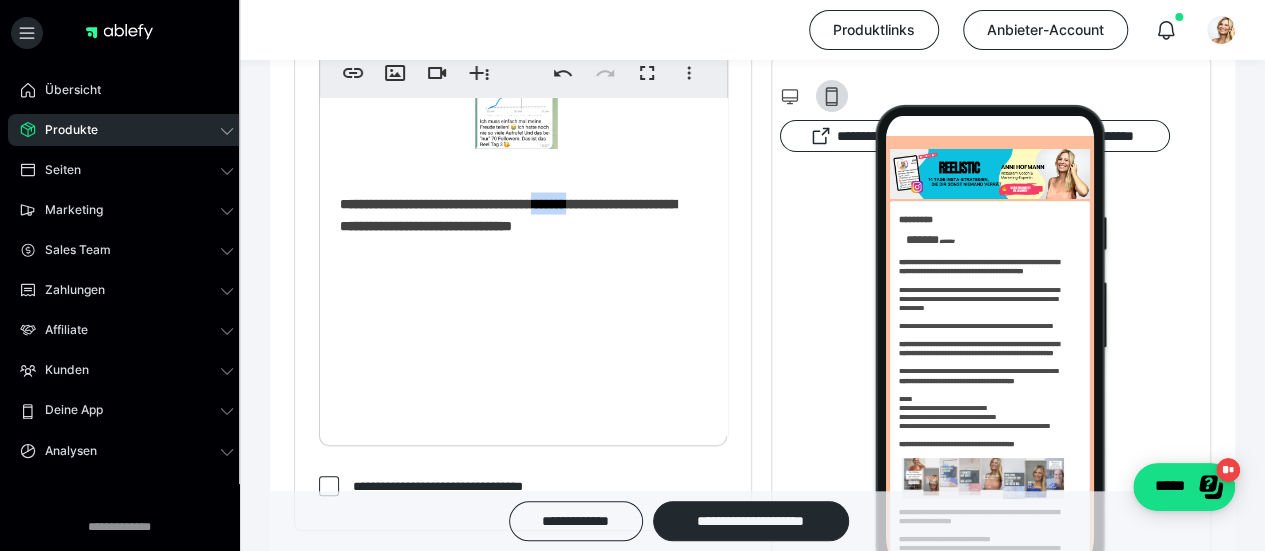 drag, startPoint x: 641, startPoint y: 363, endPoint x: 597, endPoint y: 367, distance: 44.181442 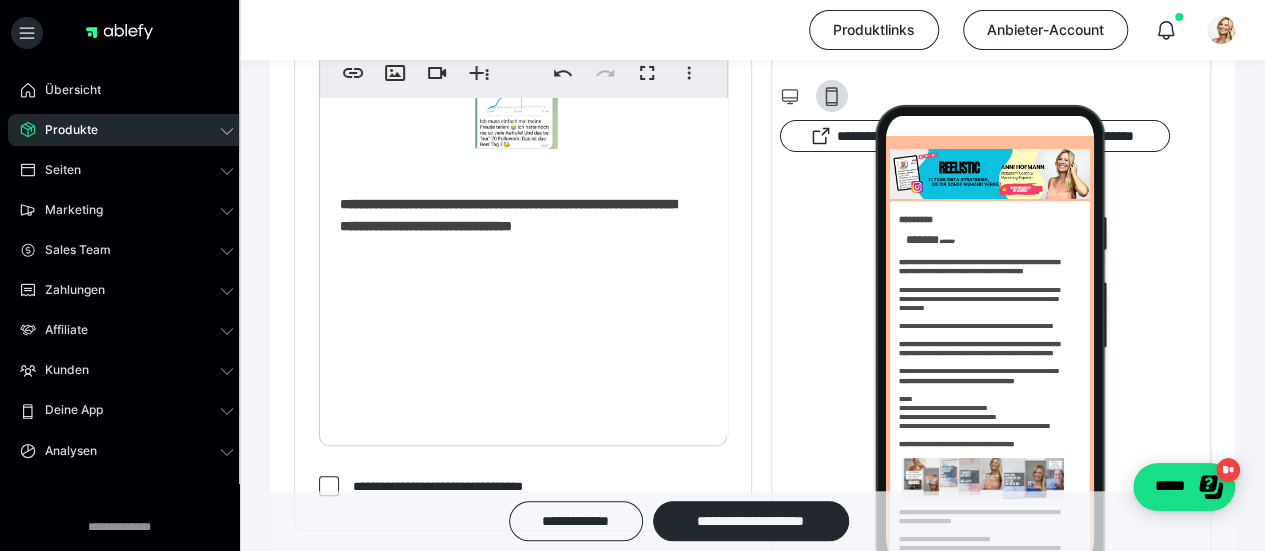 click on "**********" at bounding box center [423, 203] 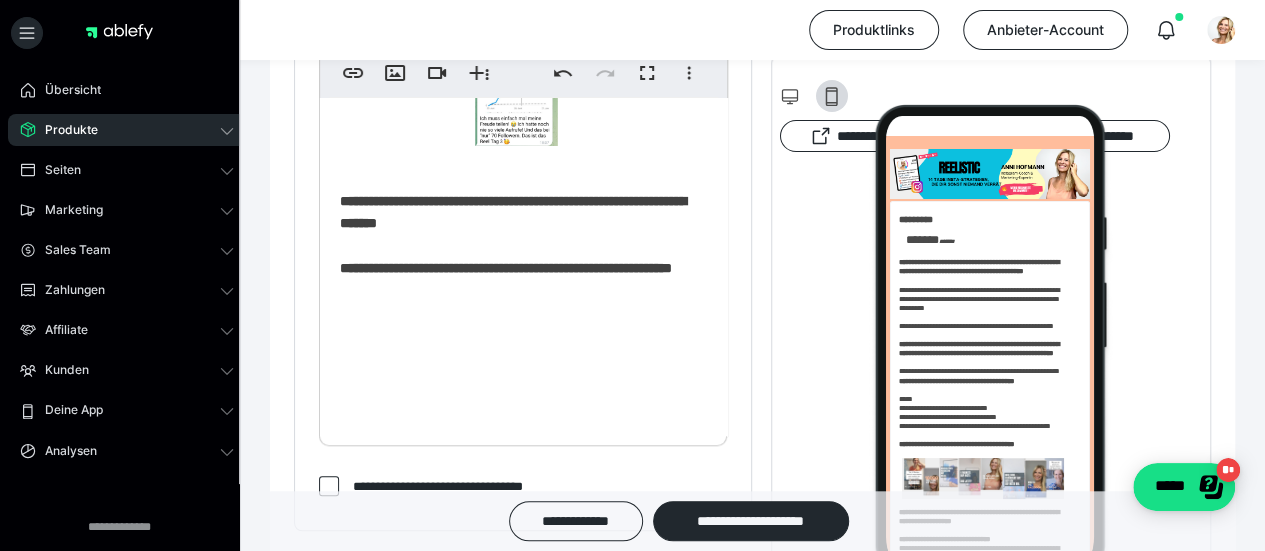 scroll, scrollTop: 1938, scrollLeft: 0, axis: vertical 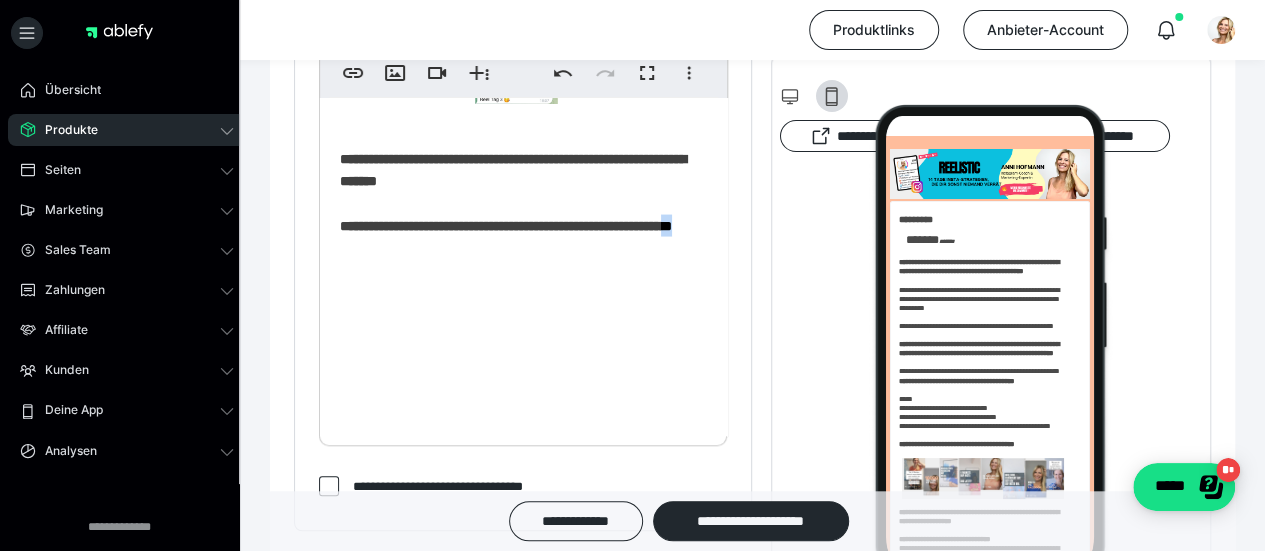 drag, startPoint x: 530, startPoint y: 401, endPoint x: 444, endPoint y: 405, distance: 86.09297 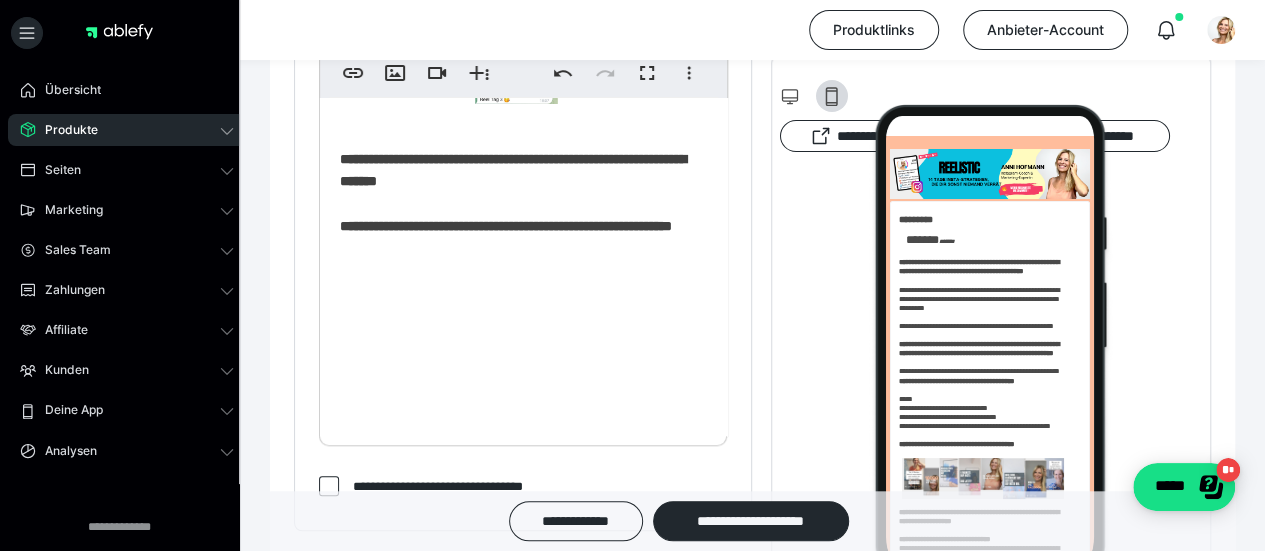 drag, startPoint x: 553, startPoint y: 325, endPoint x: 551, endPoint y: 338, distance: 13.152946 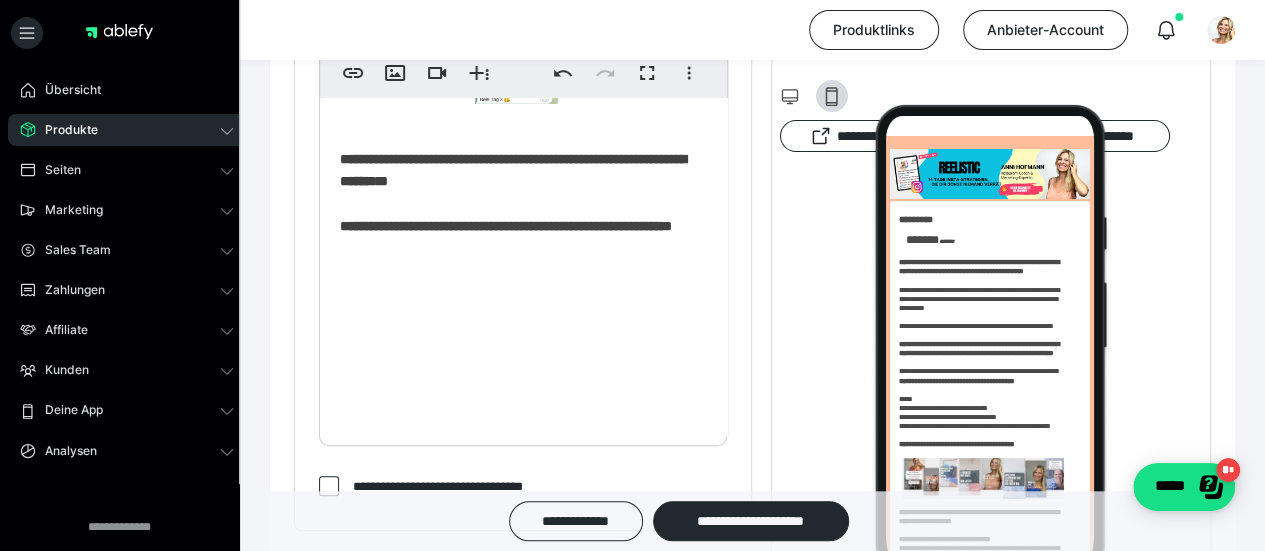 click on "**" at bounding box center [382, 180] 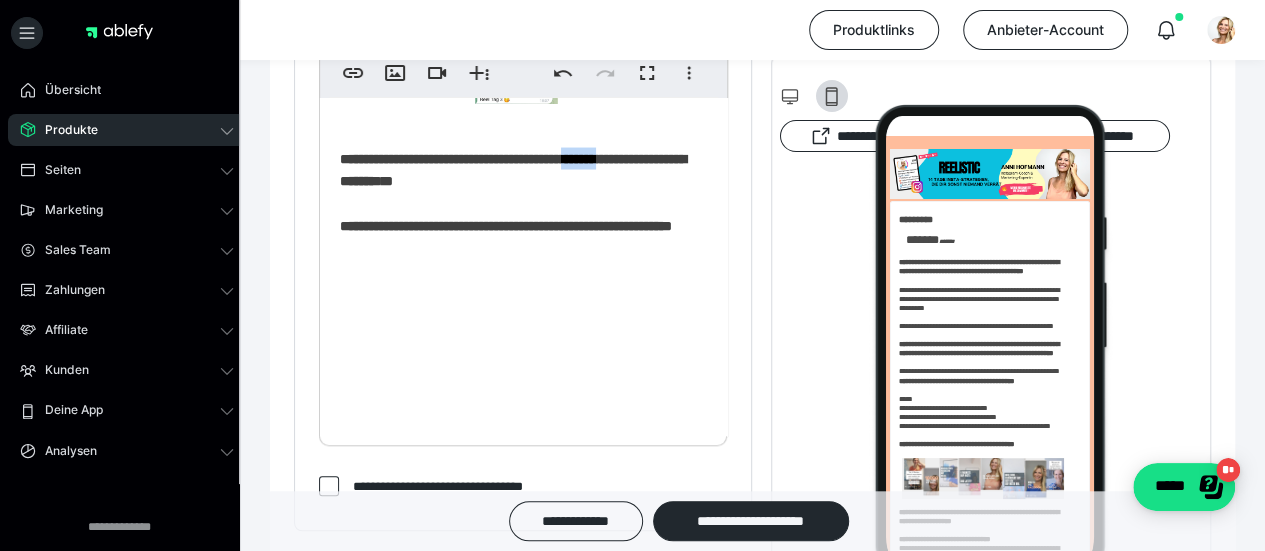 drag, startPoint x: 681, startPoint y: 315, endPoint x: 622, endPoint y: 324, distance: 59.682495 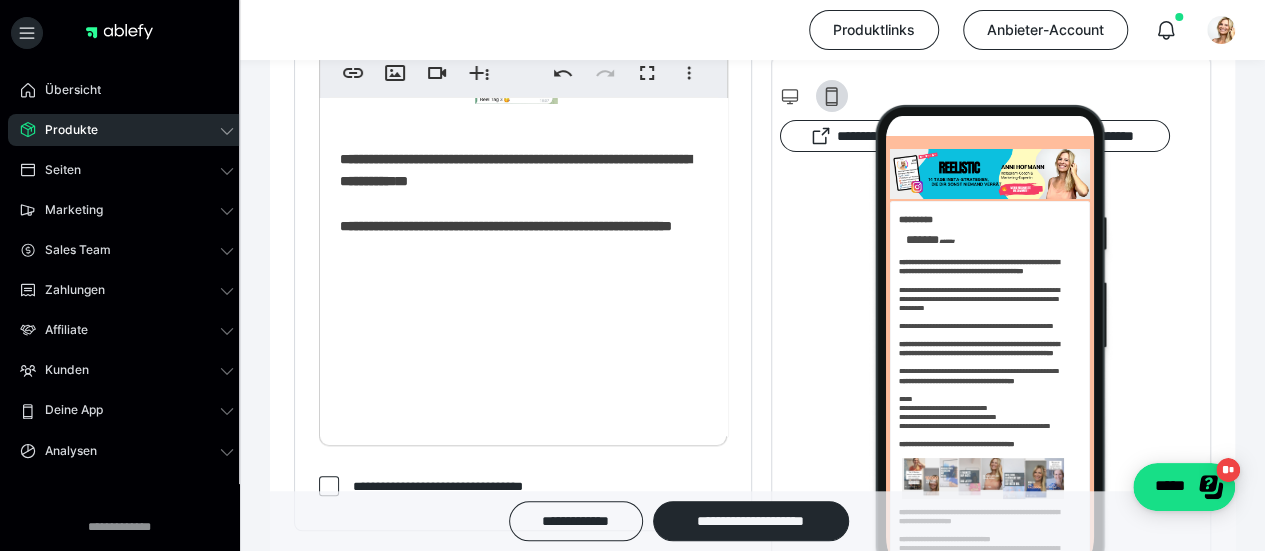 click on "**********" at bounding box center [516, -733] 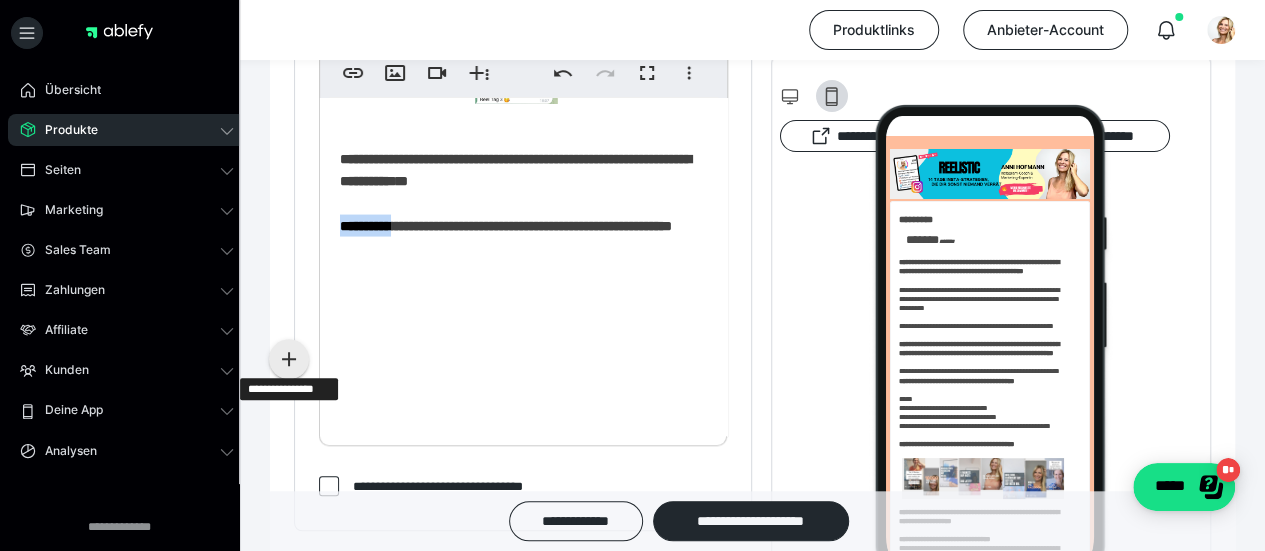 drag, startPoint x: 412, startPoint y: 381, endPoint x: 291, endPoint y: 373, distance: 121.264175 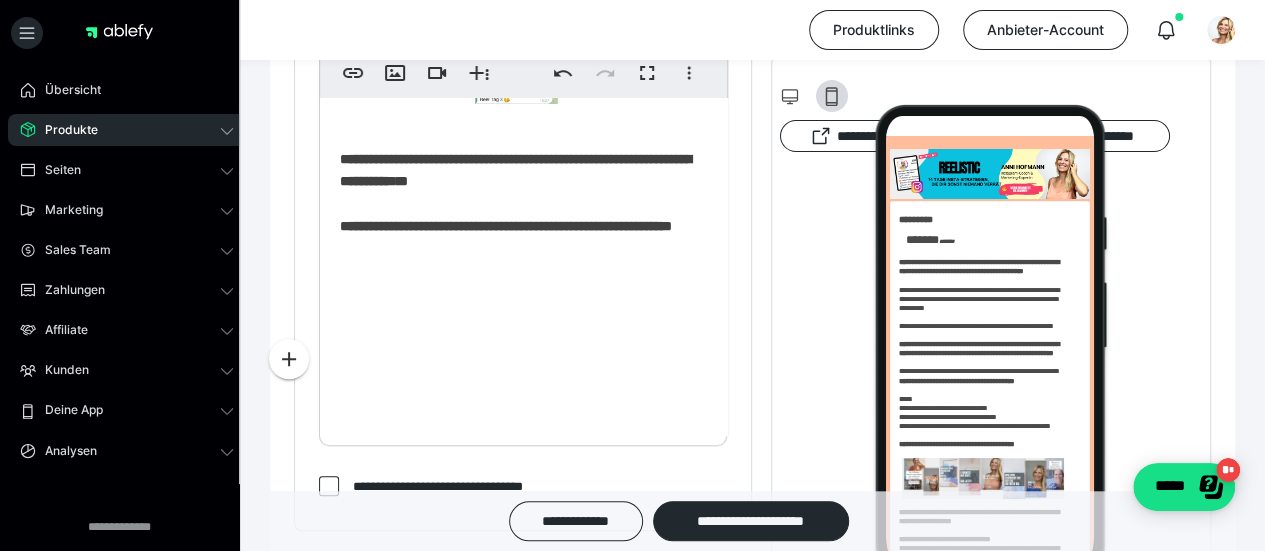 click on "**********" at bounding box center (516, -733) 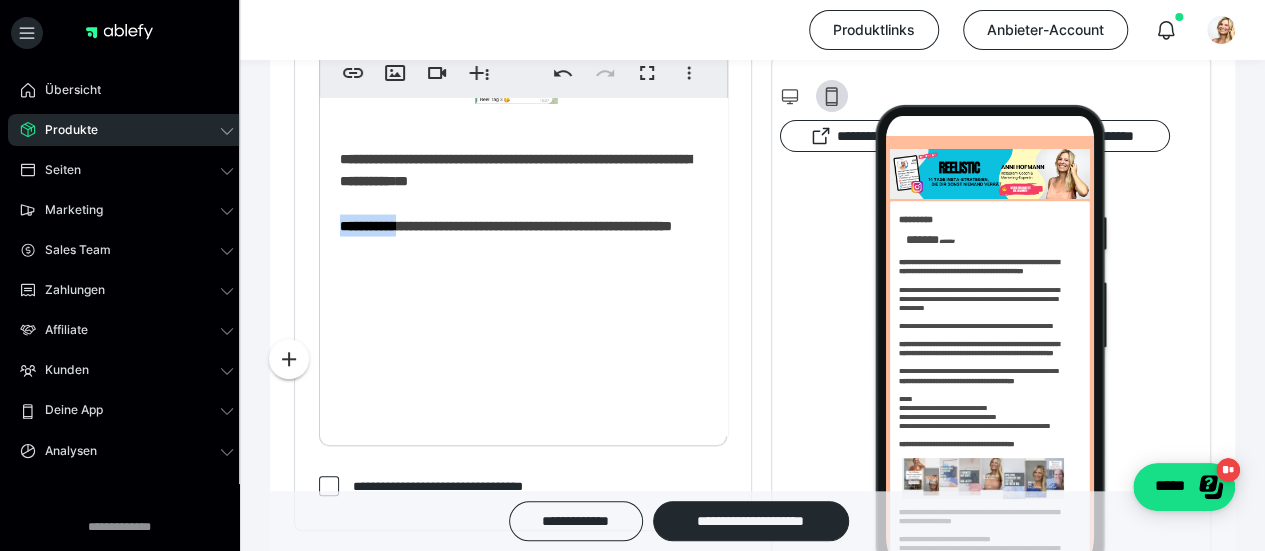 drag, startPoint x: 414, startPoint y: 381, endPoint x: 315, endPoint y: 386, distance: 99.12618 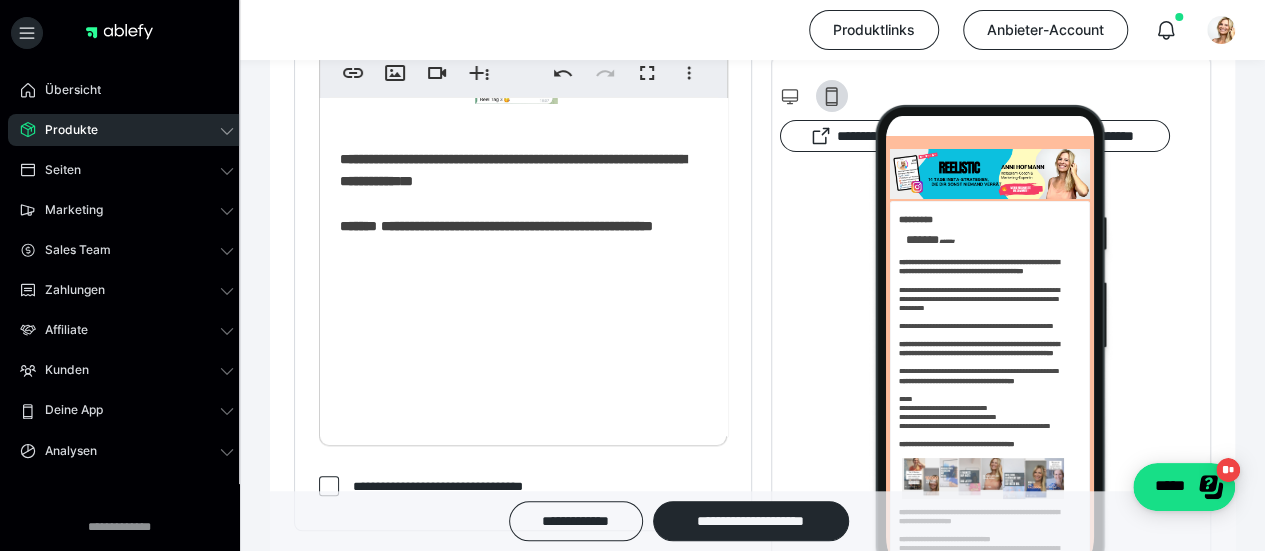 scroll, scrollTop: 1936, scrollLeft: 0, axis: vertical 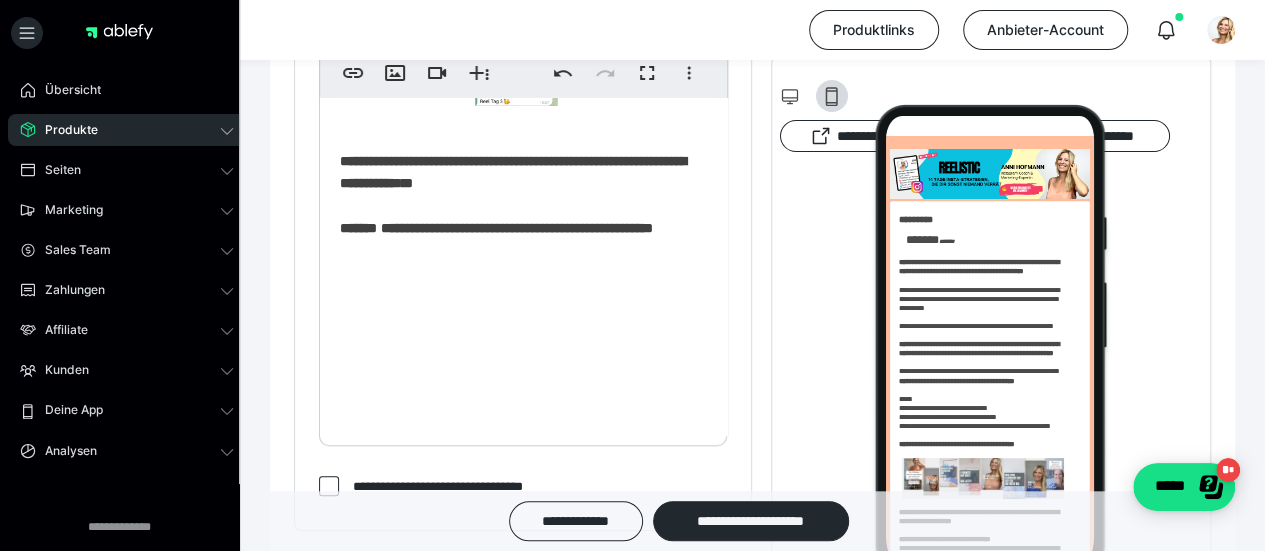 click on "**********" at bounding box center [516, -731] 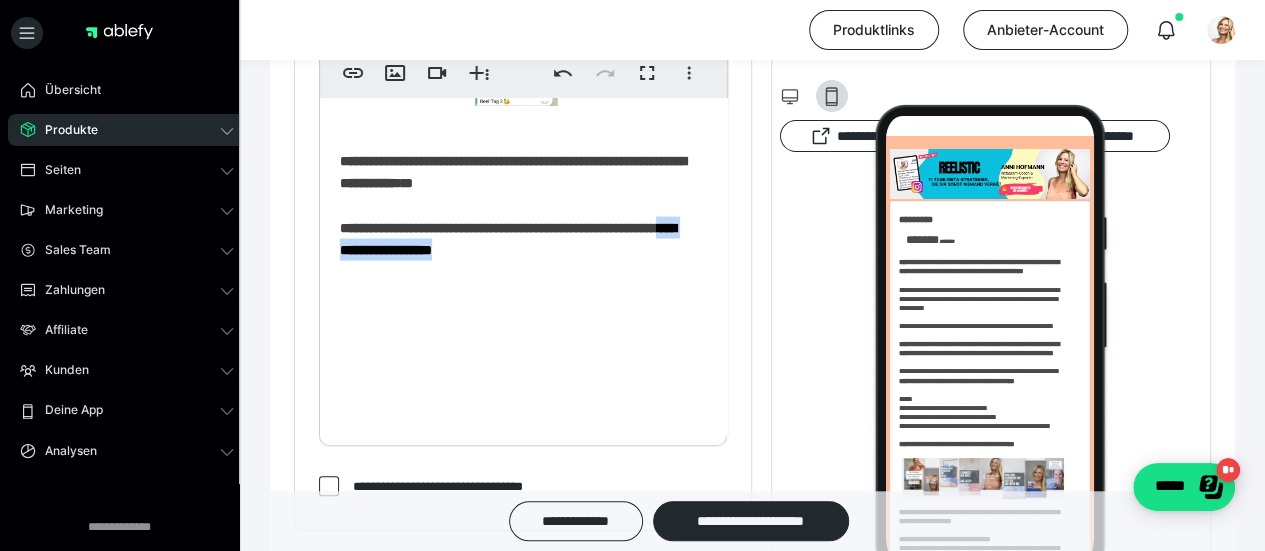 scroll, scrollTop: 1938, scrollLeft: 0, axis: vertical 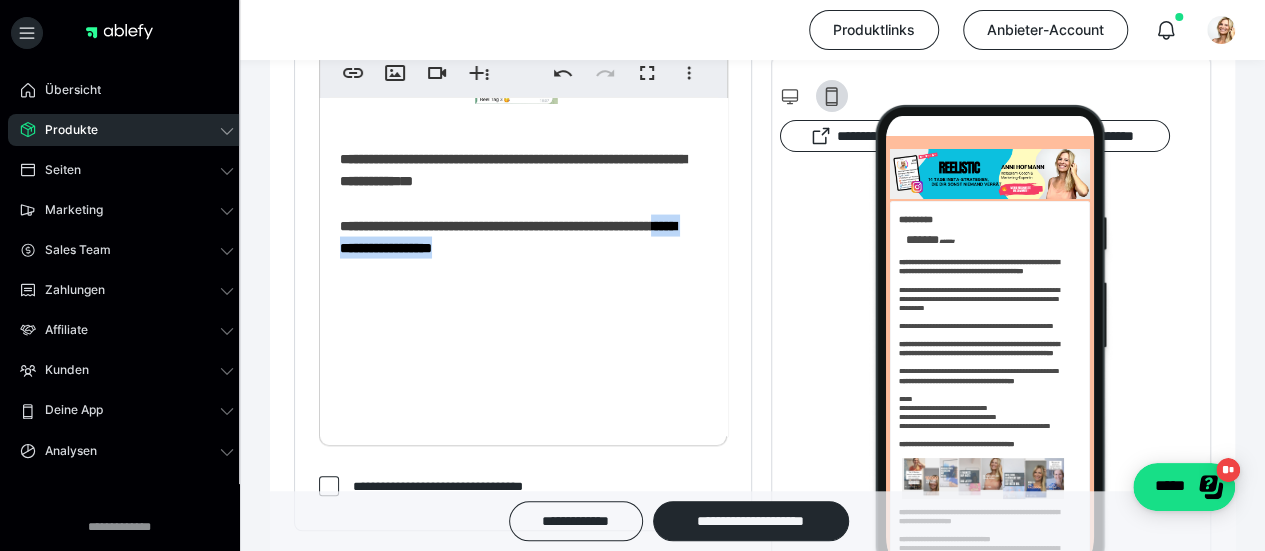 drag, startPoint x: 641, startPoint y: 415, endPoint x: 455, endPoint y: 425, distance: 186.26862 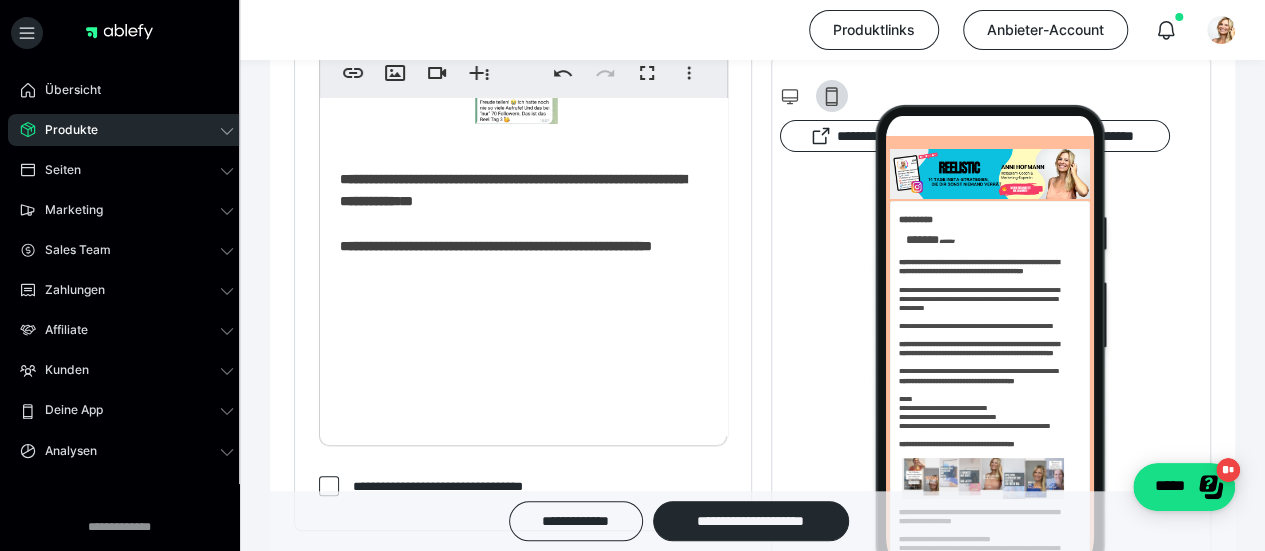 scroll, scrollTop: 1910, scrollLeft: 0, axis: vertical 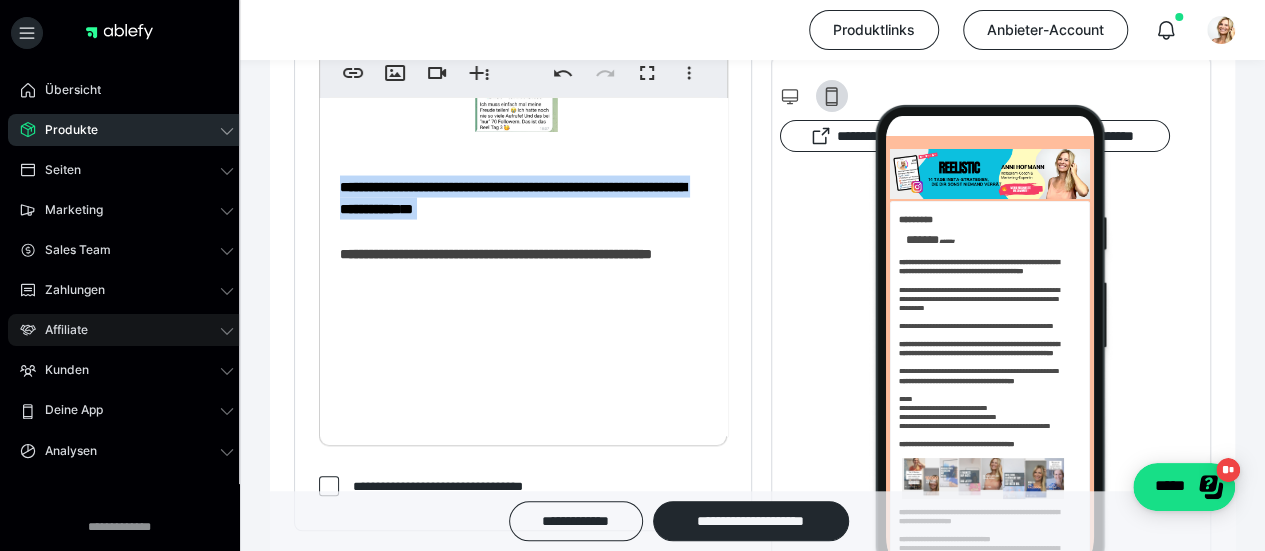 drag, startPoint x: 664, startPoint y: 384, endPoint x: 178, endPoint y: 345, distance: 487.56232 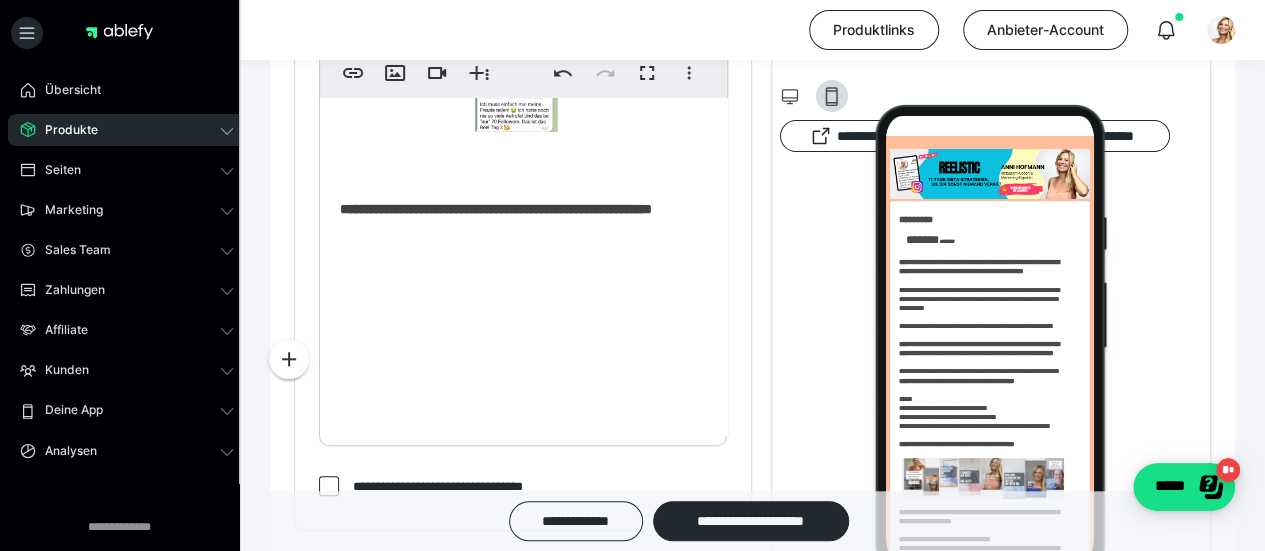scroll, scrollTop: 712, scrollLeft: 0, axis: vertical 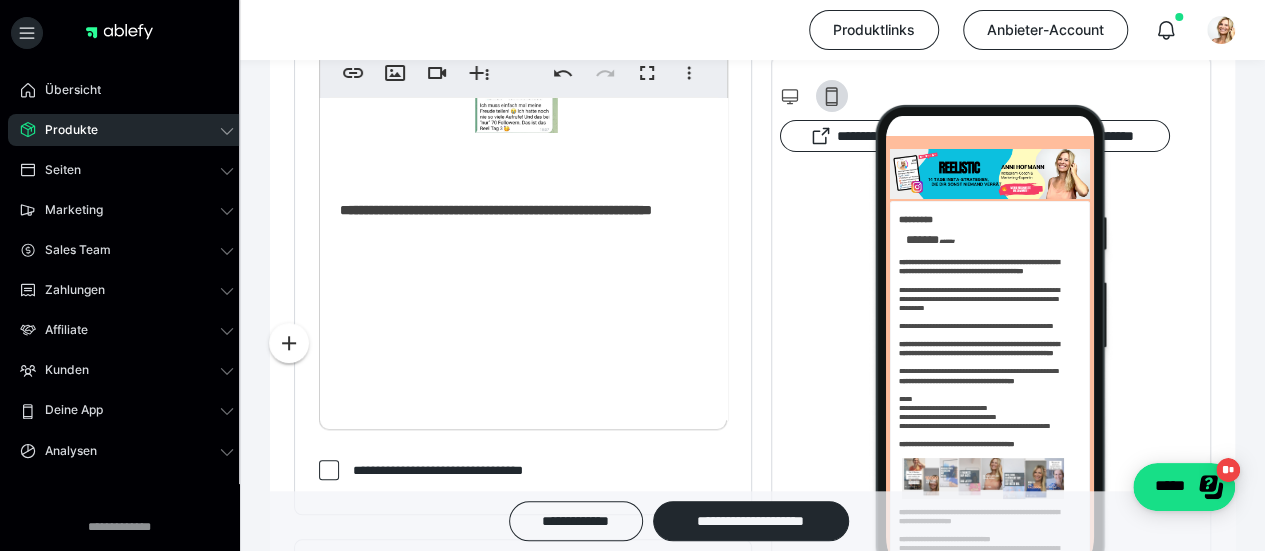 click on "**********" at bounding box center [516, -726] 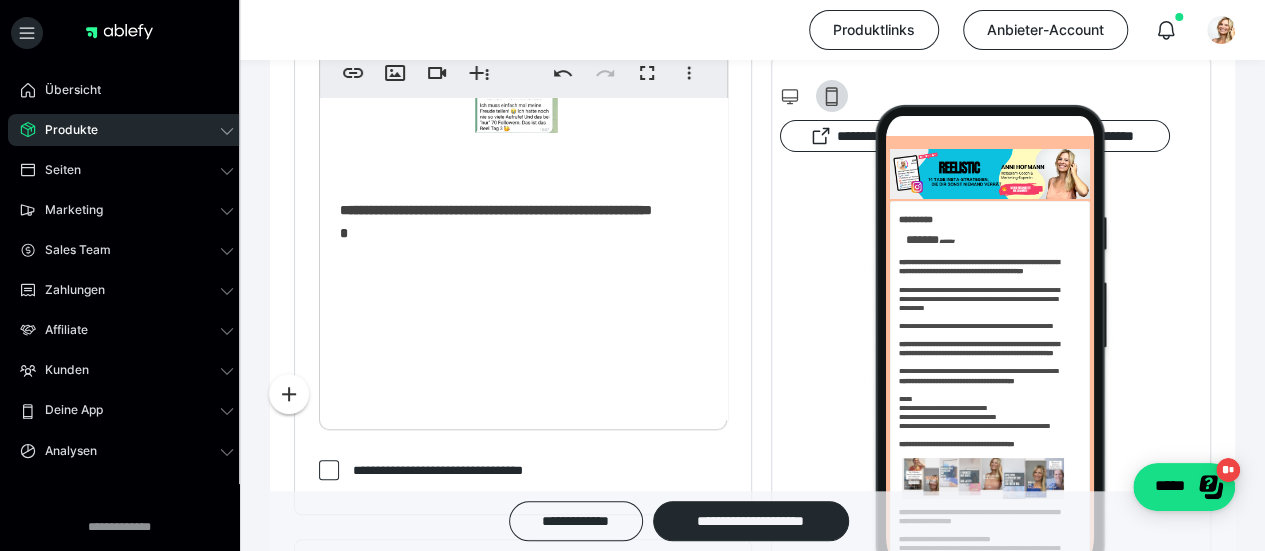 scroll, scrollTop: 696, scrollLeft: 0, axis: vertical 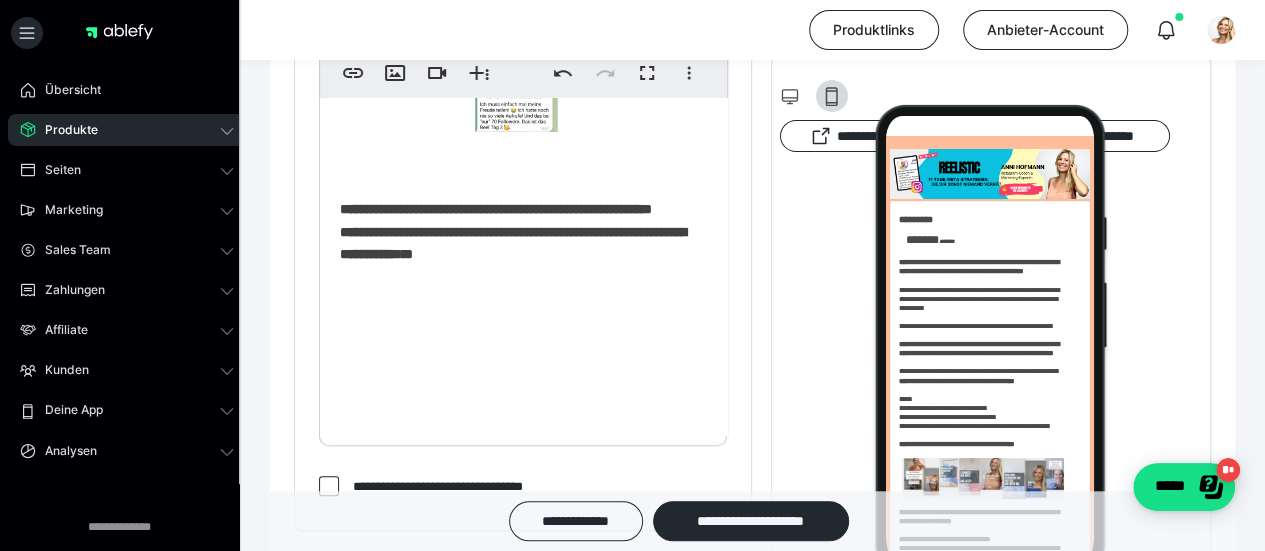 click on "**********" at bounding box center (516, -705) 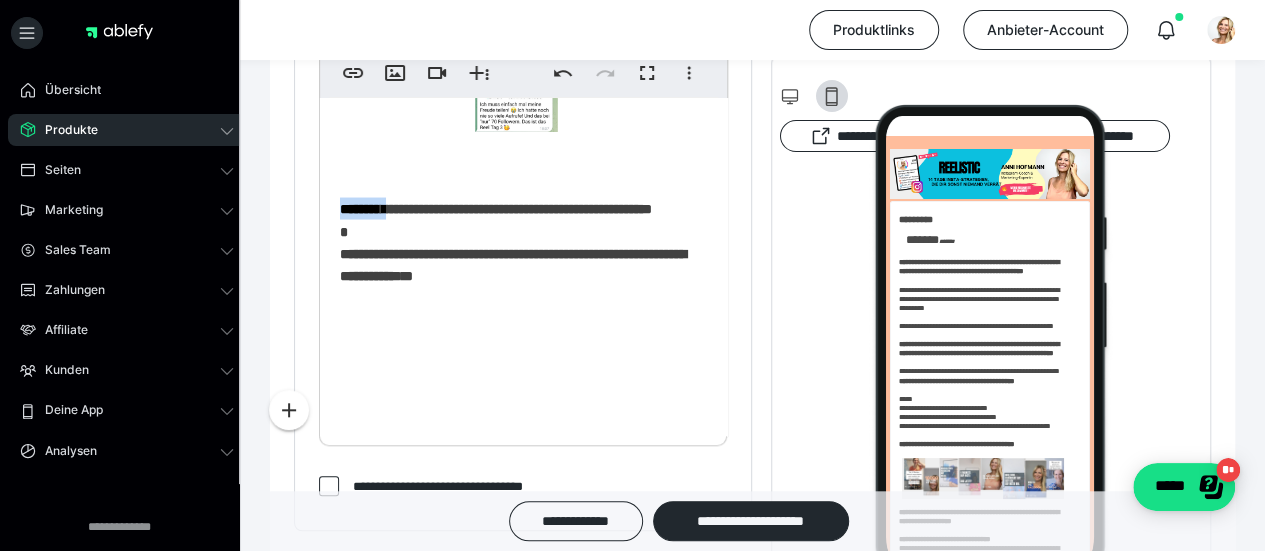 drag, startPoint x: 336, startPoint y: 365, endPoint x: 429, endPoint y: 355, distance: 93.53609 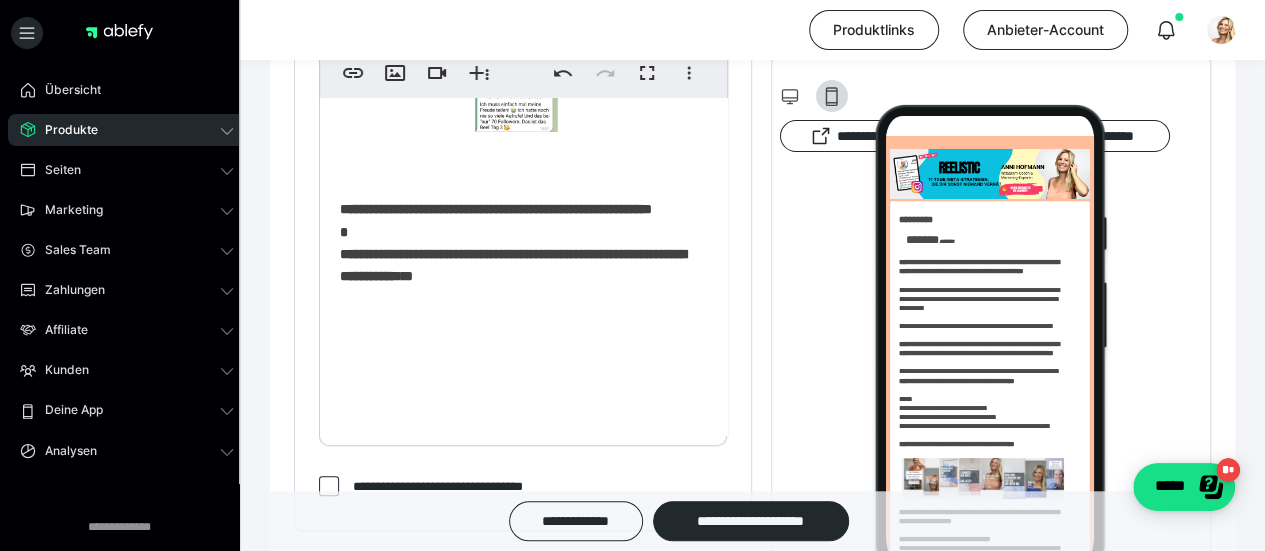 click on "**********" at bounding box center [516, -693] 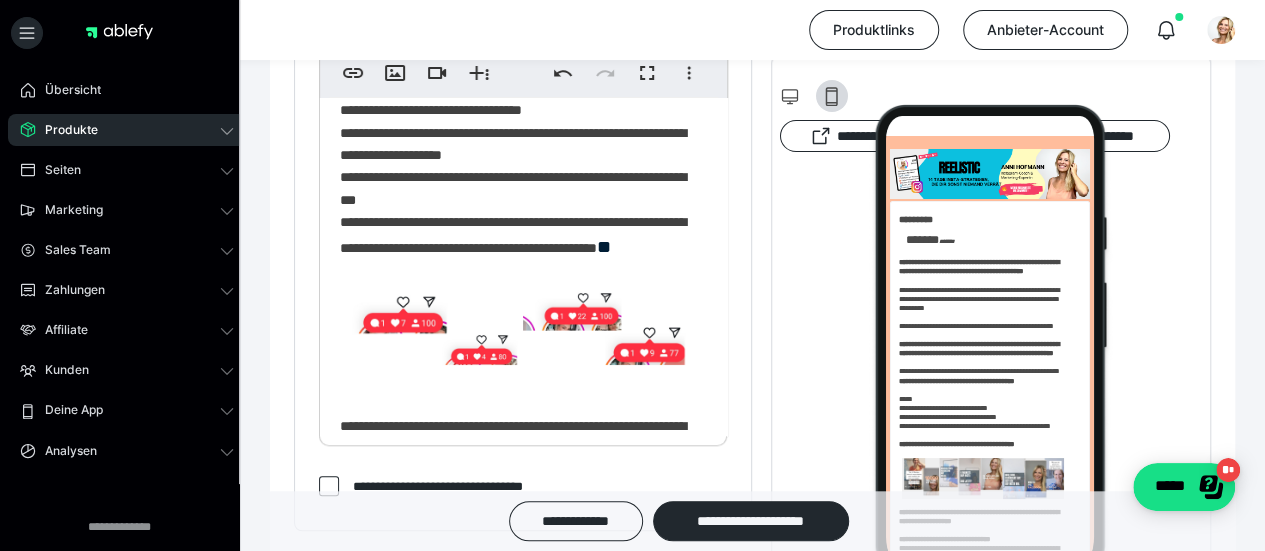 scroll, scrollTop: 0, scrollLeft: 0, axis: both 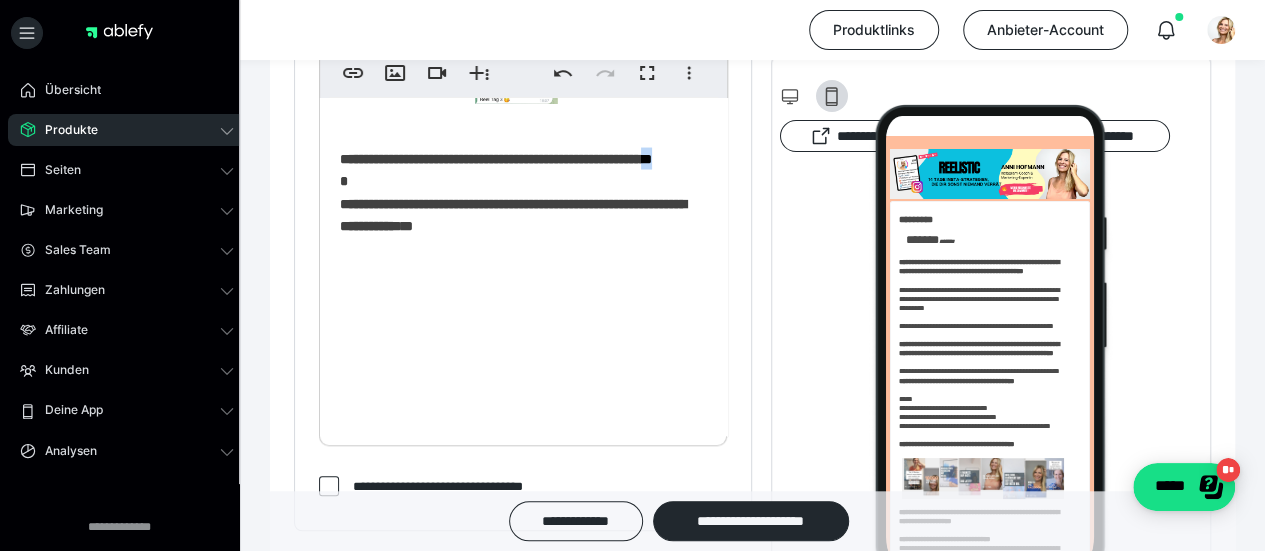 drag, startPoint x: 456, startPoint y: 331, endPoint x: 444, endPoint y: 333, distance: 12.165525 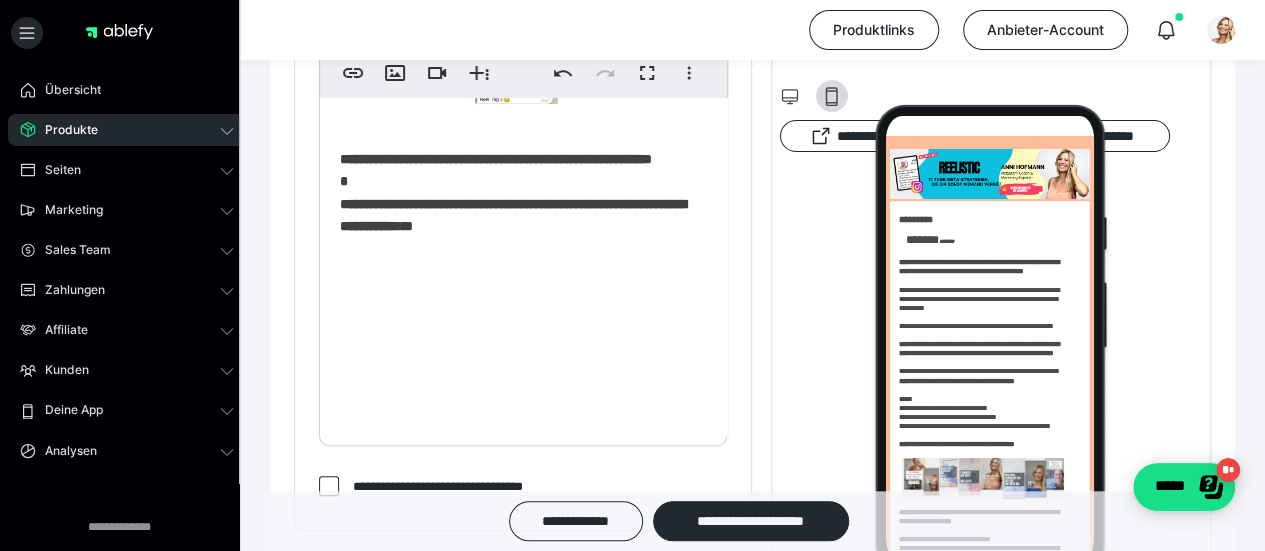 scroll, scrollTop: 0, scrollLeft: 18, axis: horizontal 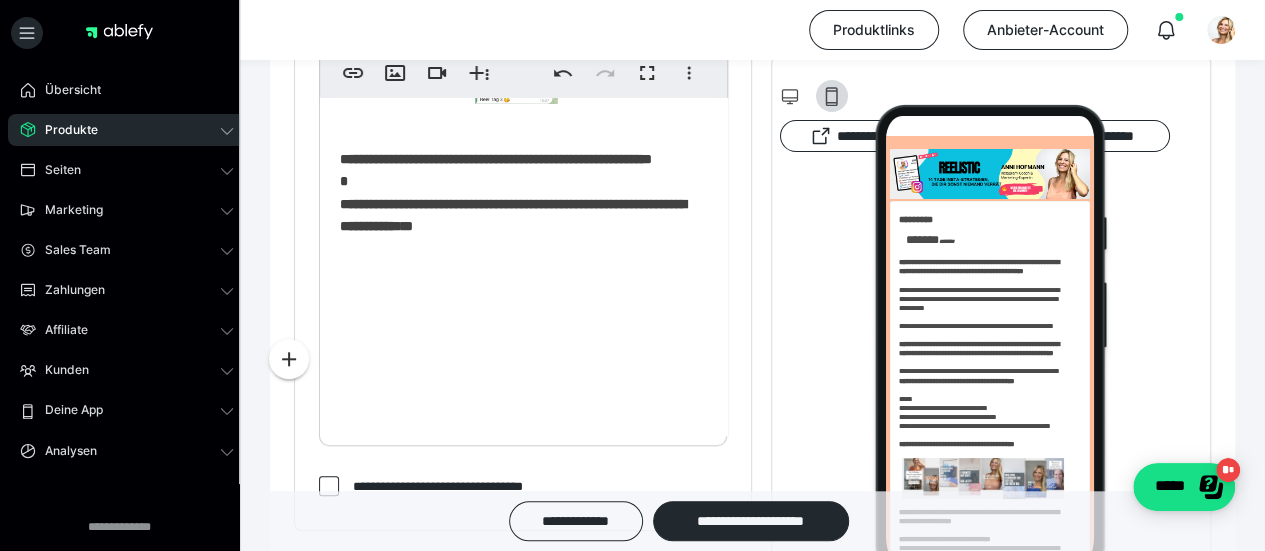 click on "**********" at bounding box center (496, 158) 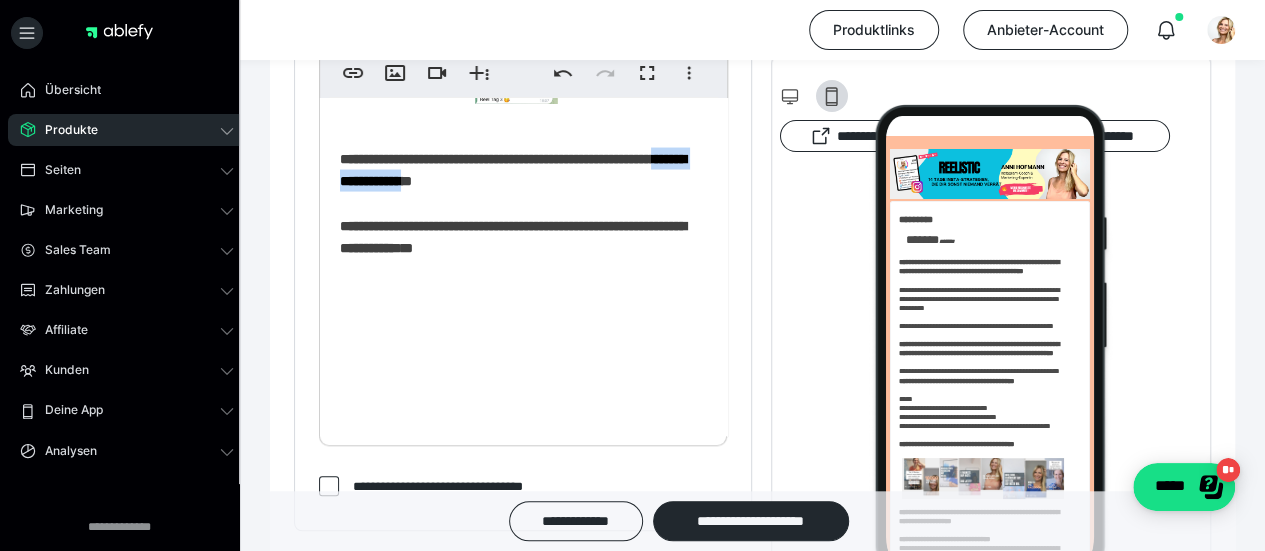 drag, startPoint x: 450, startPoint y: 337, endPoint x: 579, endPoint y: 337, distance: 129 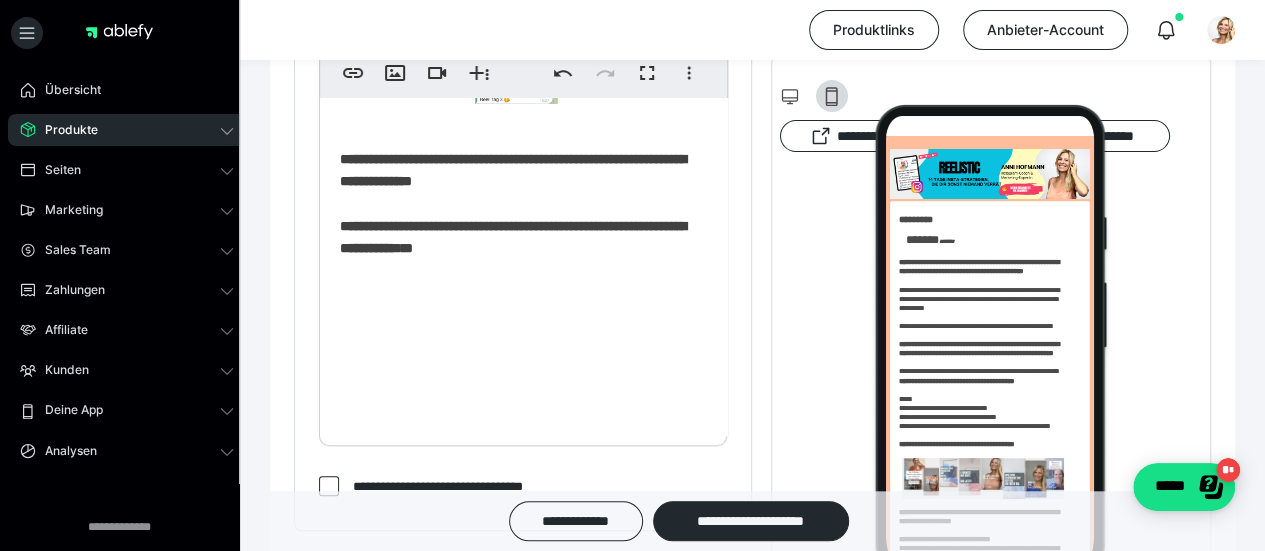 click on "**********" at bounding box center [513, 169] 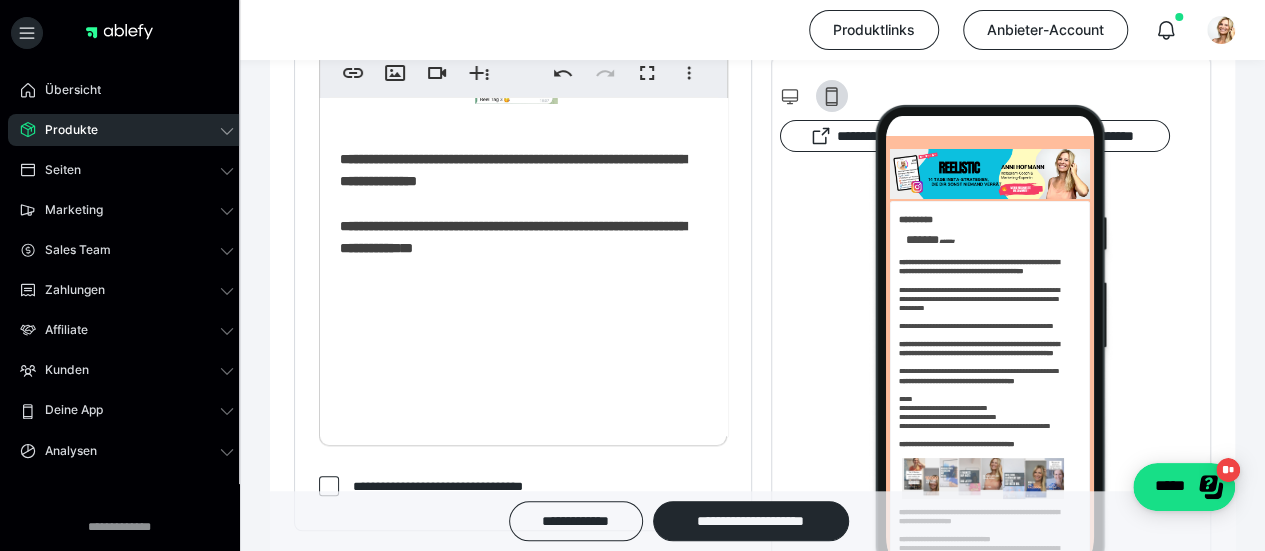 click on "**********" at bounding box center (513, 169) 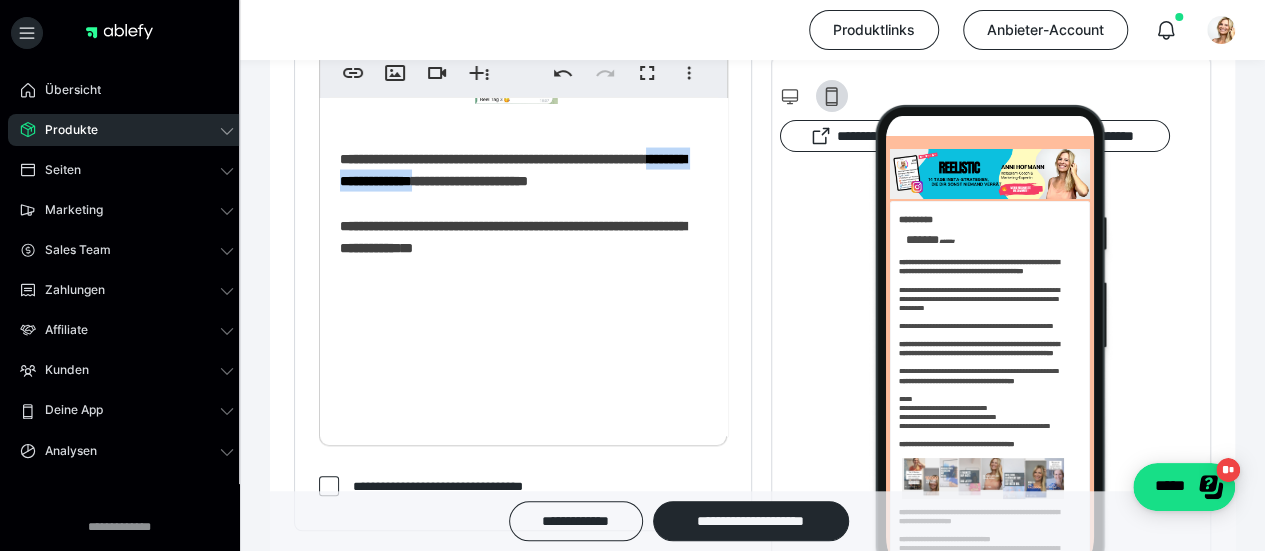 drag, startPoint x: 608, startPoint y: 335, endPoint x: 443, endPoint y: 339, distance: 165.04848 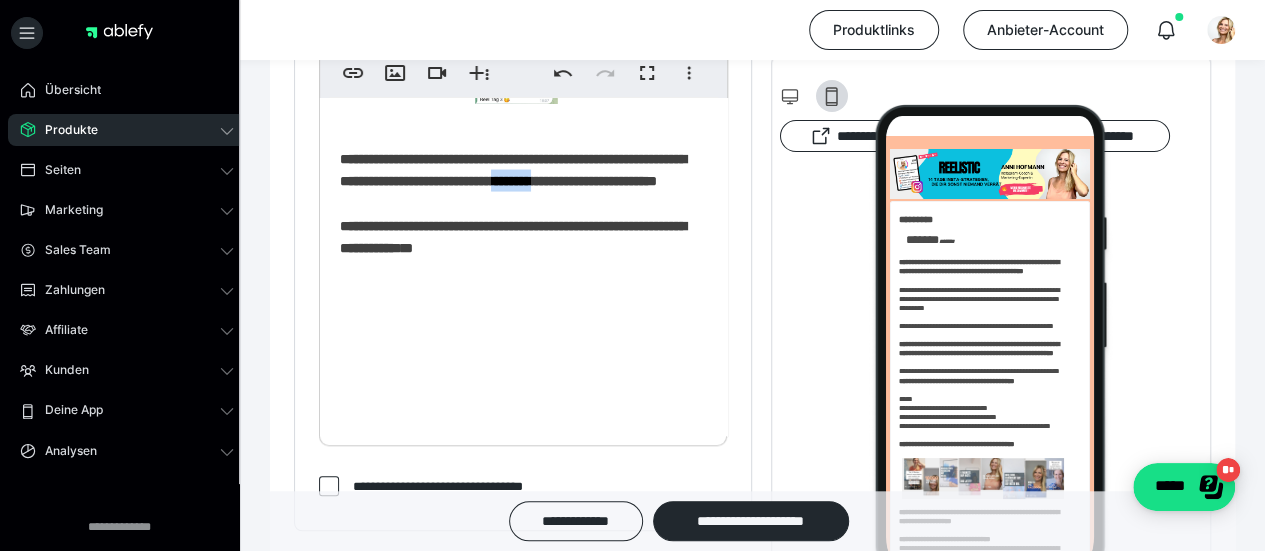 drag, startPoint x: 462, startPoint y: 363, endPoint x: 408, endPoint y: 361, distance: 54.037025 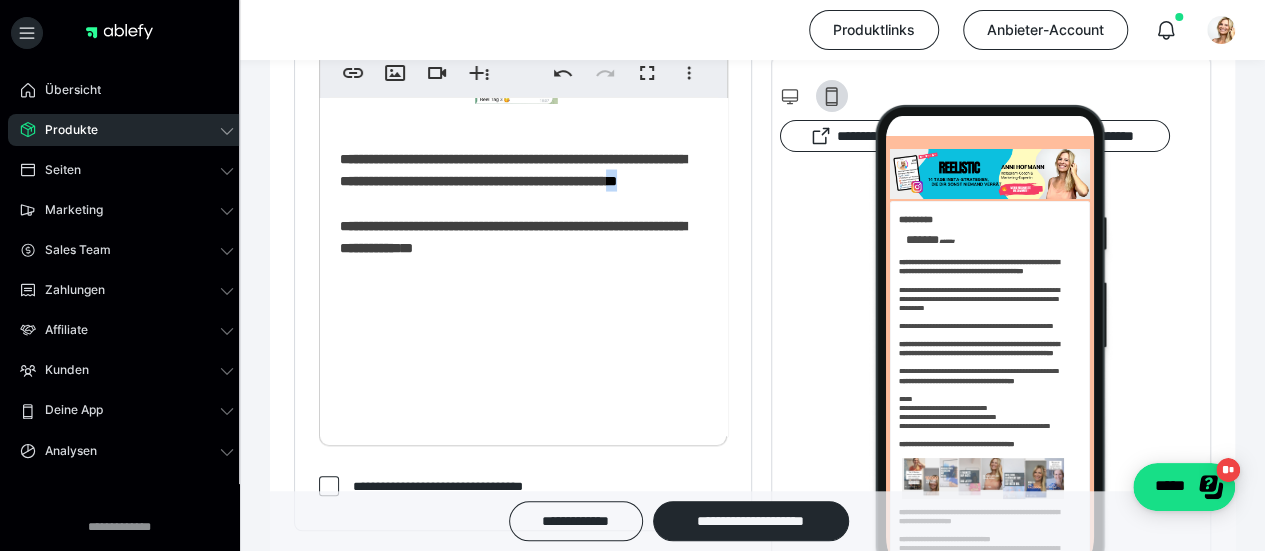 drag, startPoint x: 555, startPoint y: 359, endPoint x: 572, endPoint y: 366, distance: 18.384777 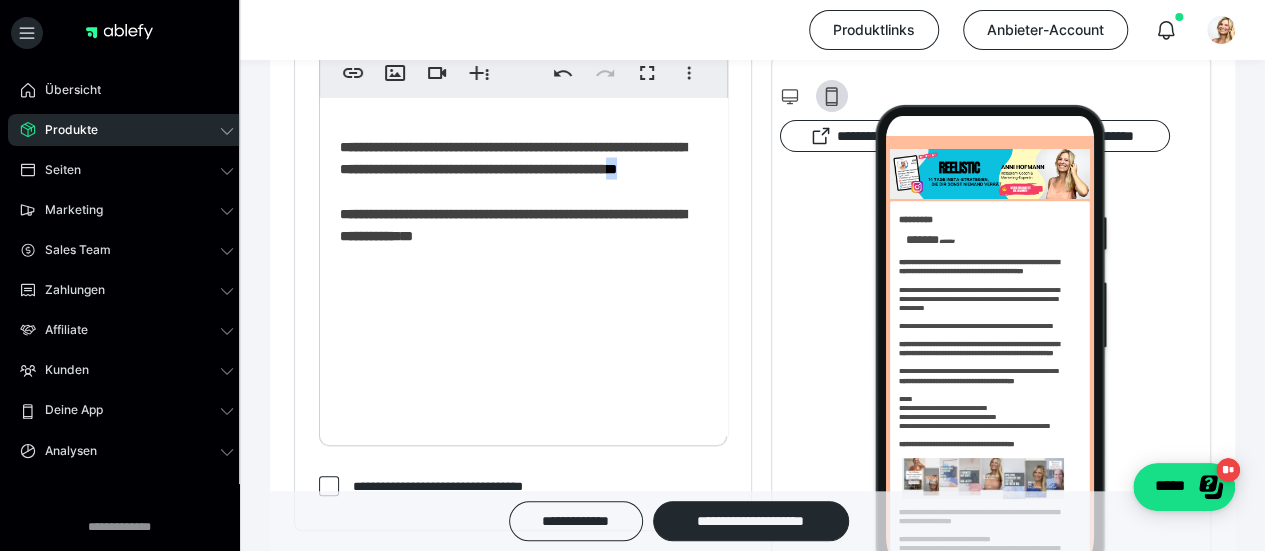 scroll, scrollTop: 1960, scrollLeft: 0, axis: vertical 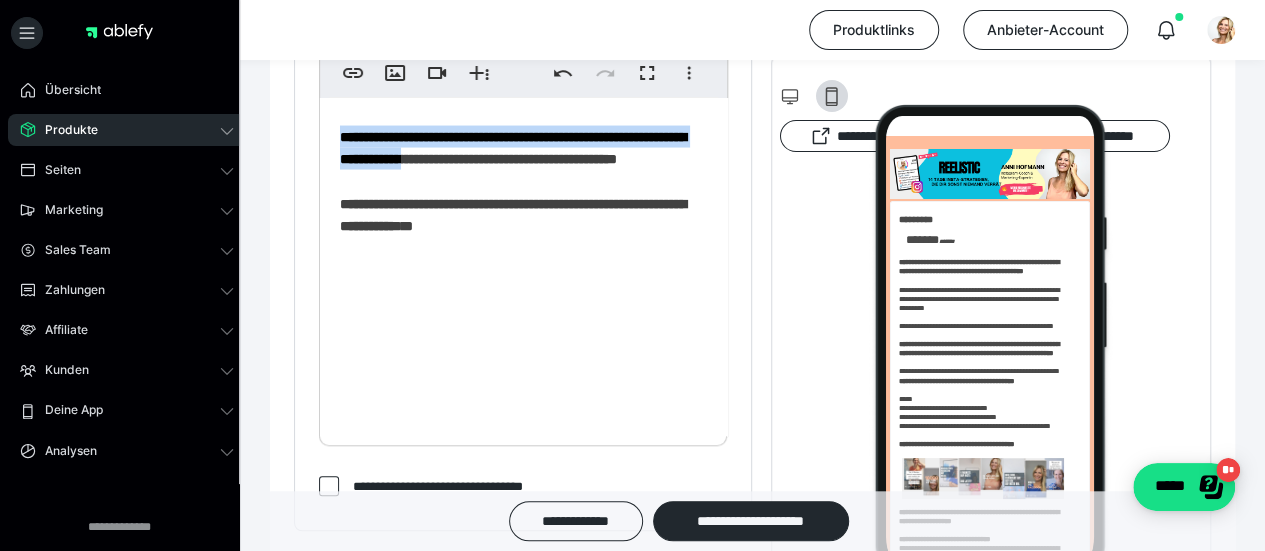 drag, startPoint x: 588, startPoint y: 321, endPoint x: 316, endPoint y: 296, distance: 273.14648 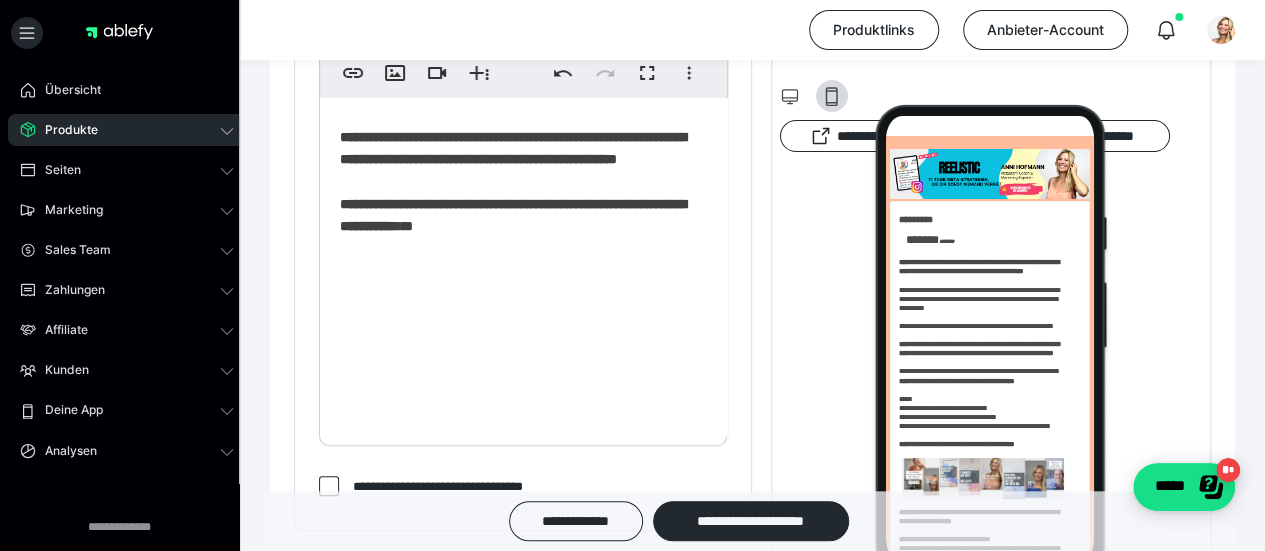 drag, startPoint x: 499, startPoint y: 342, endPoint x: 513, endPoint y: 335, distance: 15.652476 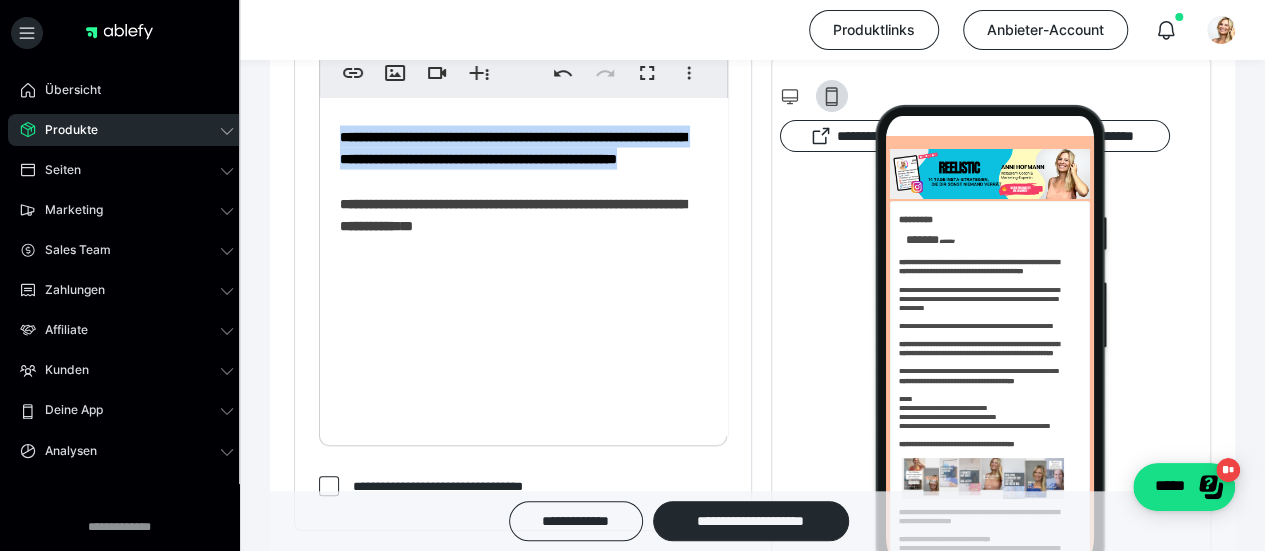 drag, startPoint x: 567, startPoint y: 323, endPoint x: 327, endPoint y: 285, distance: 242.98972 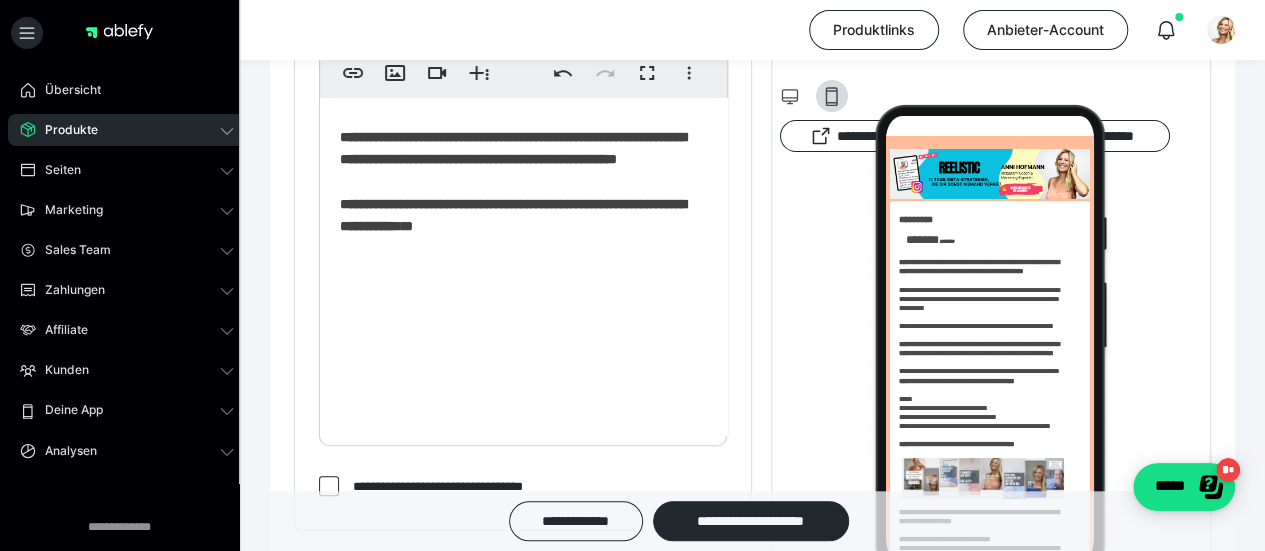 click on "**********" at bounding box center [516, -743] 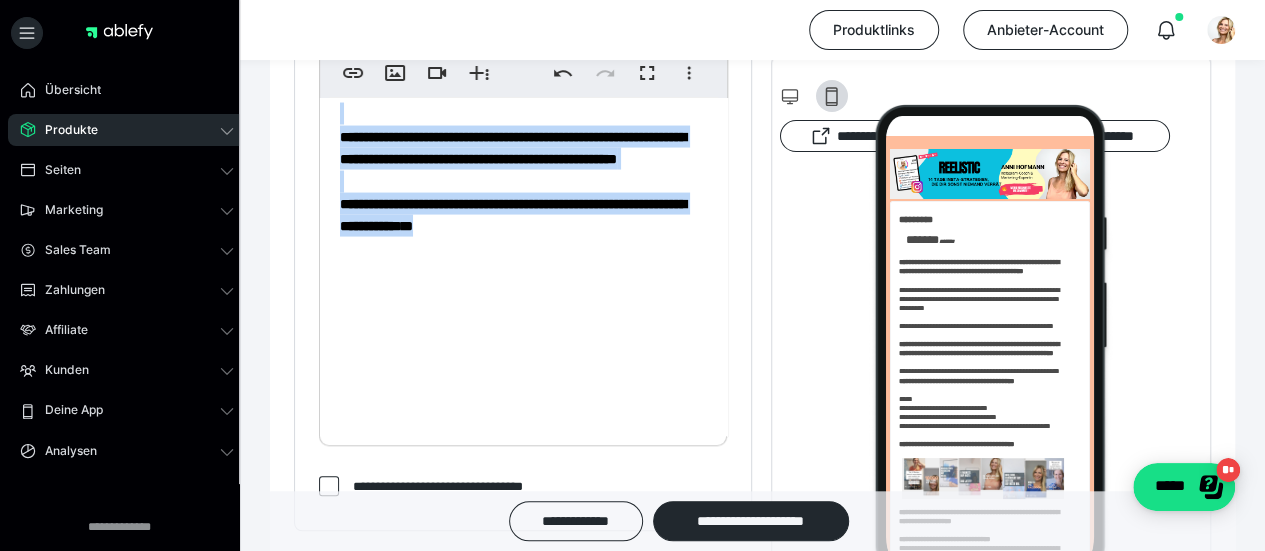copy on "**********" 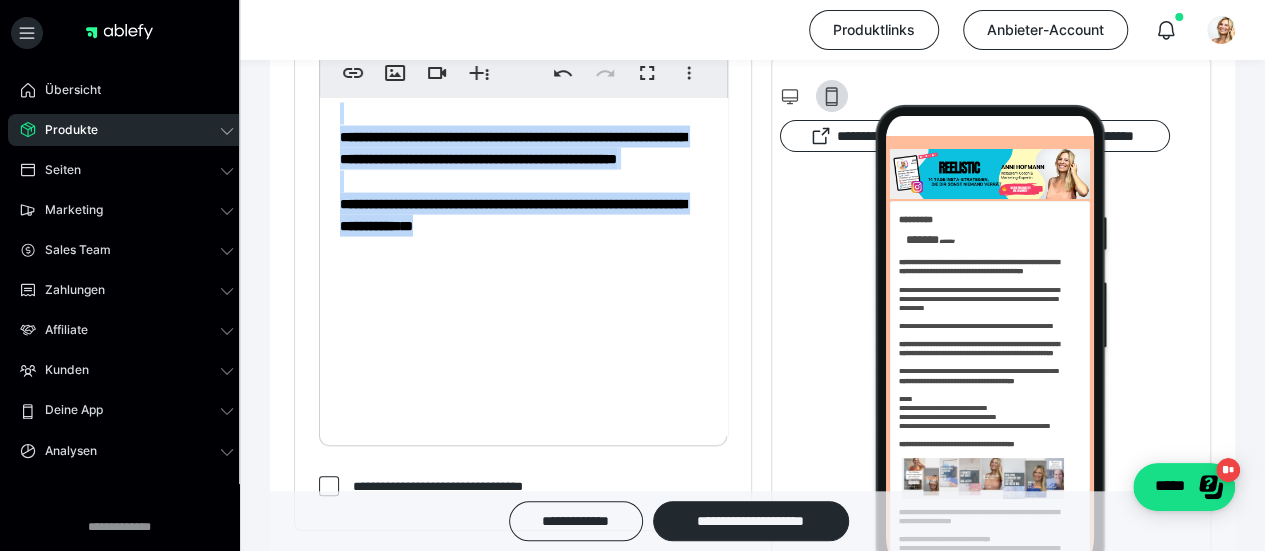 click on "**********" at bounding box center (516, -743) 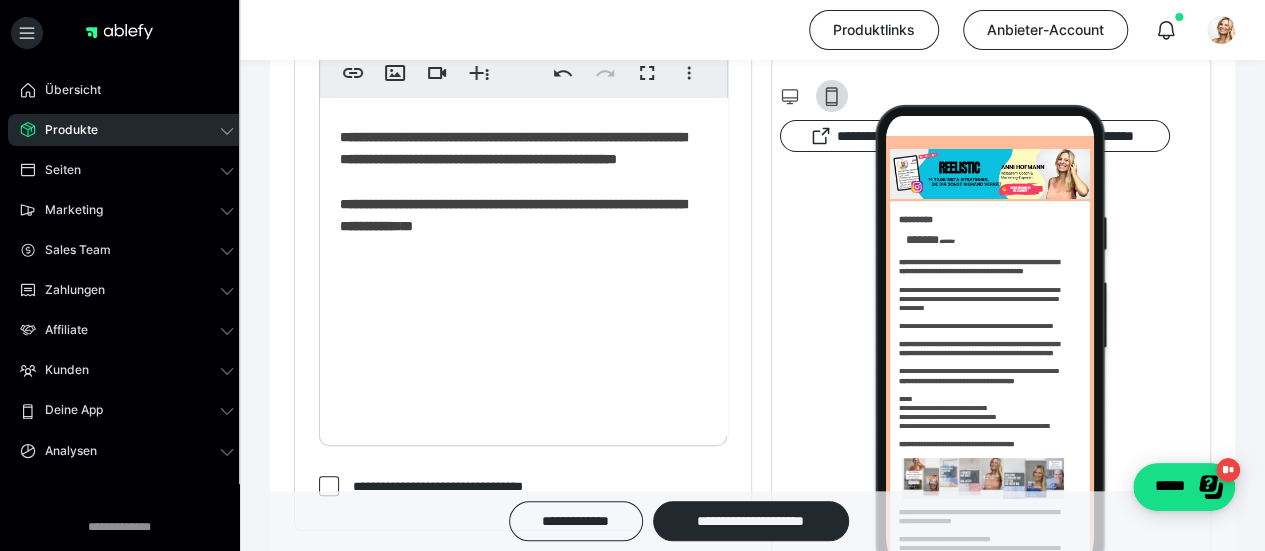 click on "**********" at bounding box center [513, 147] 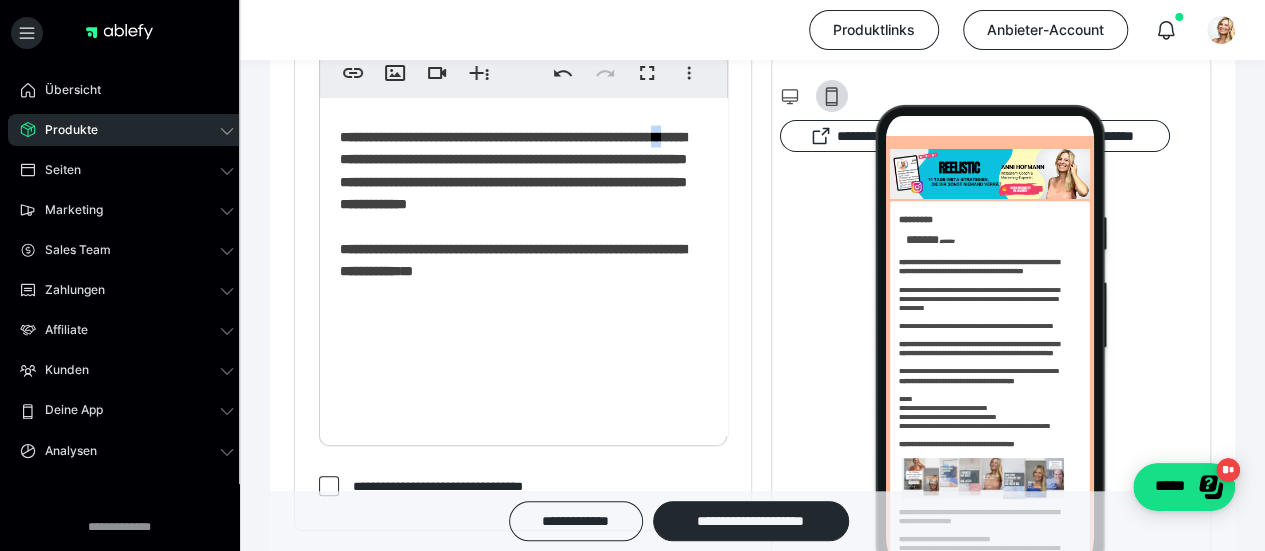 drag, startPoint x: 444, startPoint y: 312, endPoint x: 456, endPoint y: 313, distance: 12.0415945 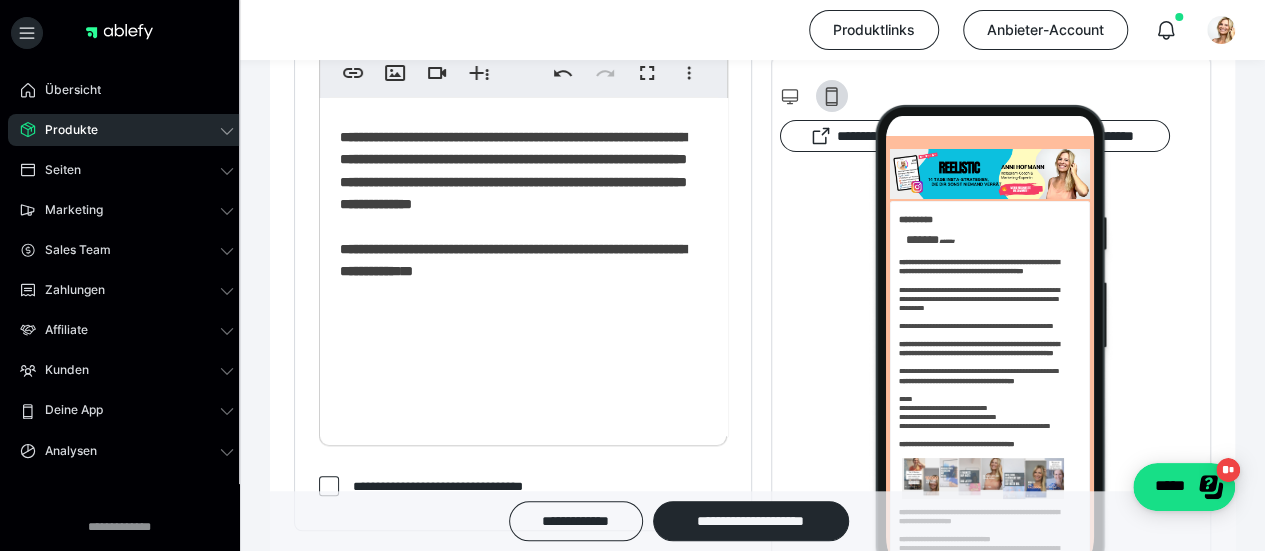 click on "**********" at bounding box center (513, 169) 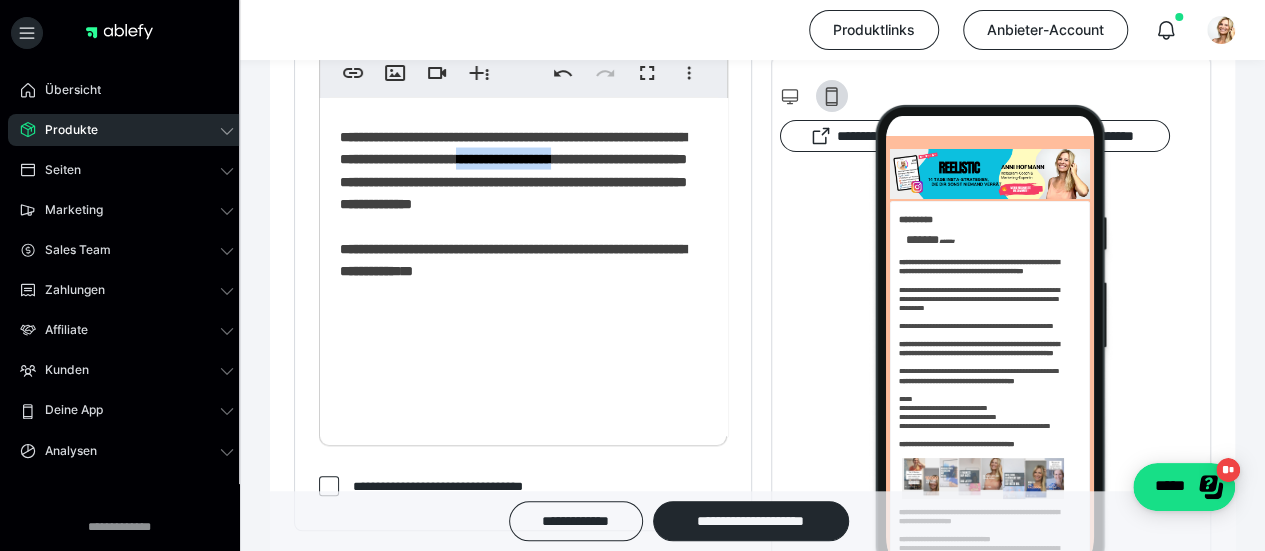 drag, startPoint x: 466, startPoint y: 339, endPoint x: 670, endPoint y: 319, distance: 204.97804 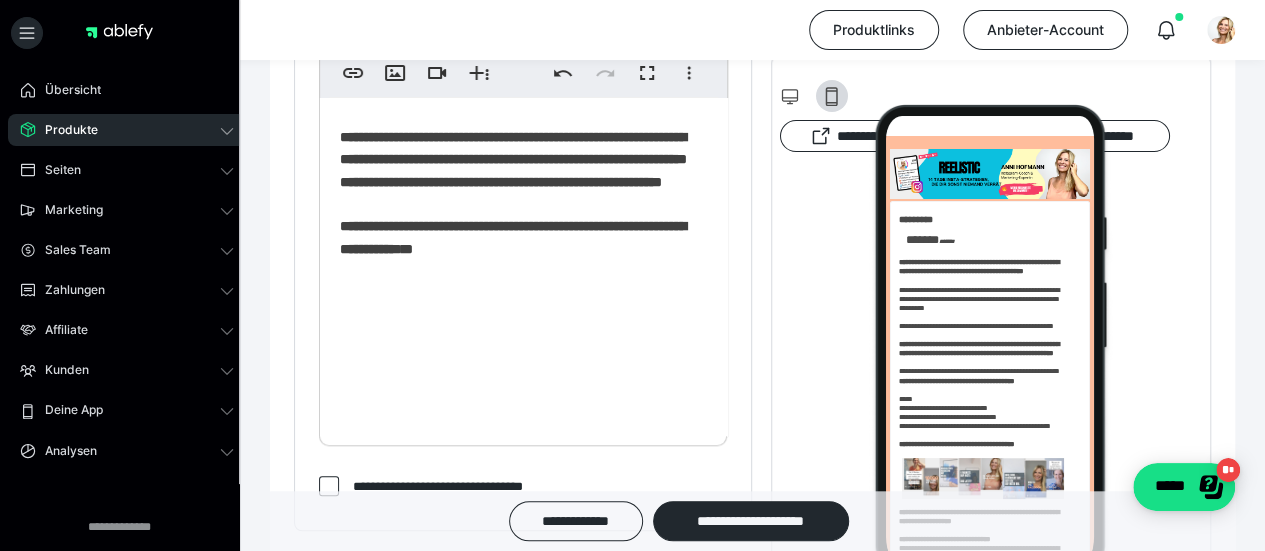click on "**********" at bounding box center (513, 158) 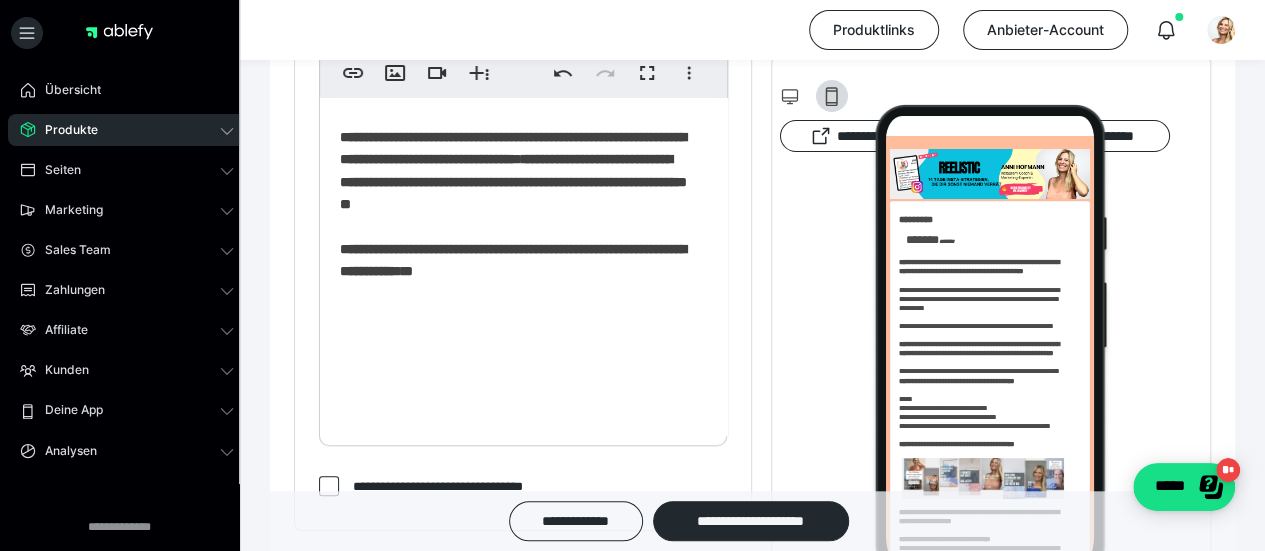 click on "**********" at bounding box center (513, 169) 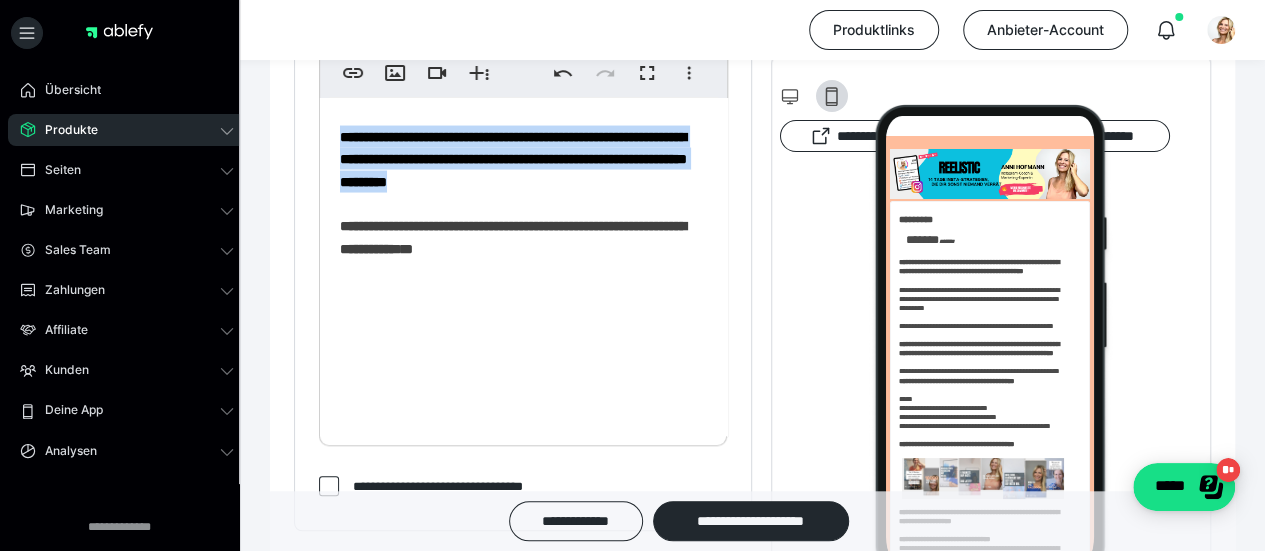 drag, startPoint x: 400, startPoint y: 363, endPoint x: 328, endPoint y: 285, distance: 106.15083 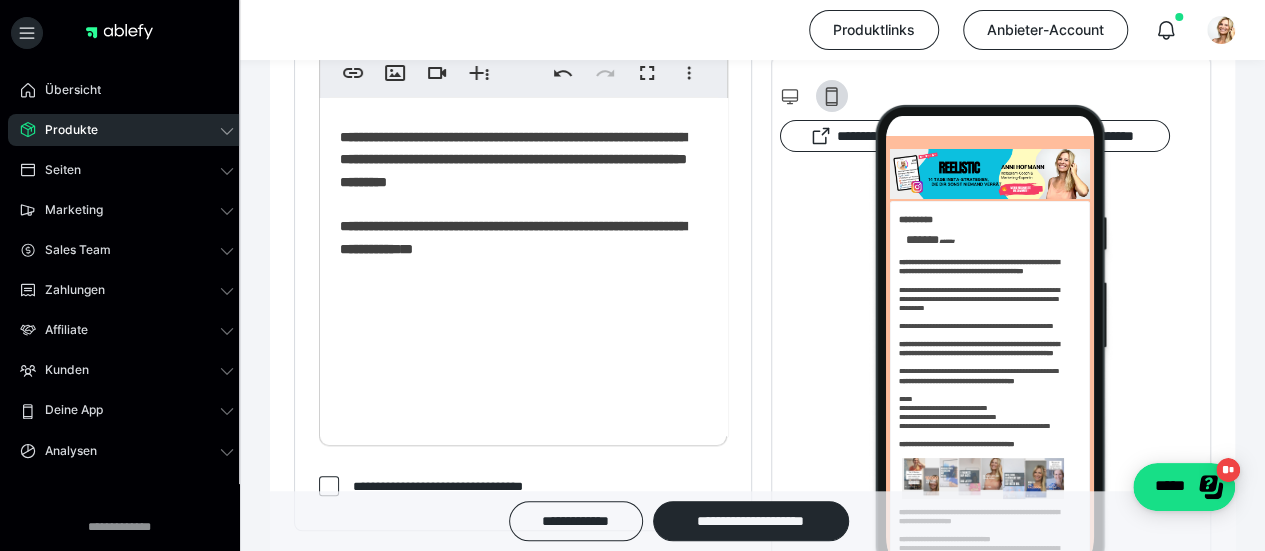 click on "**********" at bounding box center (516, -732) 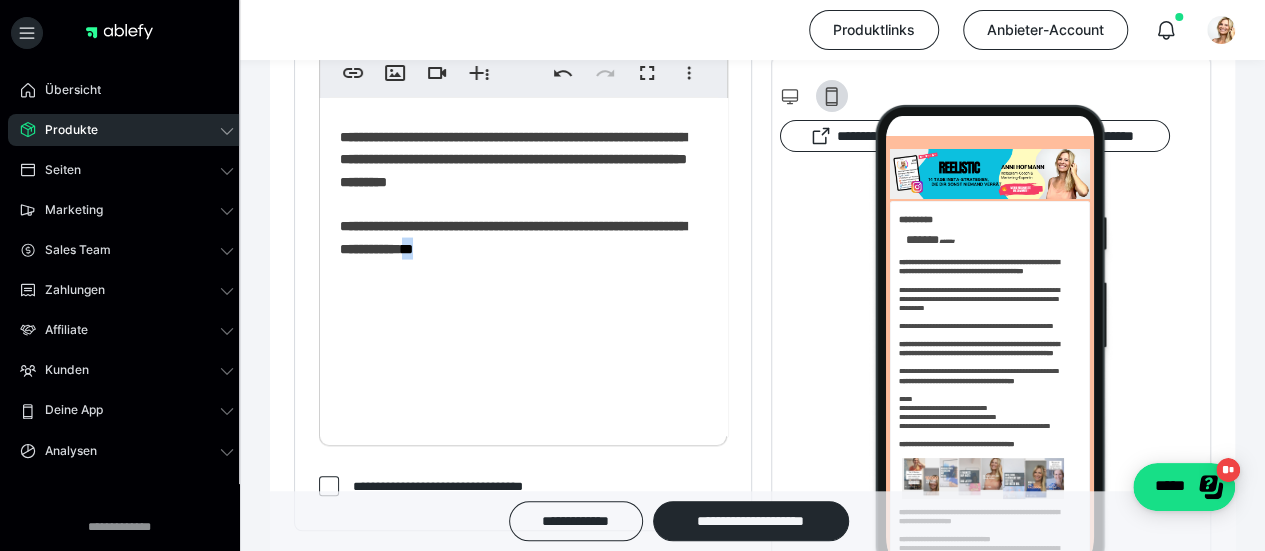 drag, startPoint x: 605, startPoint y: 421, endPoint x: 573, endPoint y: 421, distance: 32 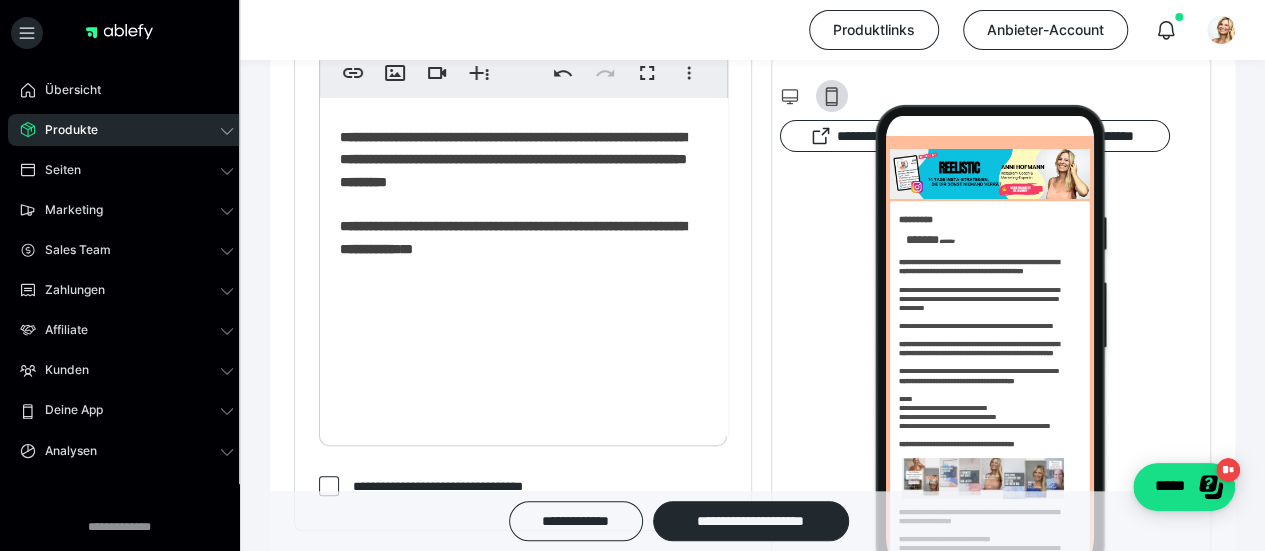 click on "**********" at bounding box center [516, -732] 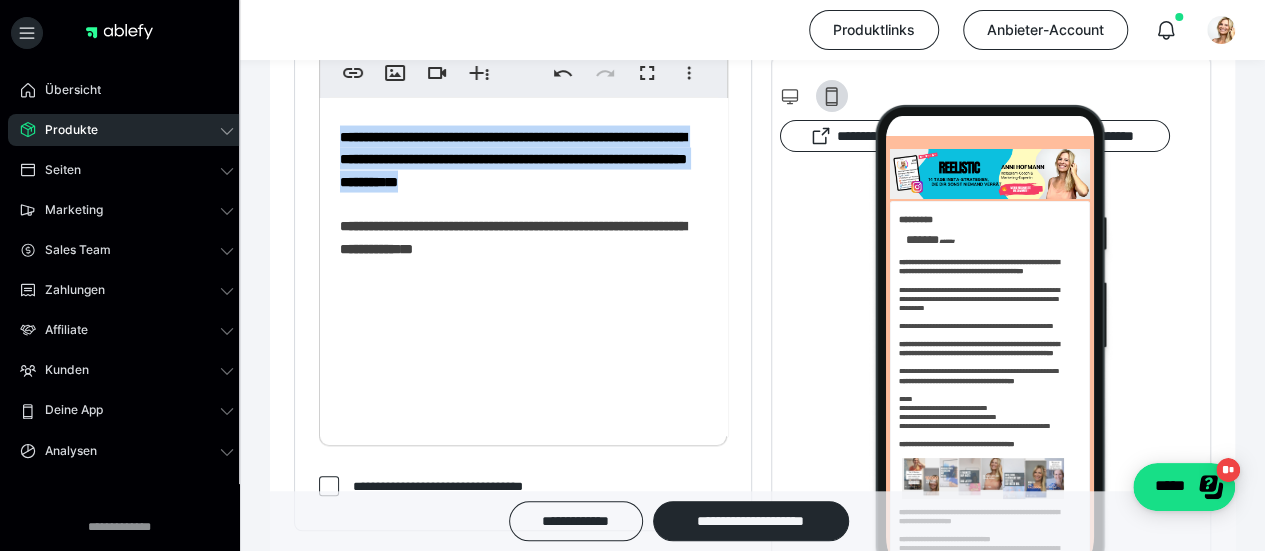 drag, startPoint x: 348, startPoint y: 308, endPoint x: 315, endPoint y: 283, distance: 41.400482 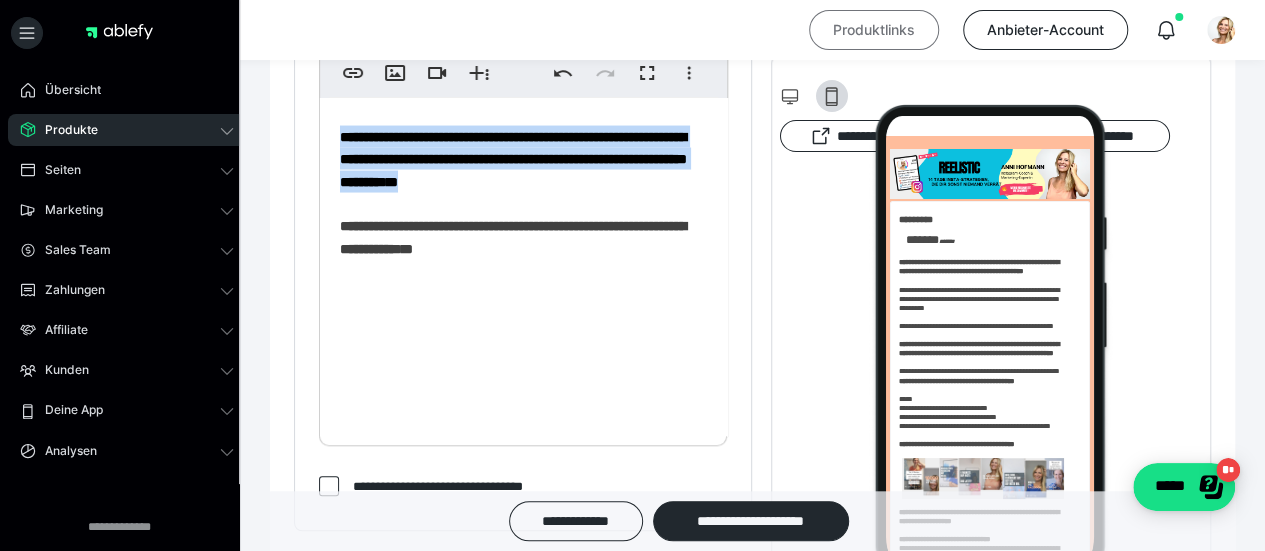 copy on "**********" 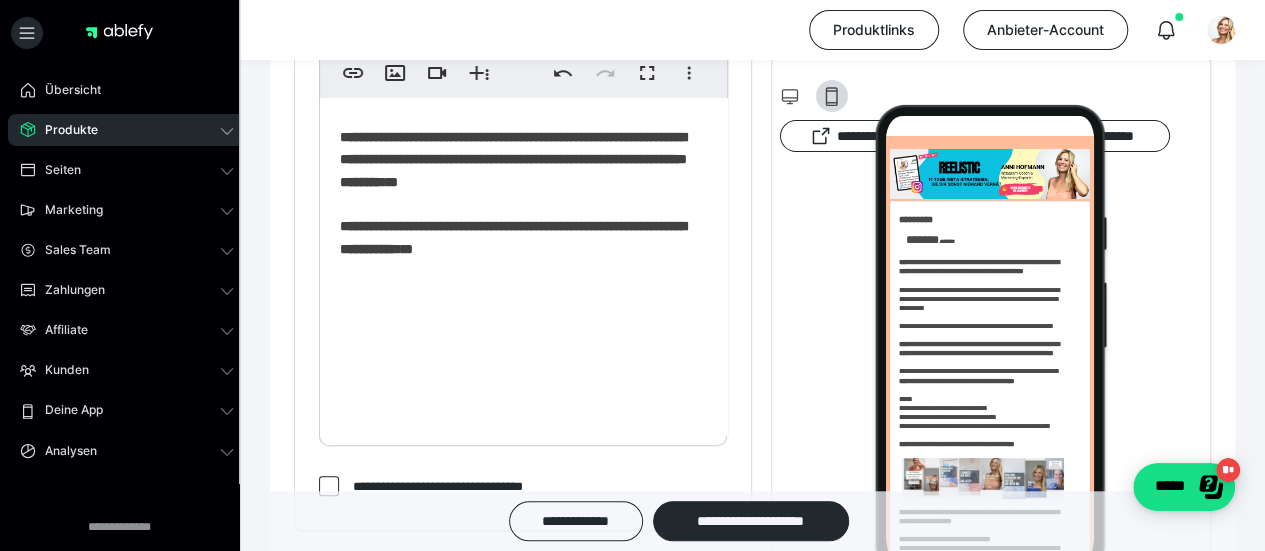 click on "**********" at bounding box center [516, -732] 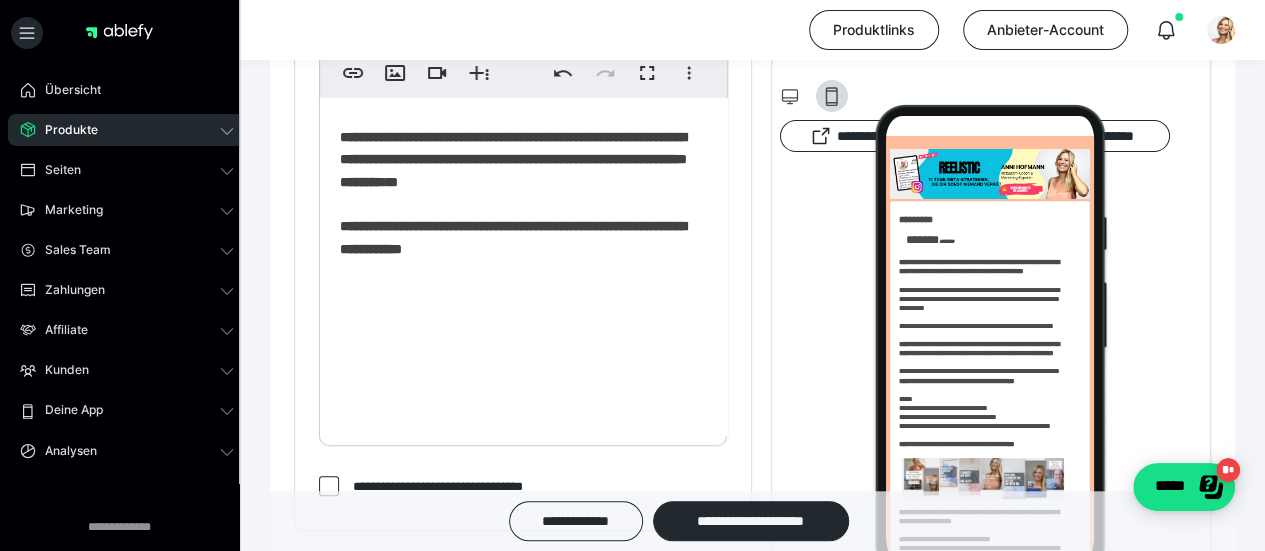 scroll, scrollTop: 1962, scrollLeft: 0, axis: vertical 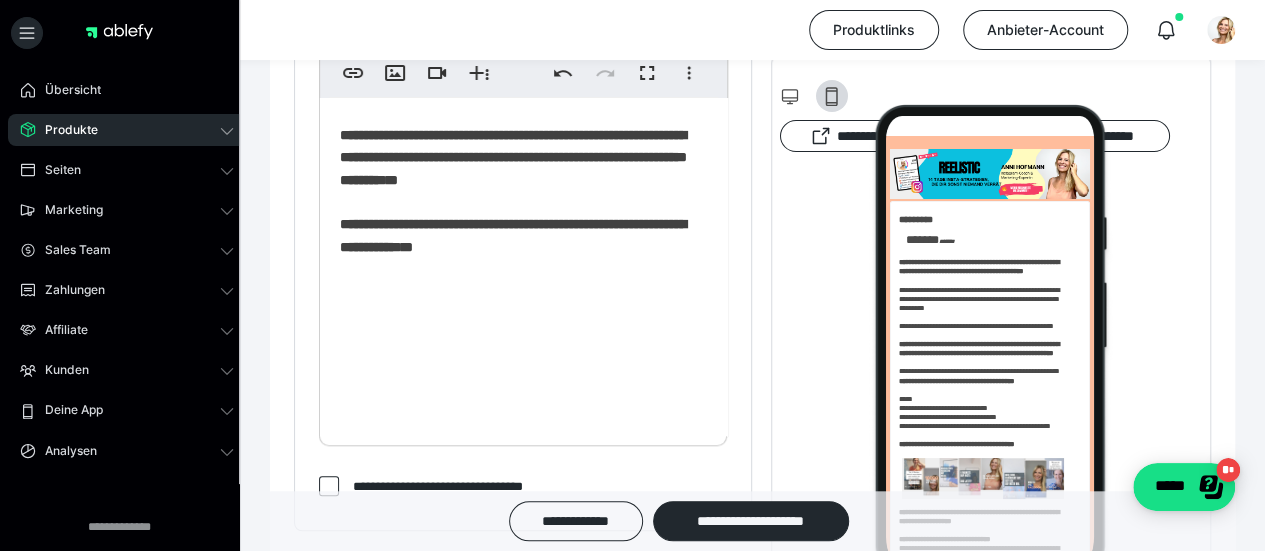 click on "**********" at bounding box center (392, 179) 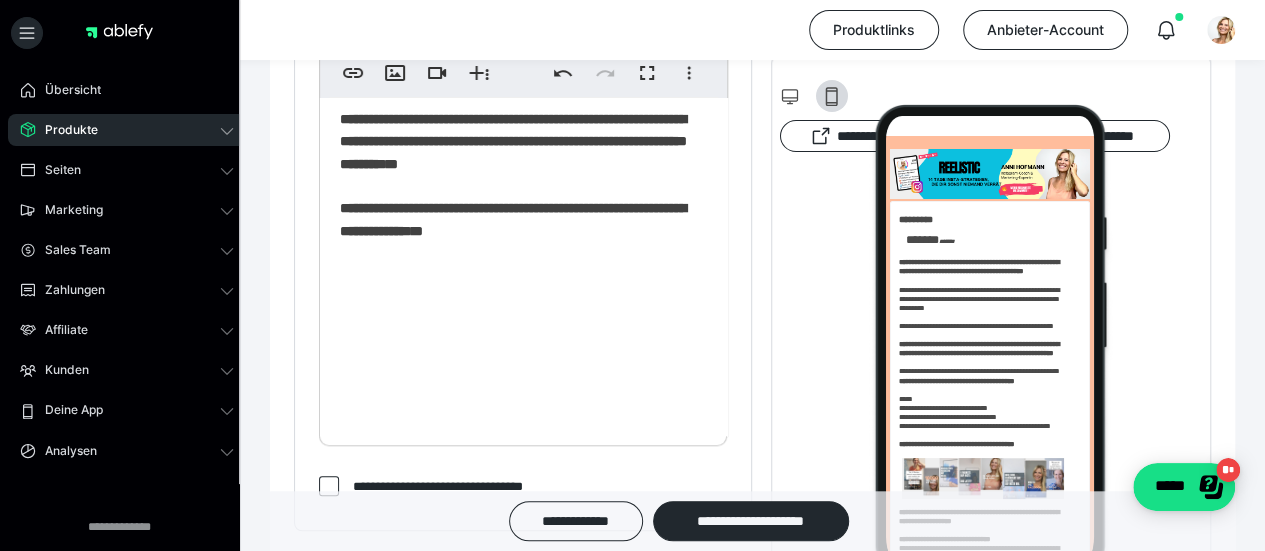 scroll, scrollTop: 1982, scrollLeft: 0, axis: vertical 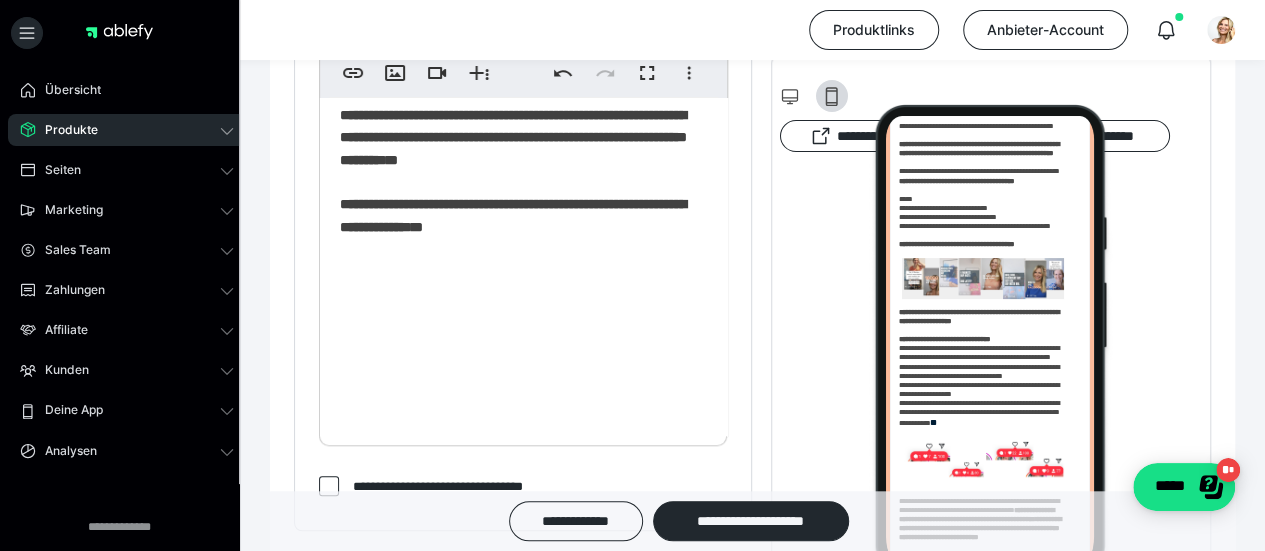 click on "**********" at bounding box center [516, -754] 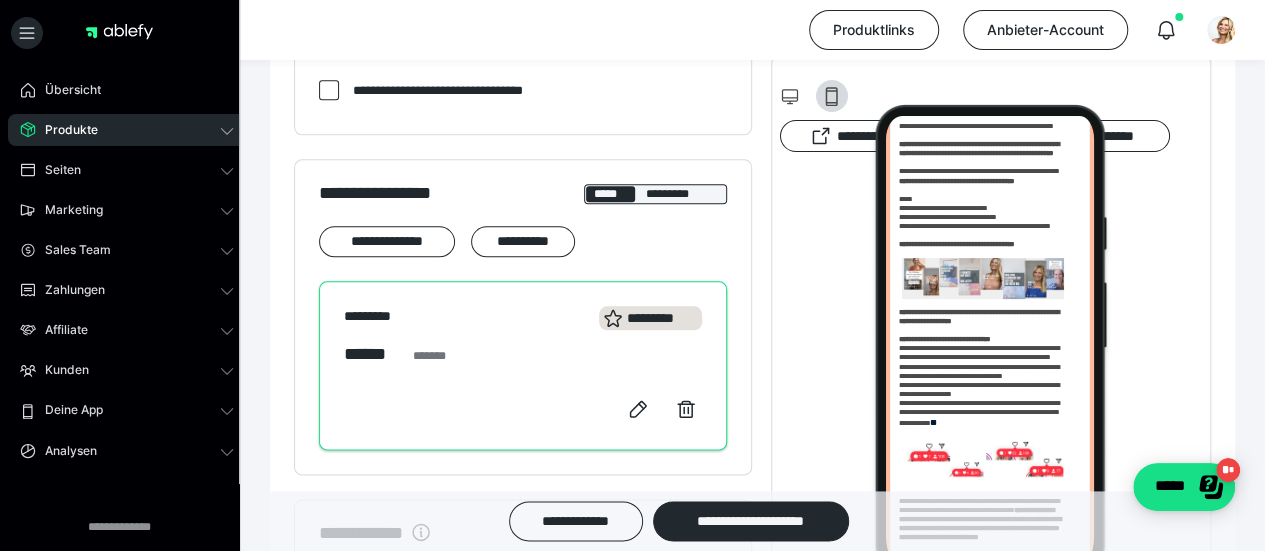 scroll, scrollTop: 1196, scrollLeft: 0, axis: vertical 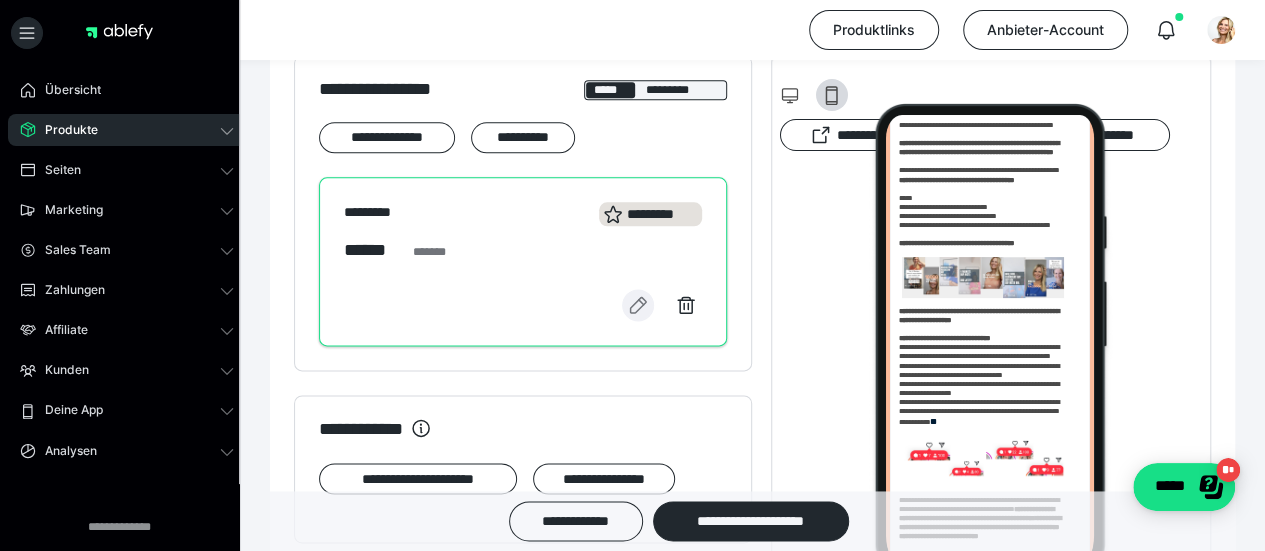 click 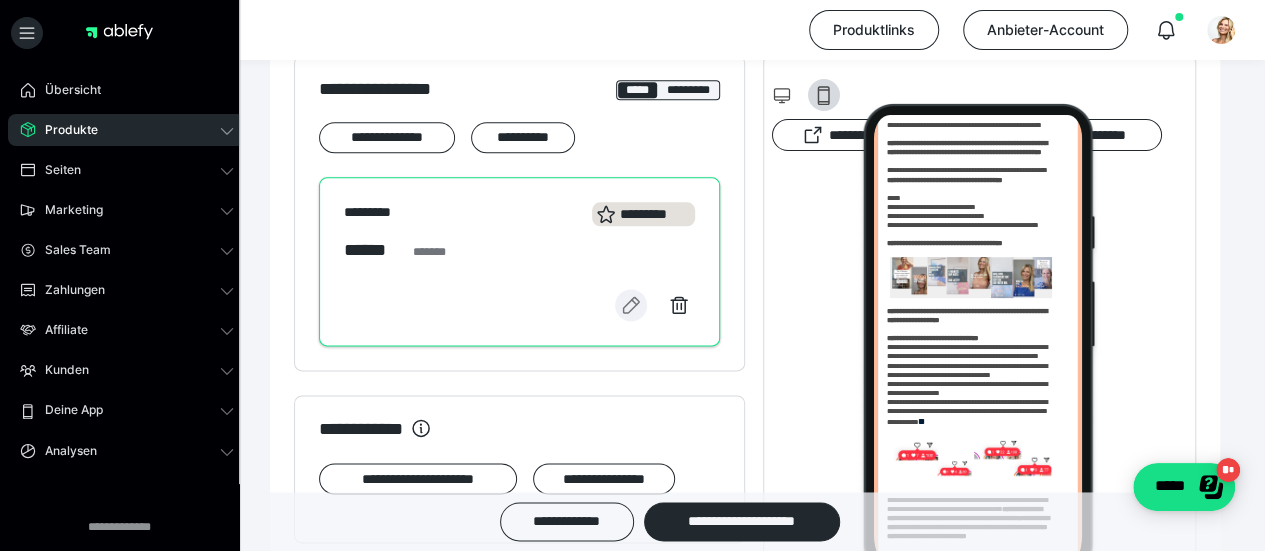 scroll, scrollTop: 2024, scrollLeft: 0, axis: vertical 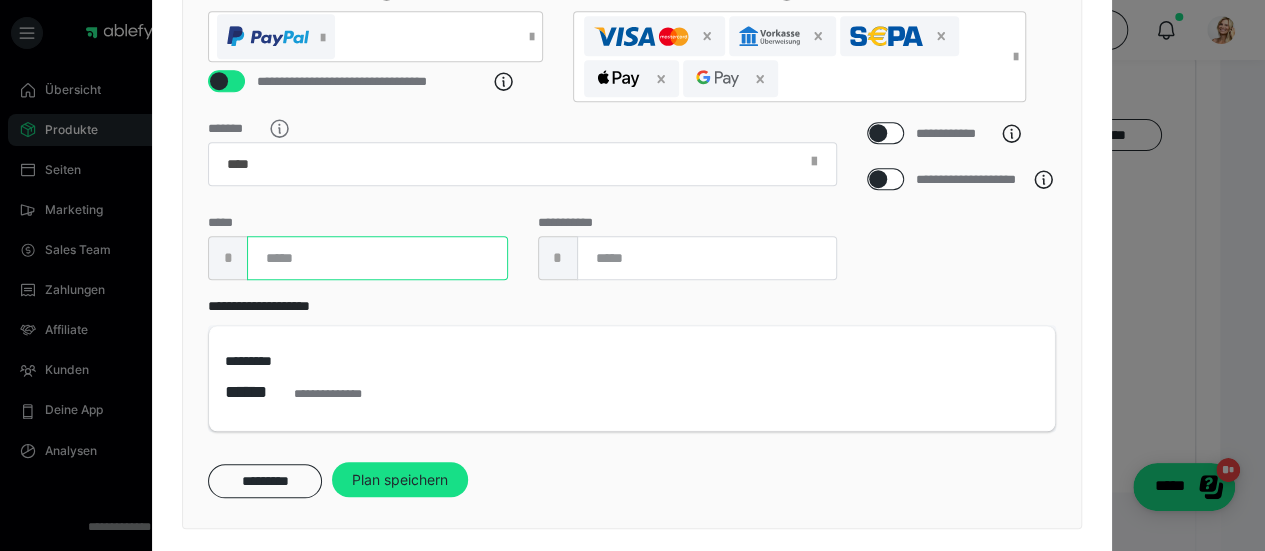 drag, startPoint x: 340, startPoint y: 302, endPoint x: 214, endPoint y: 289, distance: 126.66886 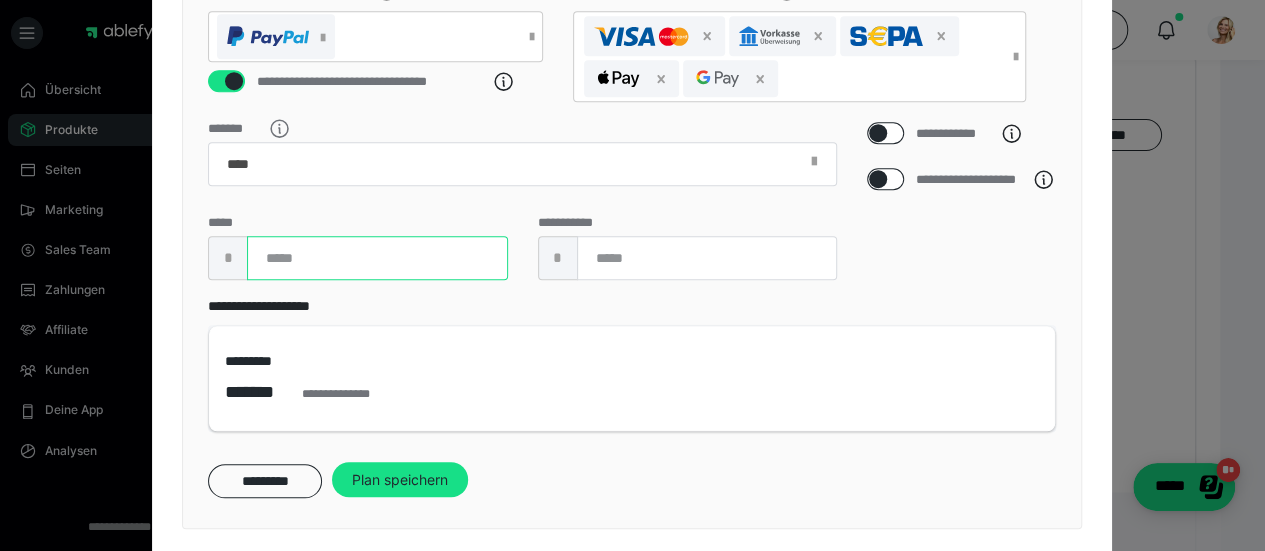 drag, startPoint x: 322, startPoint y: 290, endPoint x: 170, endPoint y: 290, distance: 152 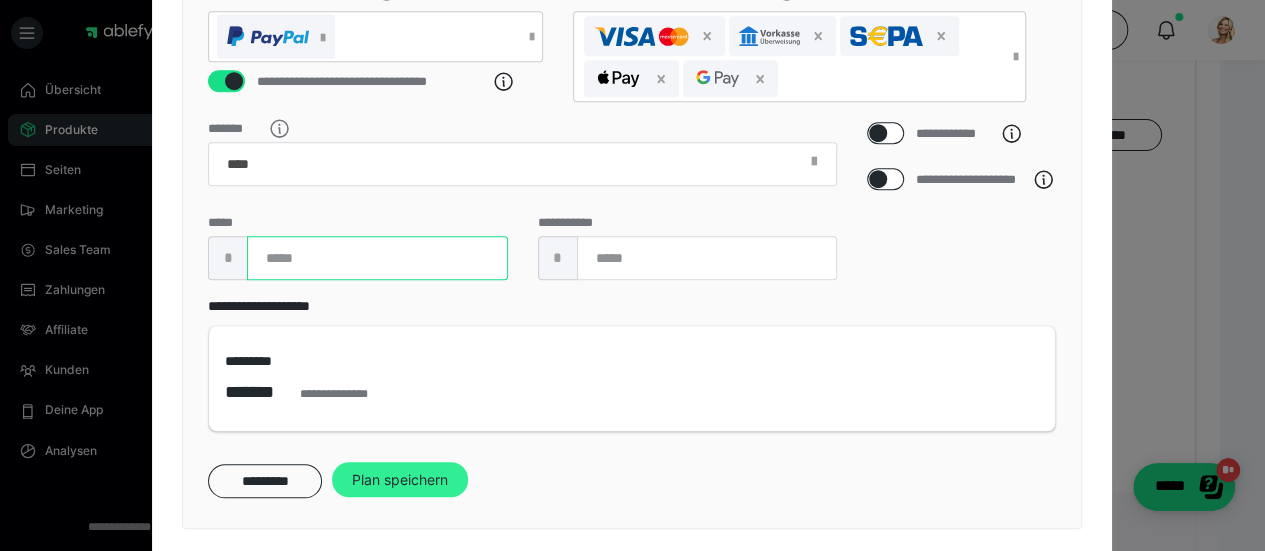 type on "***" 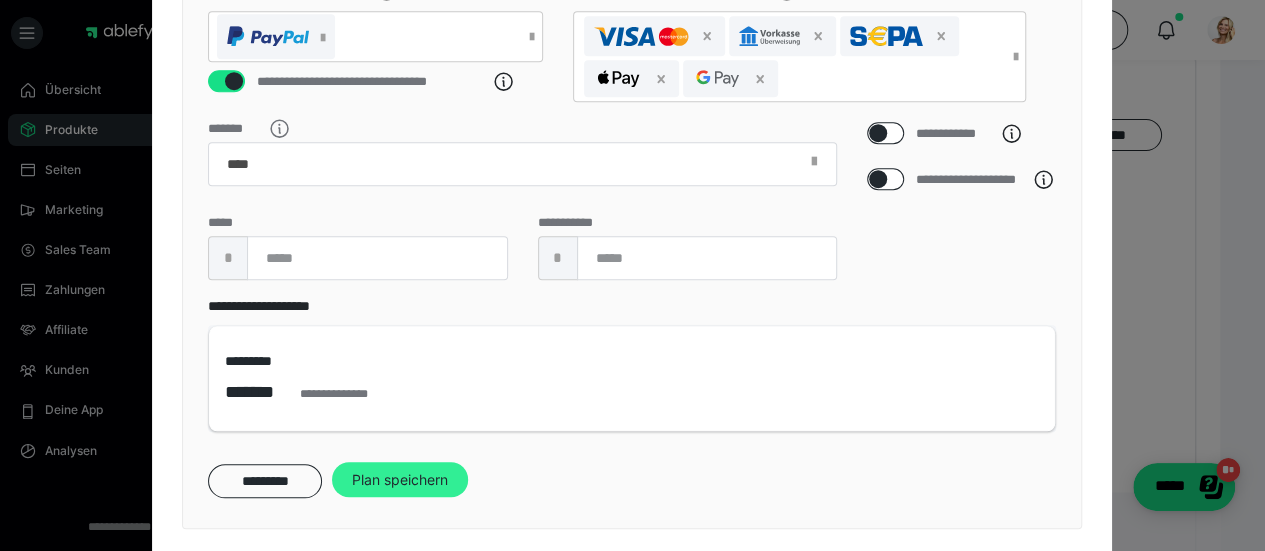 click on "Plan speichern" at bounding box center [400, 480] 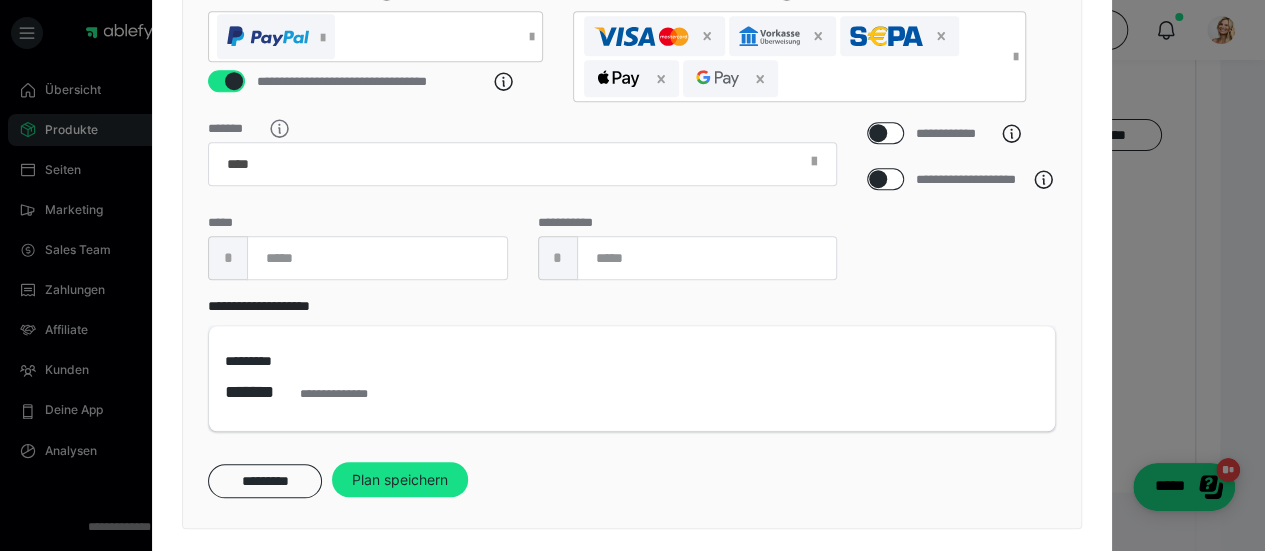 scroll, scrollTop: 0, scrollLeft: 0, axis: both 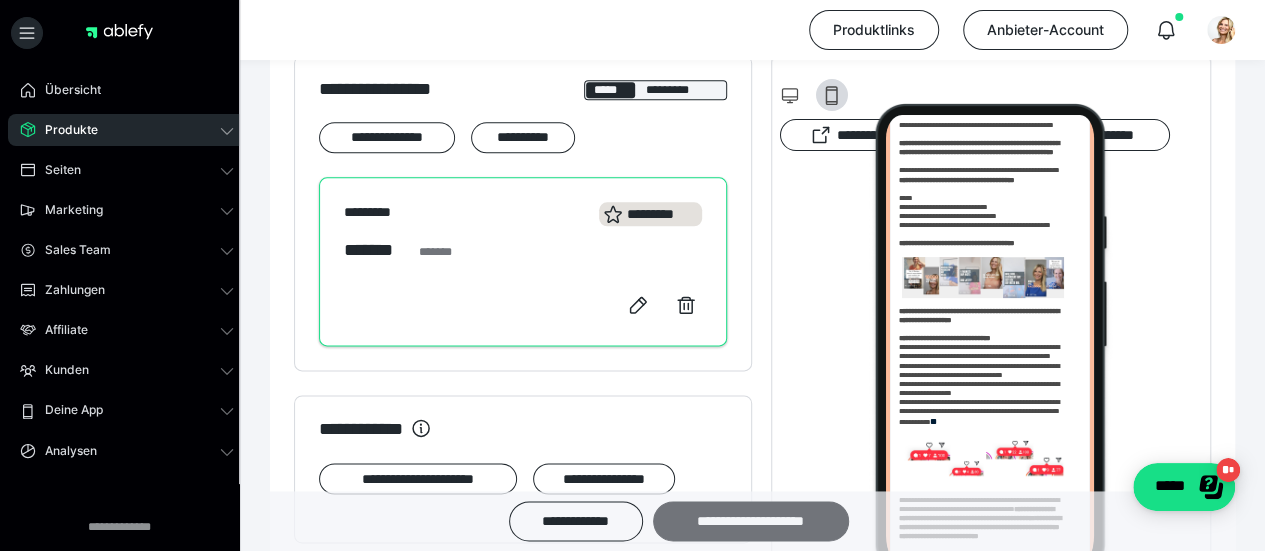 click on "**********" at bounding box center (751, 521) 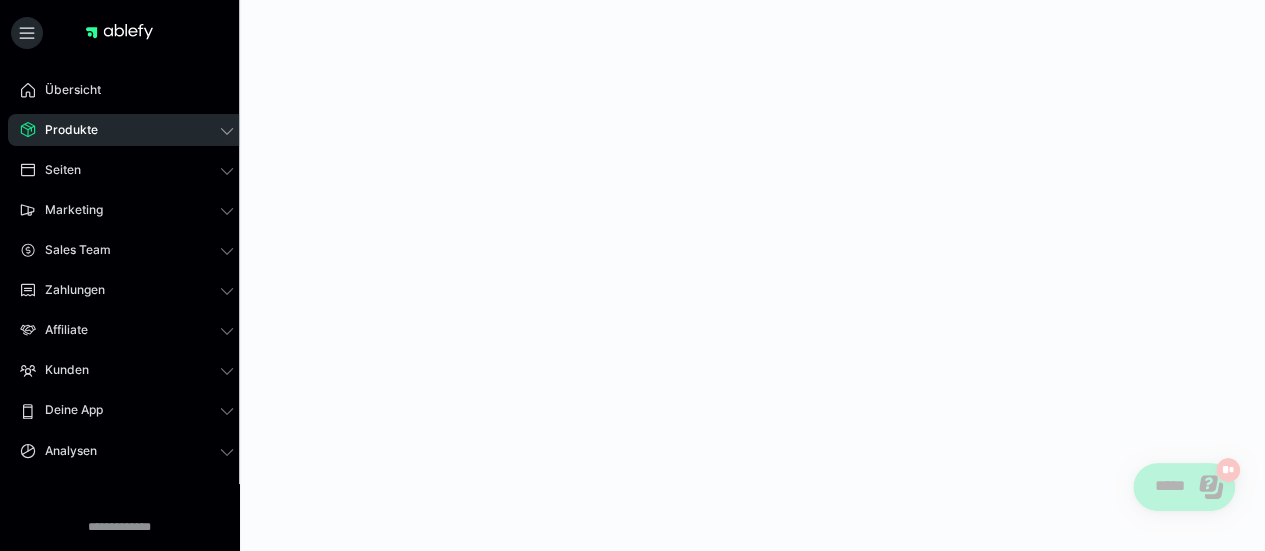 scroll, scrollTop: 0, scrollLeft: 0, axis: both 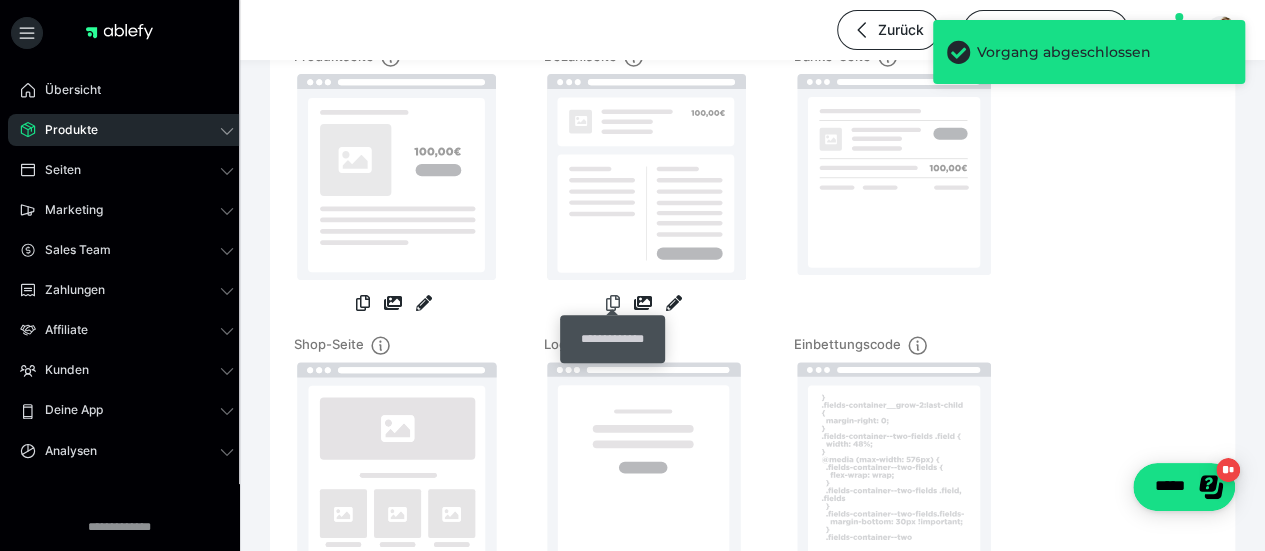 click at bounding box center (613, 303) 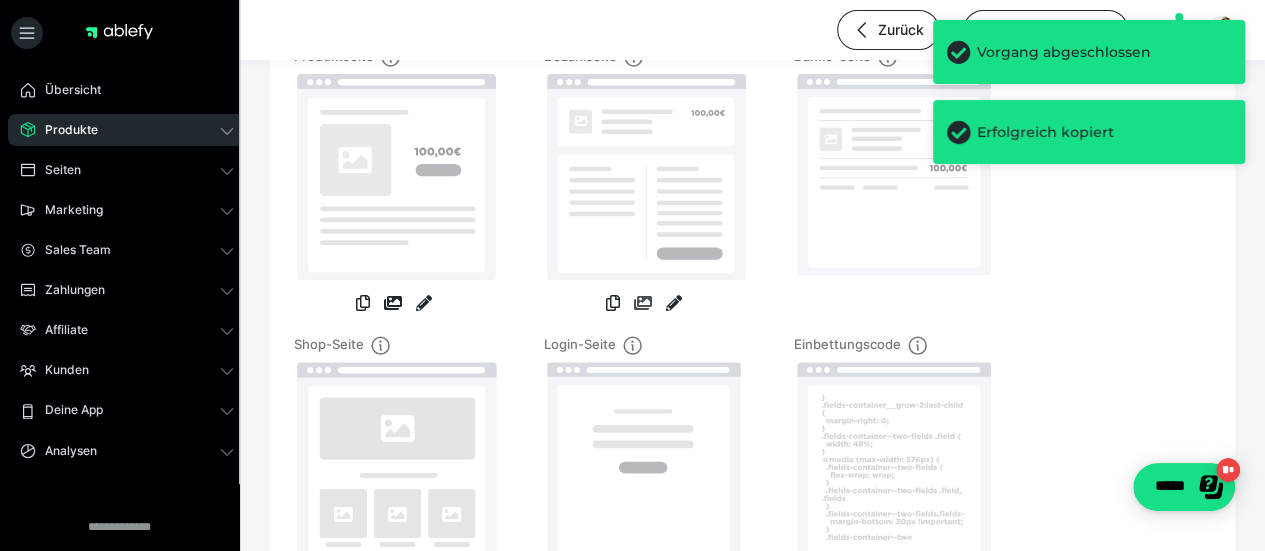 click at bounding box center [643, 303] 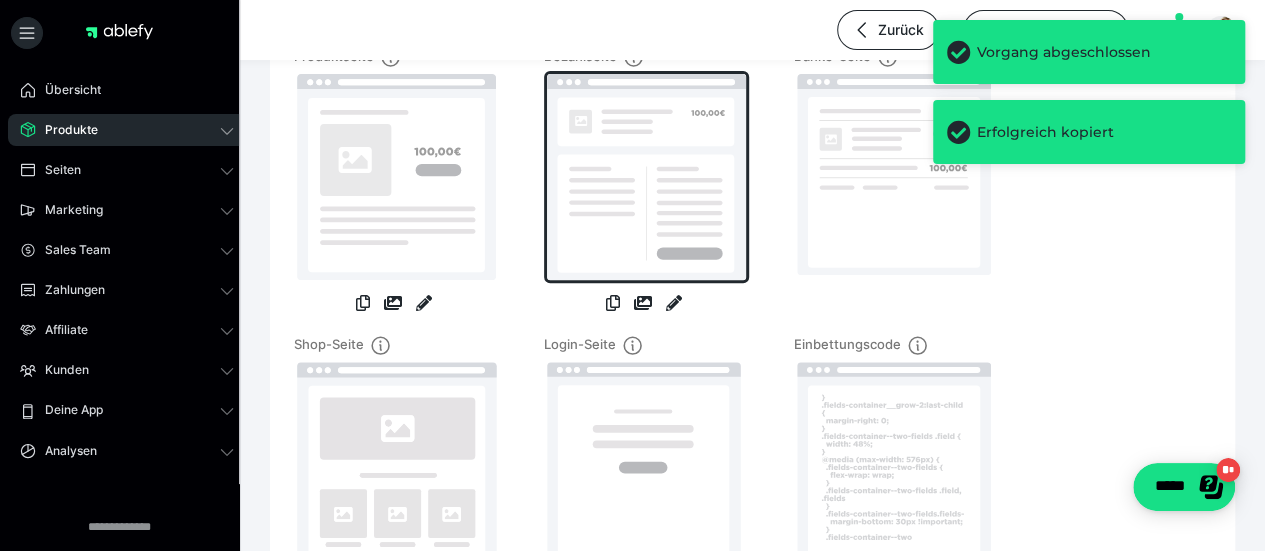 click at bounding box center (613, 303) 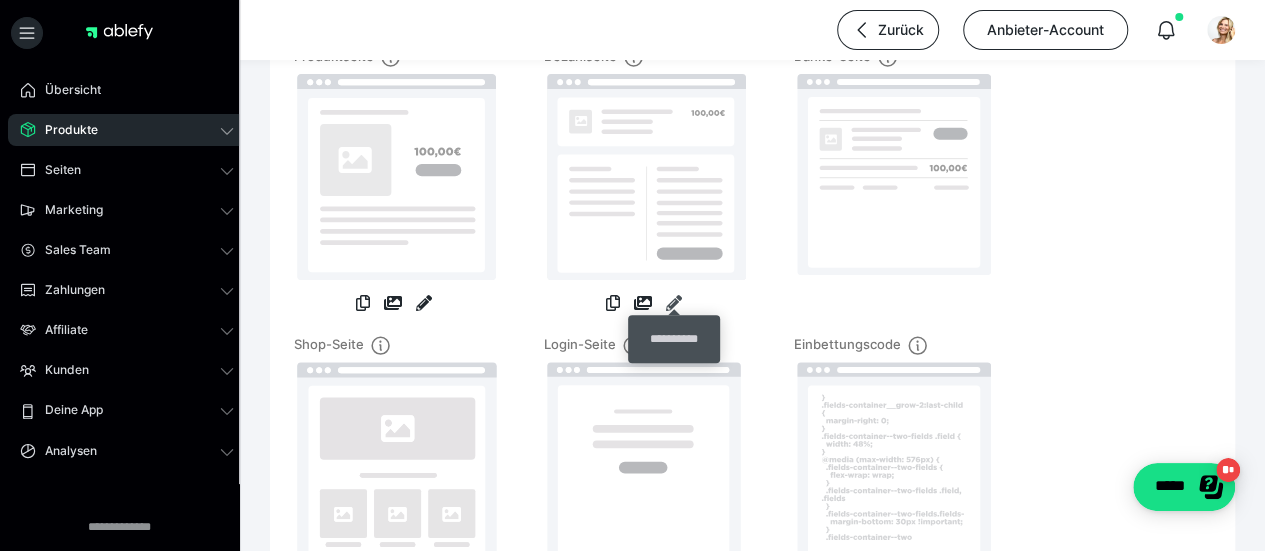 click at bounding box center [674, 303] 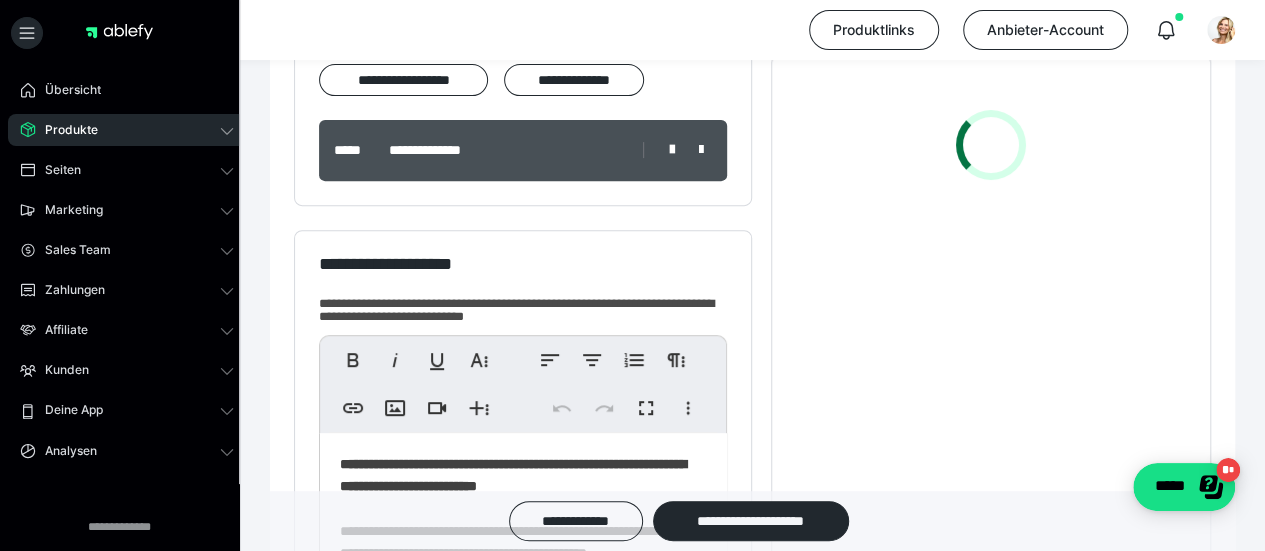 scroll, scrollTop: 600, scrollLeft: 0, axis: vertical 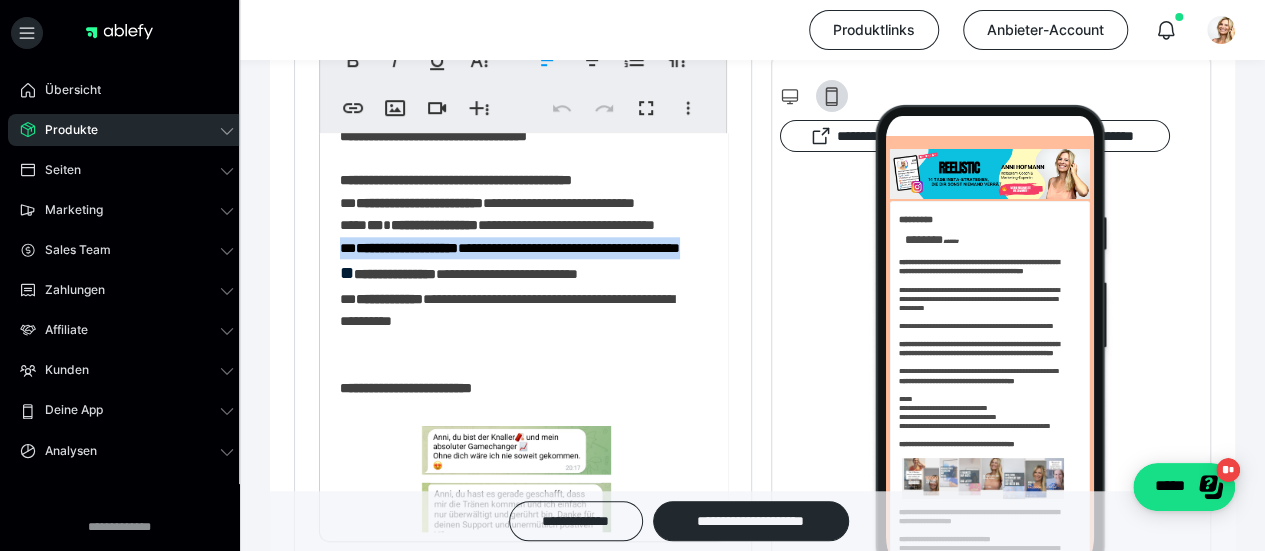 drag, startPoint x: 556, startPoint y: 405, endPoint x: 337, endPoint y: 385, distance: 219.91135 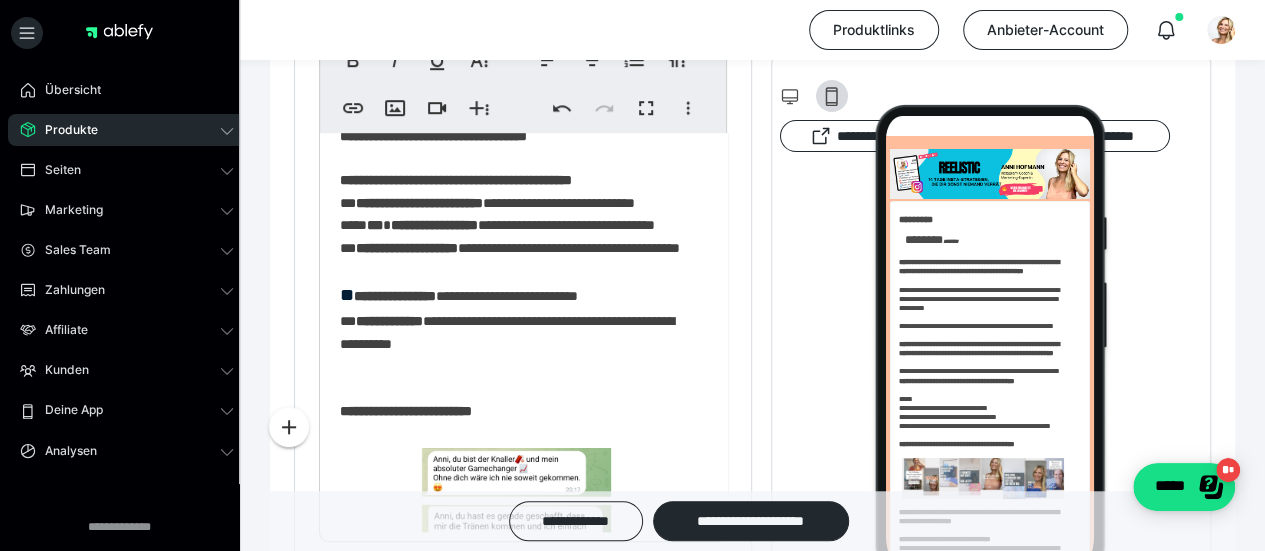 type 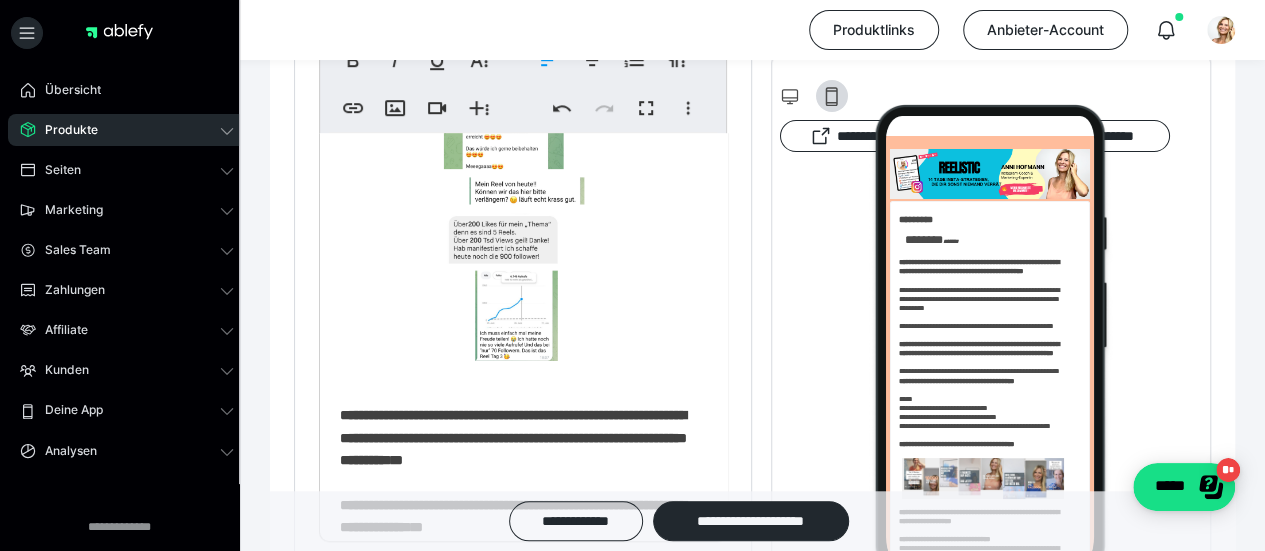 scroll, scrollTop: 2004, scrollLeft: 0, axis: vertical 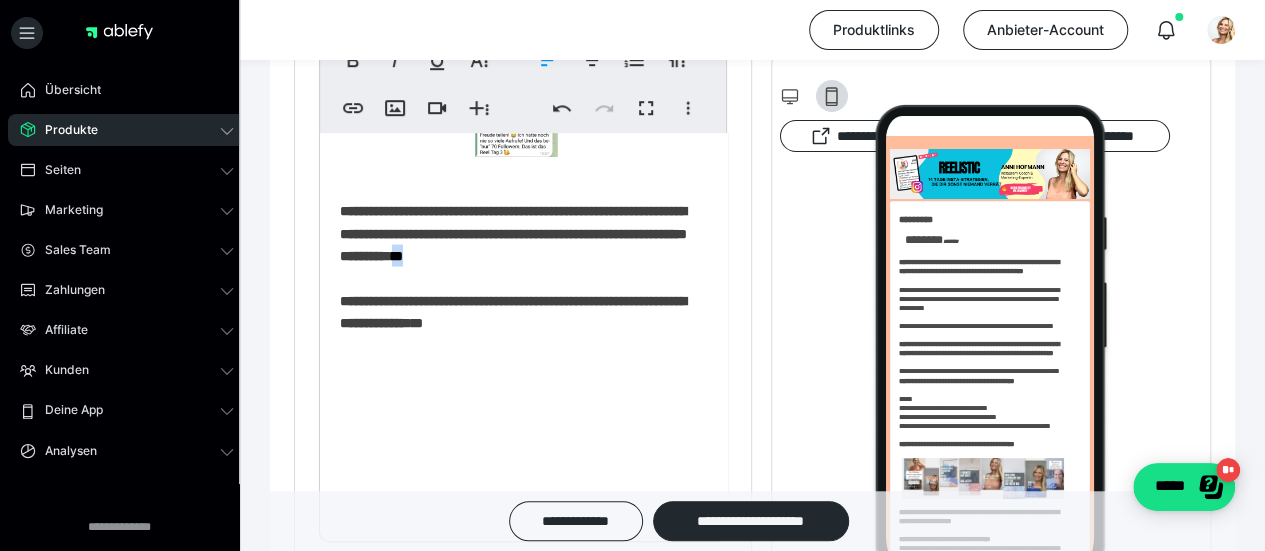 click on "**********" at bounding box center [516, -669] 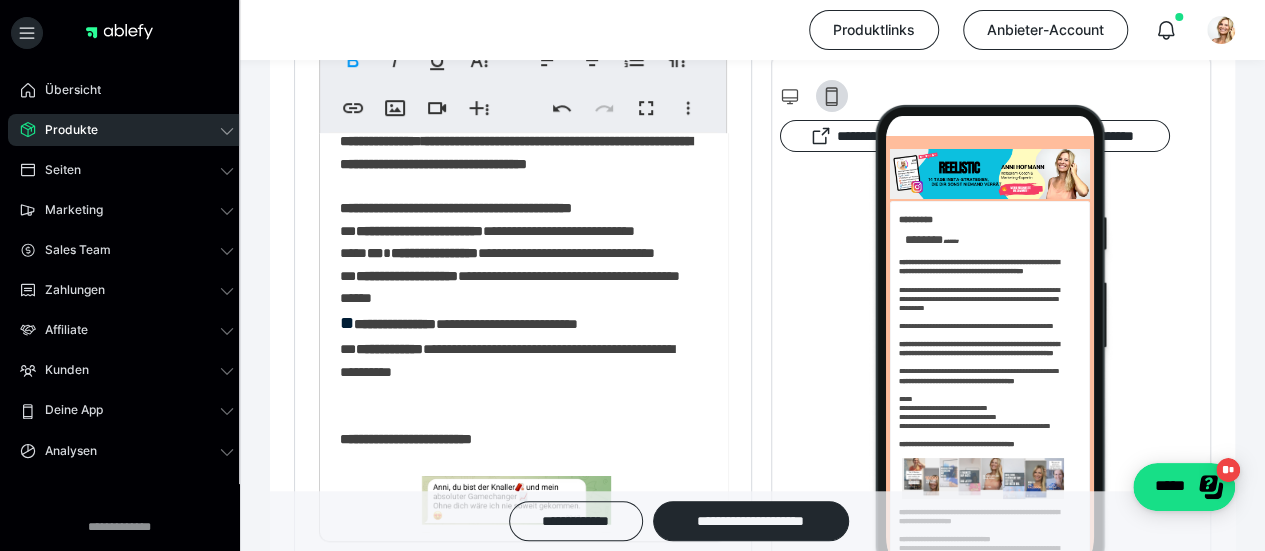 scroll, scrollTop: 1104, scrollLeft: 0, axis: vertical 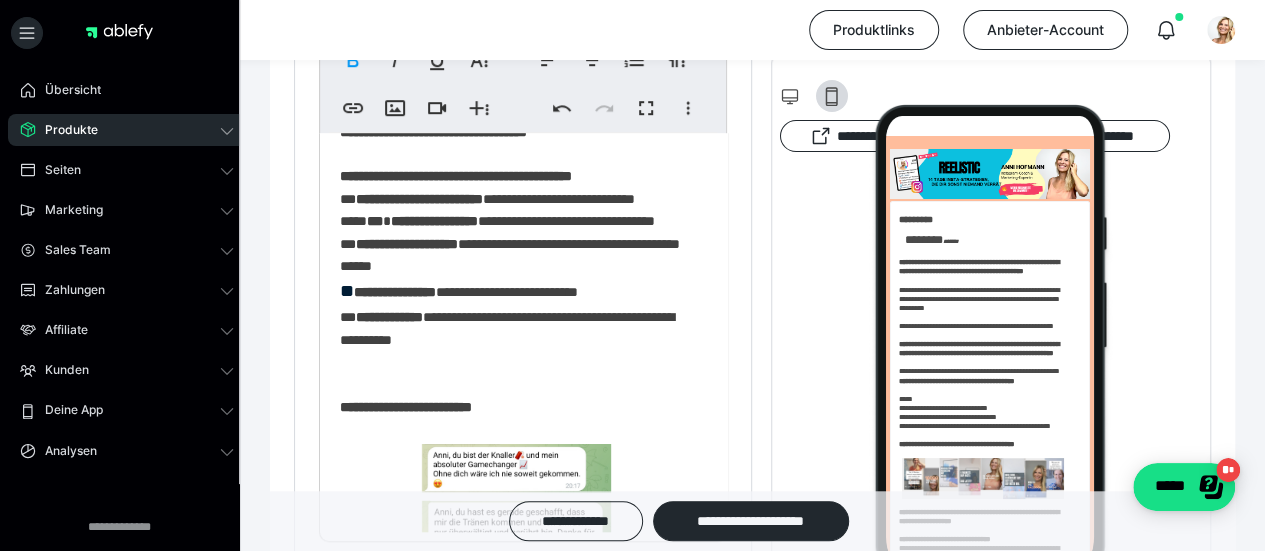 click on "**********" at bounding box center (516, 231) 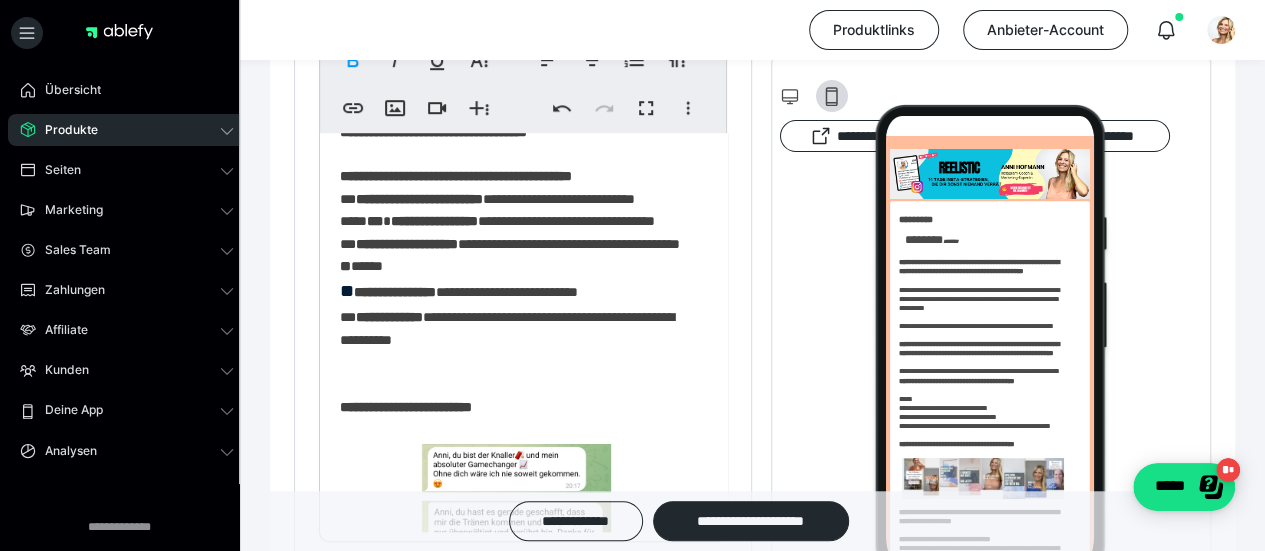 click on "**********" at bounding box center [516, 231] 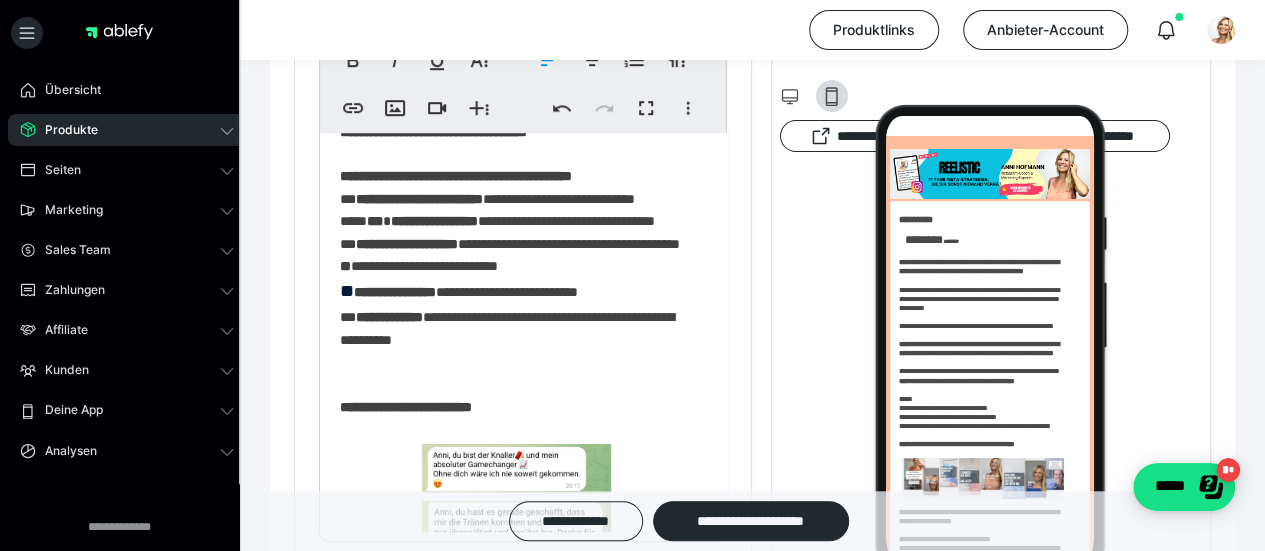 click on "**********" at bounding box center (516, 231) 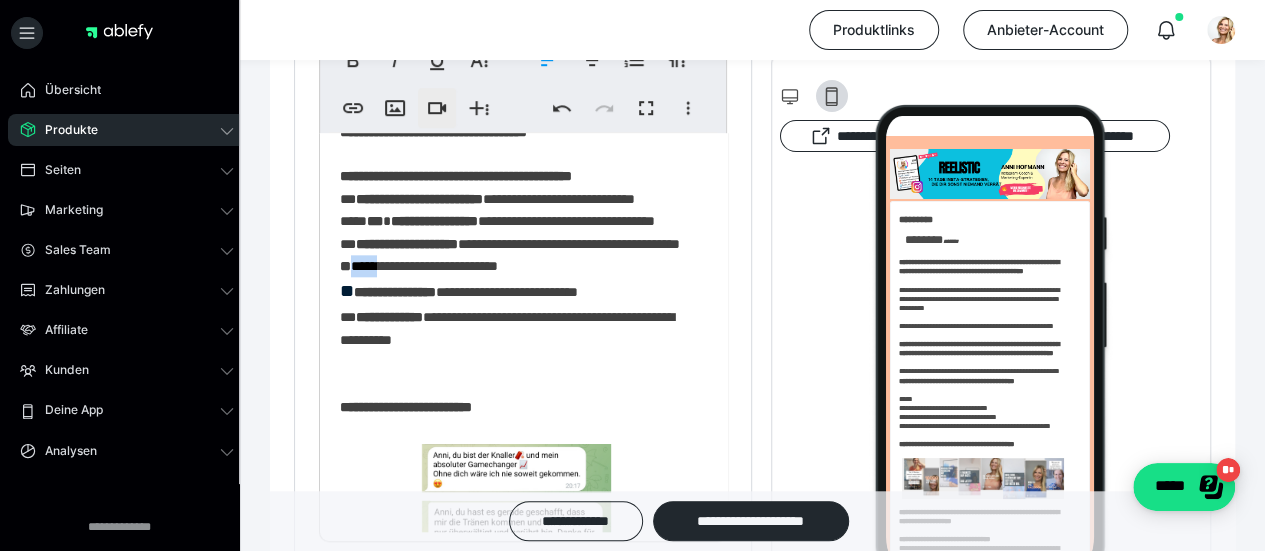 drag, startPoint x: 397, startPoint y: 424, endPoint x: 434, endPoint y: 103, distance: 323.12537 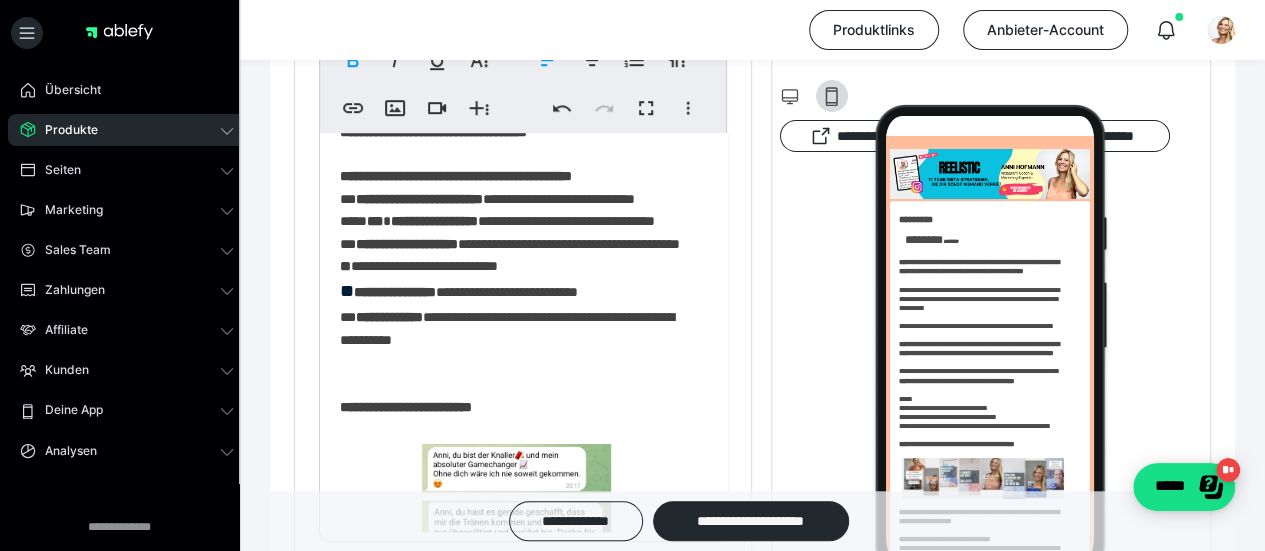 click on "**********" 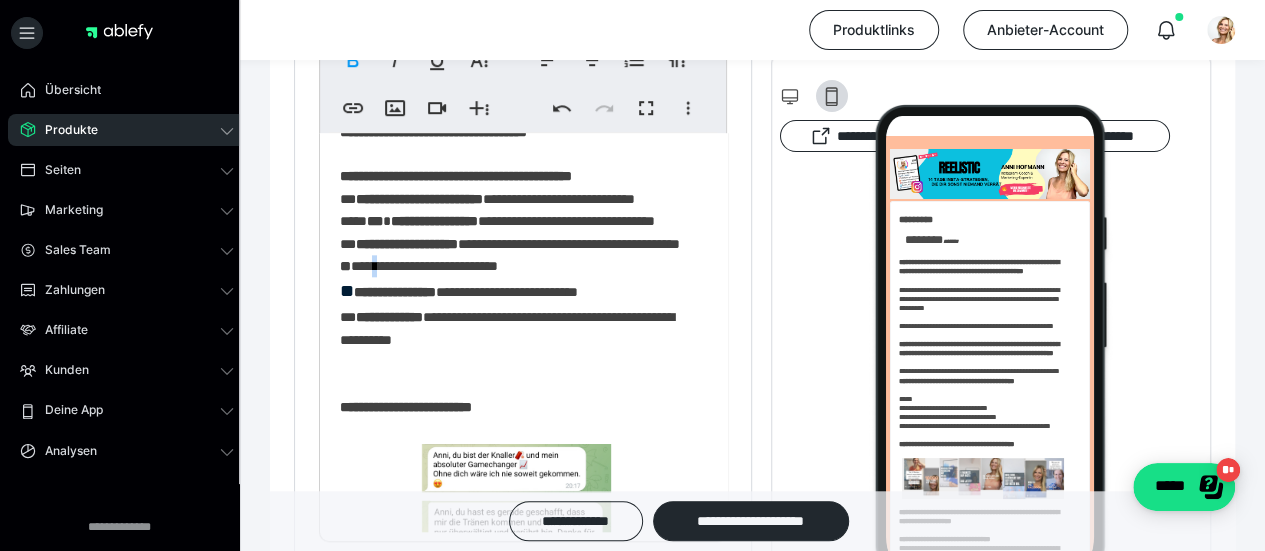 click on "**********" at bounding box center [516, 231] 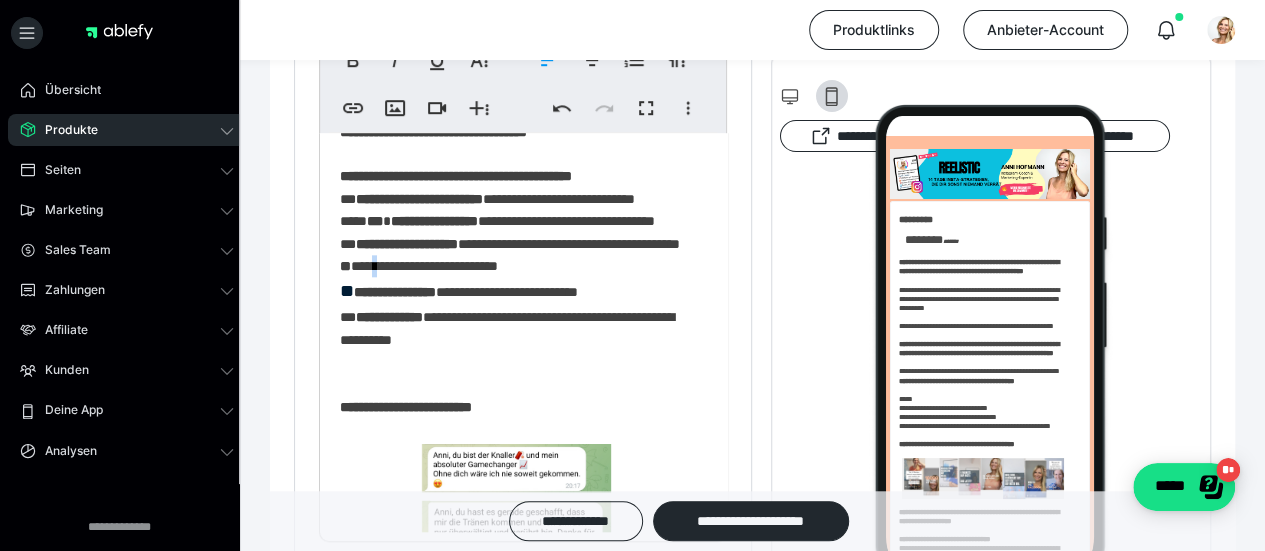 click on "**********" at bounding box center [516, 231] 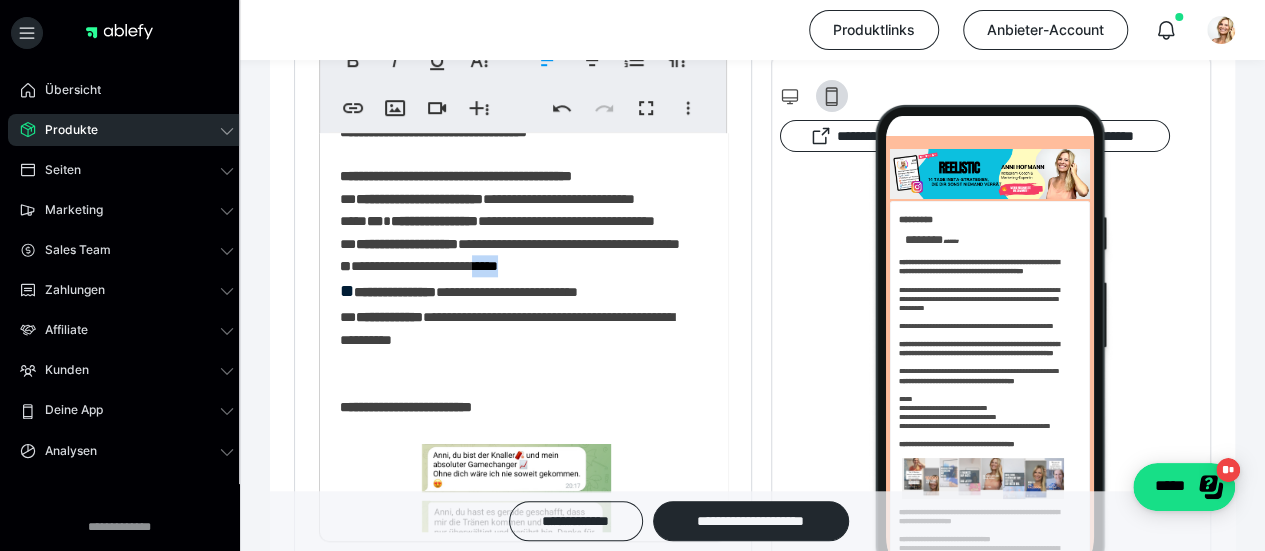 drag, startPoint x: 574, startPoint y: 420, endPoint x: 517, endPoint y: 423, distance: 57.07889 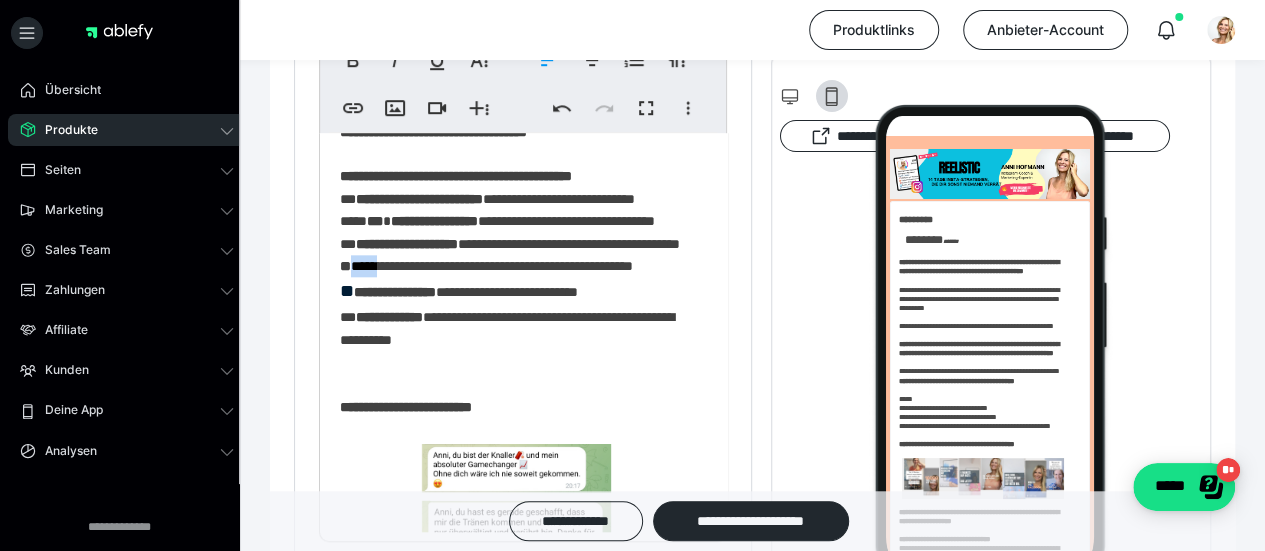 drag, startPoint x: 400, startPoint y: 424, endPoint x: 358, endPoint y: 418, distance: 42.426407 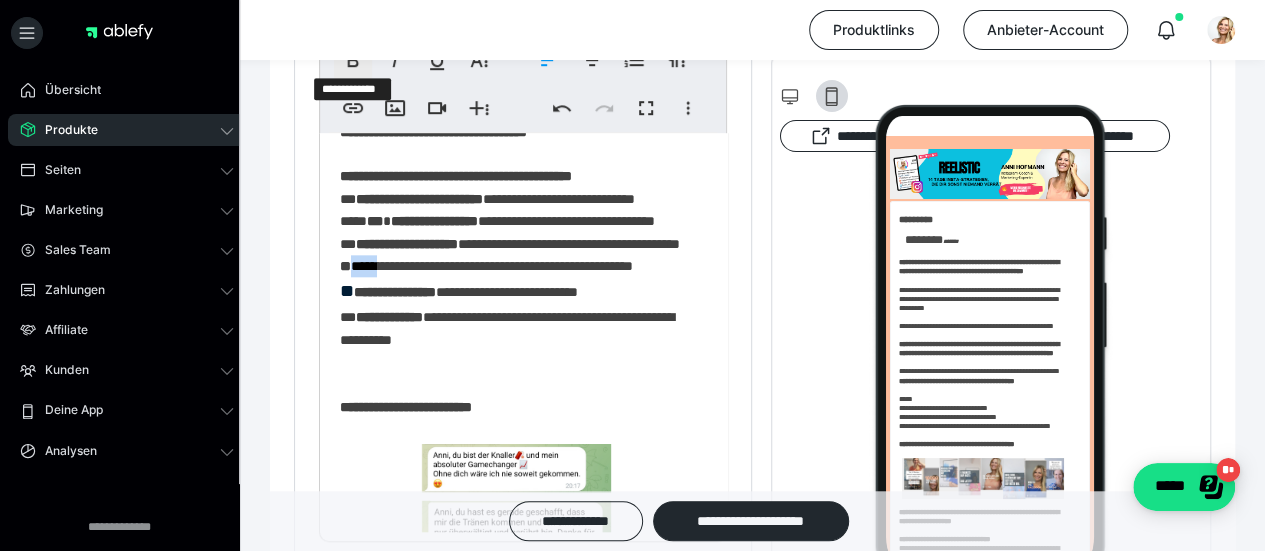 click 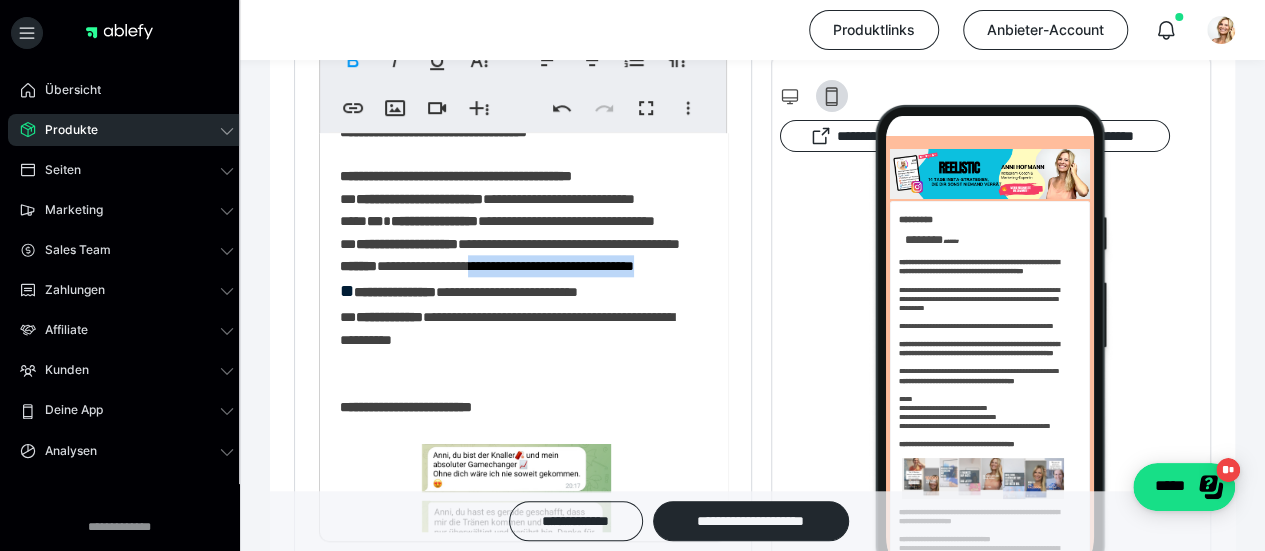 click on "**********" at bounding box center [516, 242] 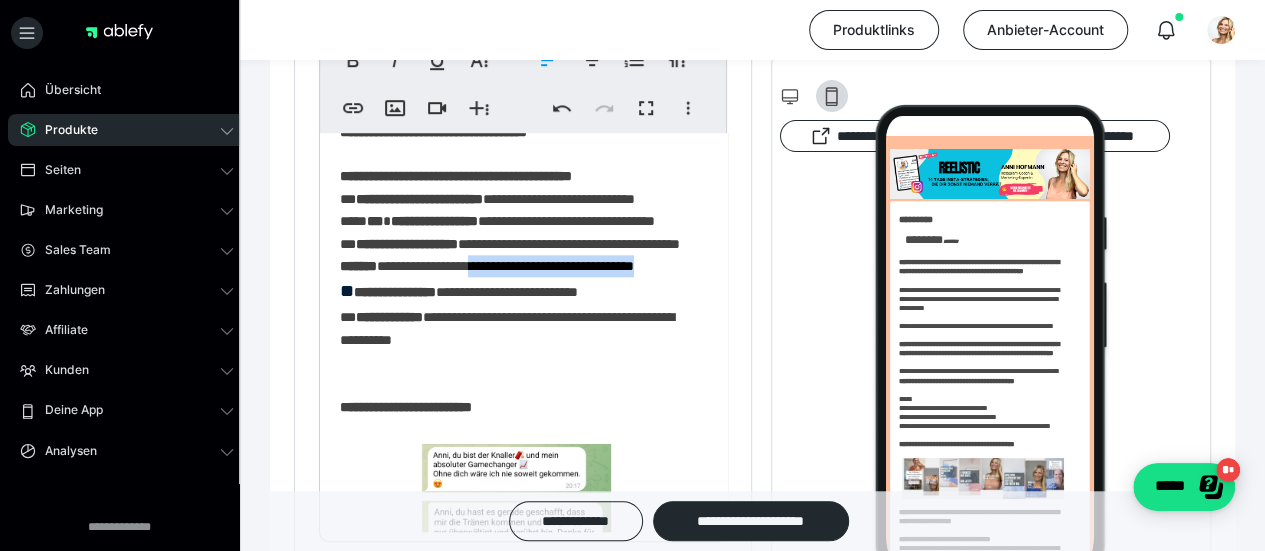 click on "**********" at bounding box center [516, 242] 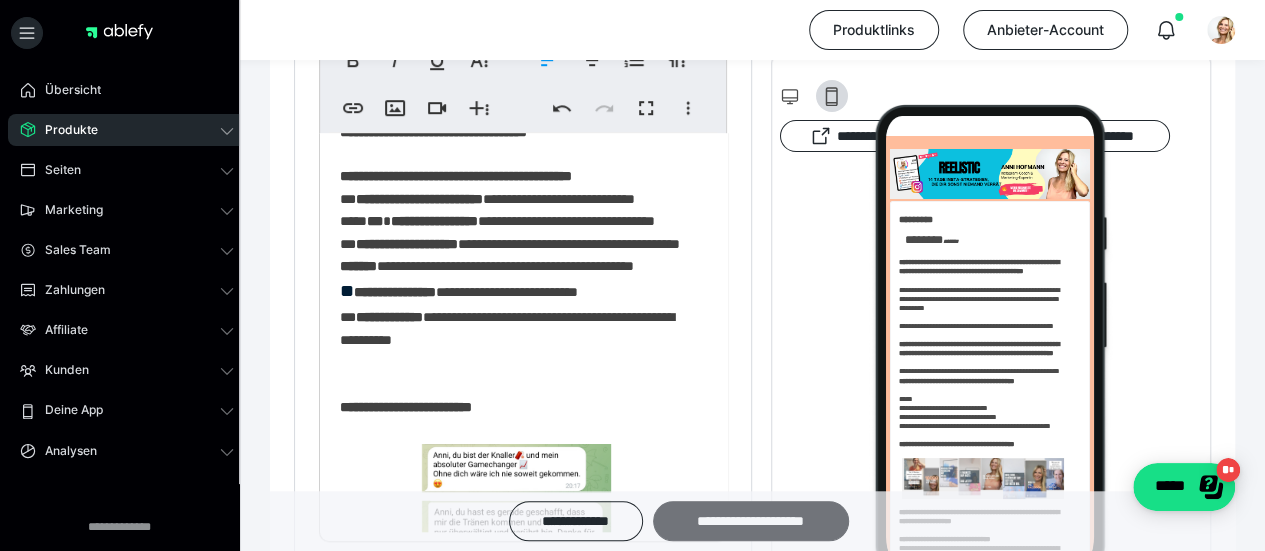 click on "**********" at bounding box center (751, 521) 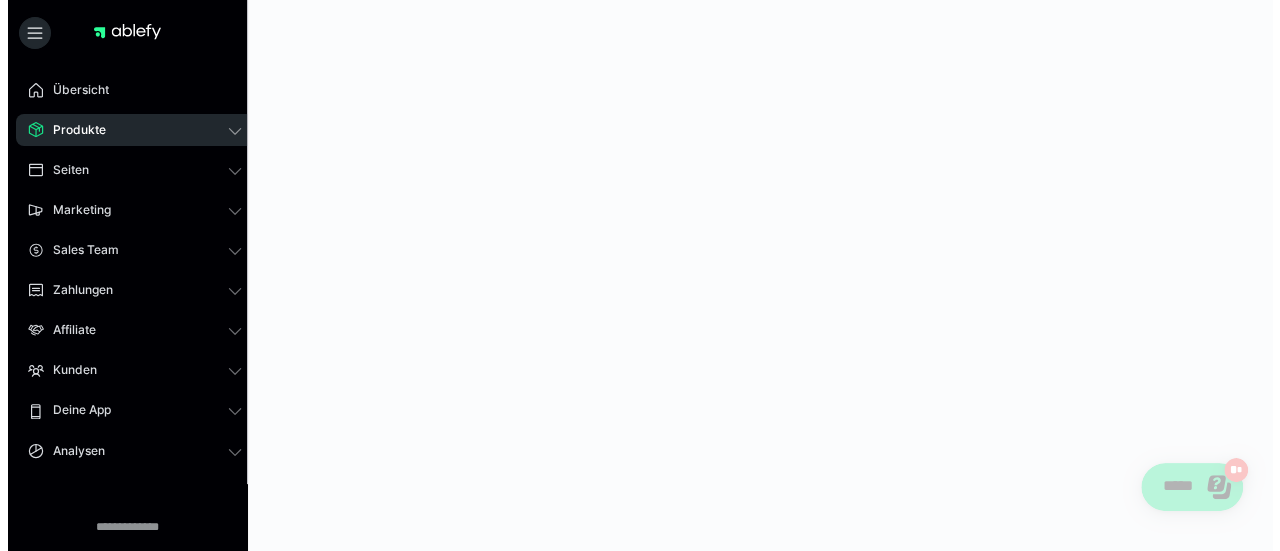 scroll, scrollTop: 0, scrollLeft: 0, axis: both 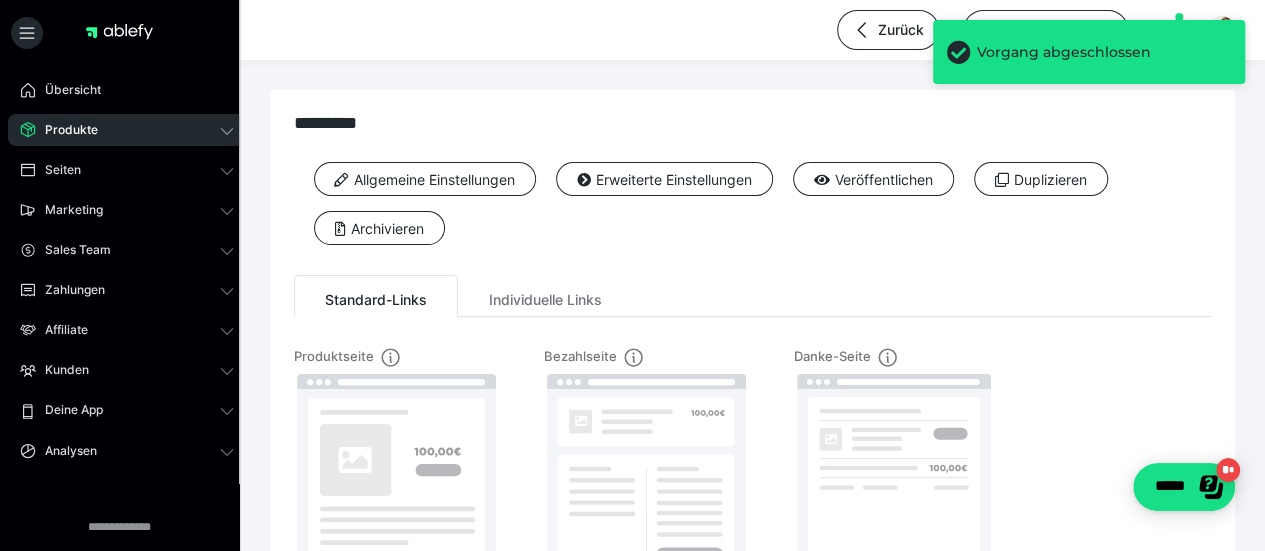 click on "Allgemeine Einstellungen Erweiterte Einstellungen Veröffentlichen Duplizieren Archivieren" at bounding box center [752, 211] 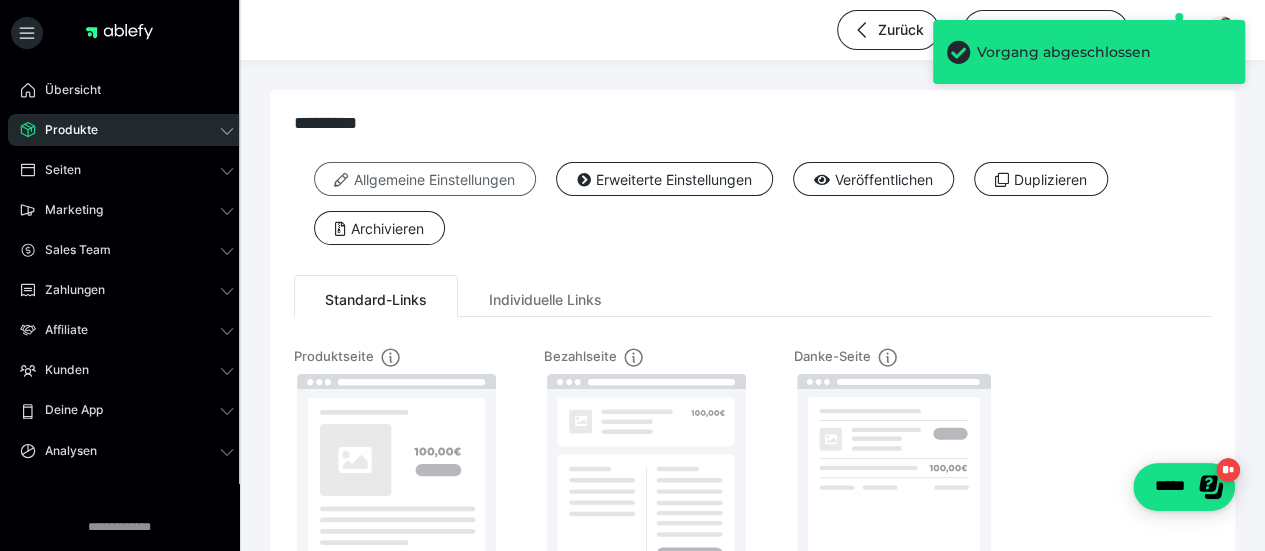 click on "Allgemeine Einstellungen" at bounding box center (425, 179) 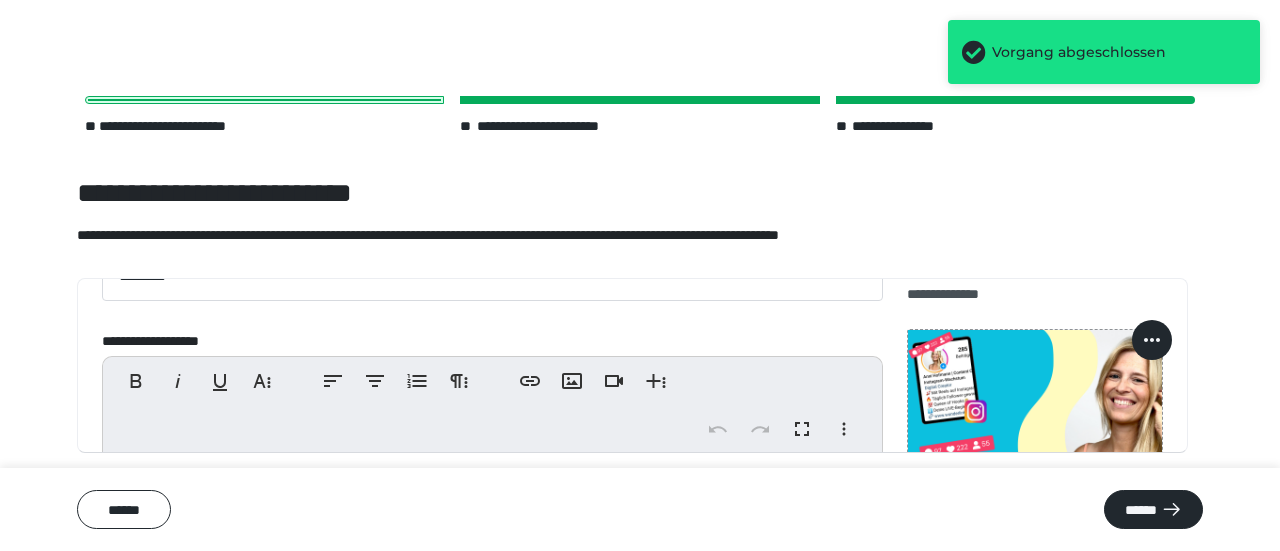 scroll, scrollTop: 263, scrollLeft: 0, axis: vertical 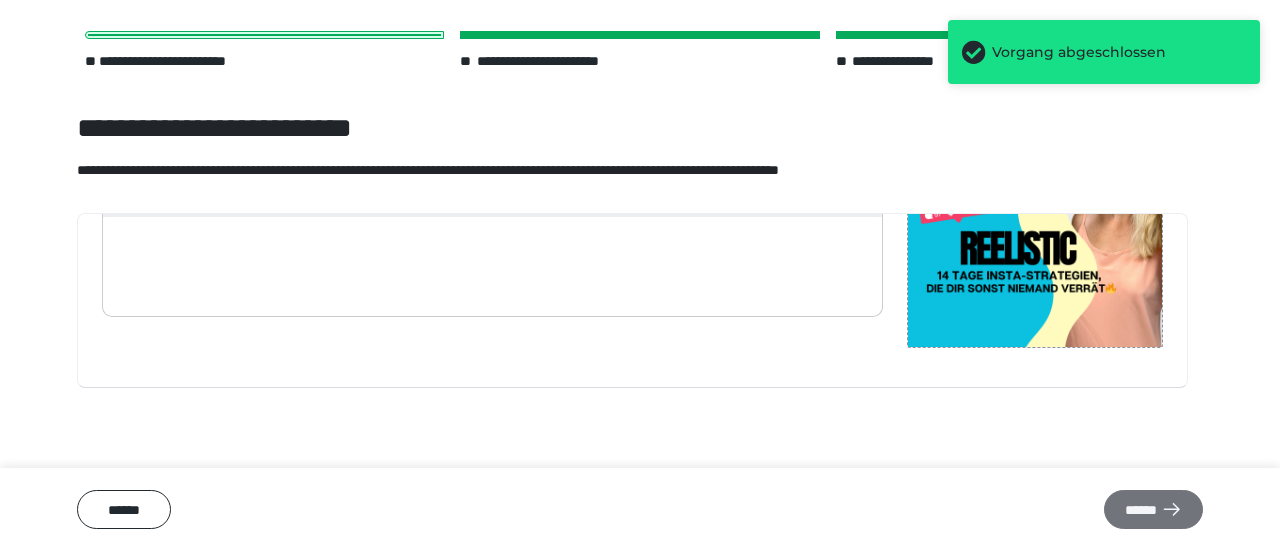 click on "******" at bounding box center [1153, 509] 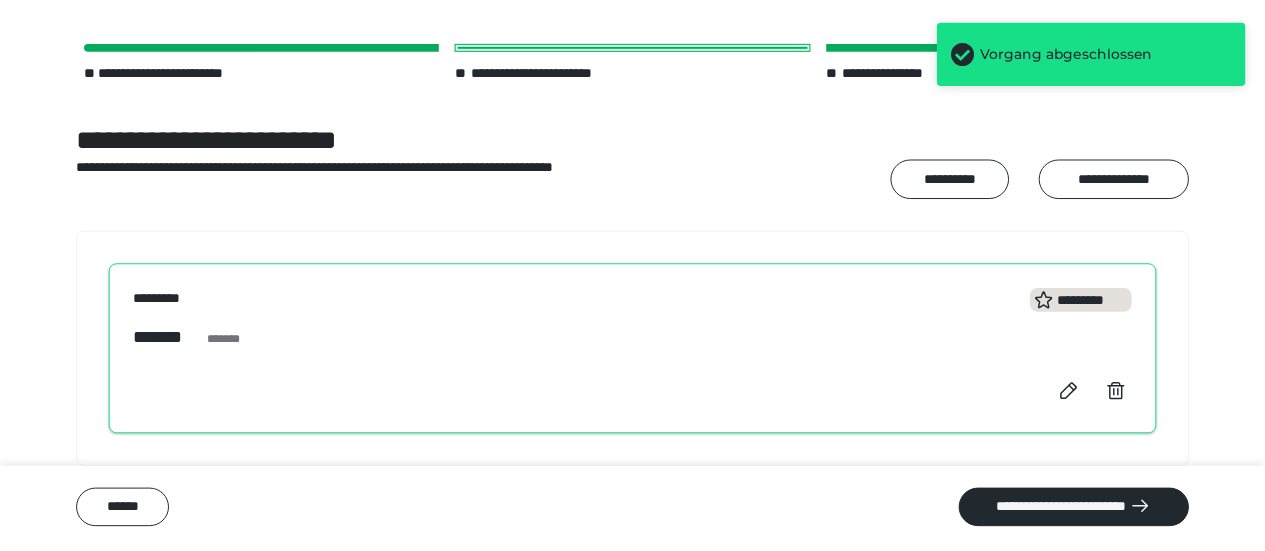 scroll, scrollTop: 50, scrollLeft: 0, axis: vertical 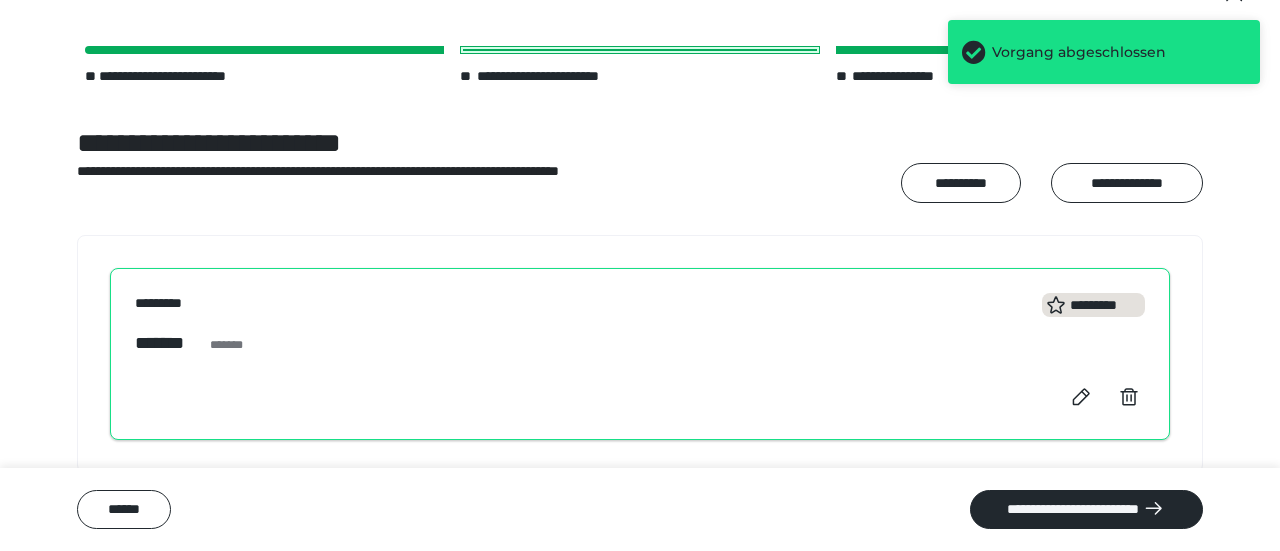 drag, startPoint x: 996, startPoint y: 510, endPoint x: 950, endPoint y: 507, distance: 46.09772 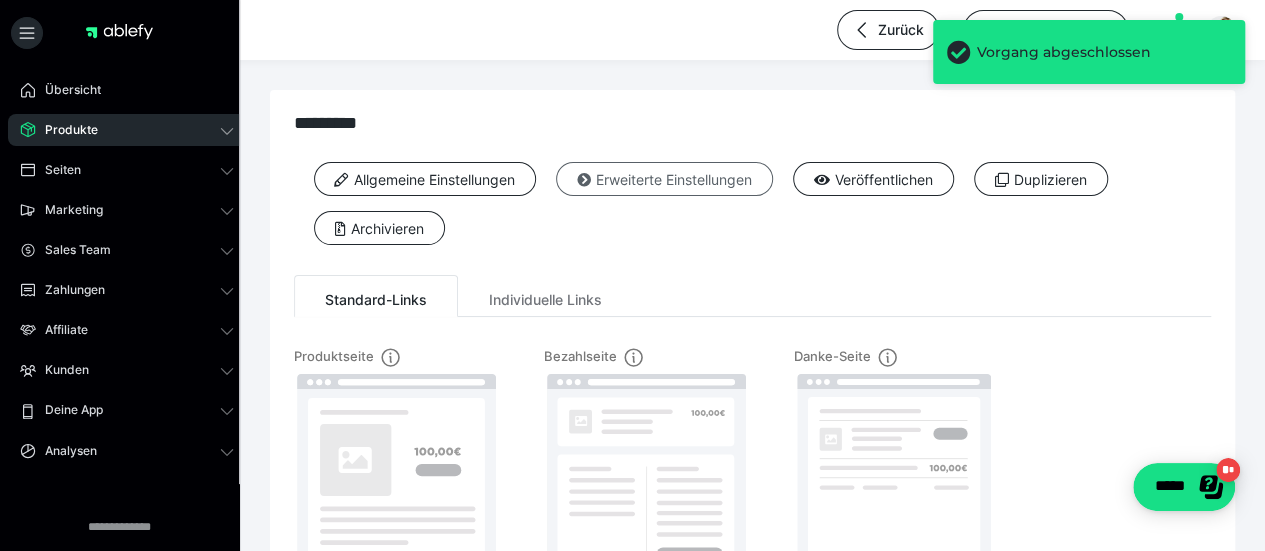click at bounding box center (584, 180) 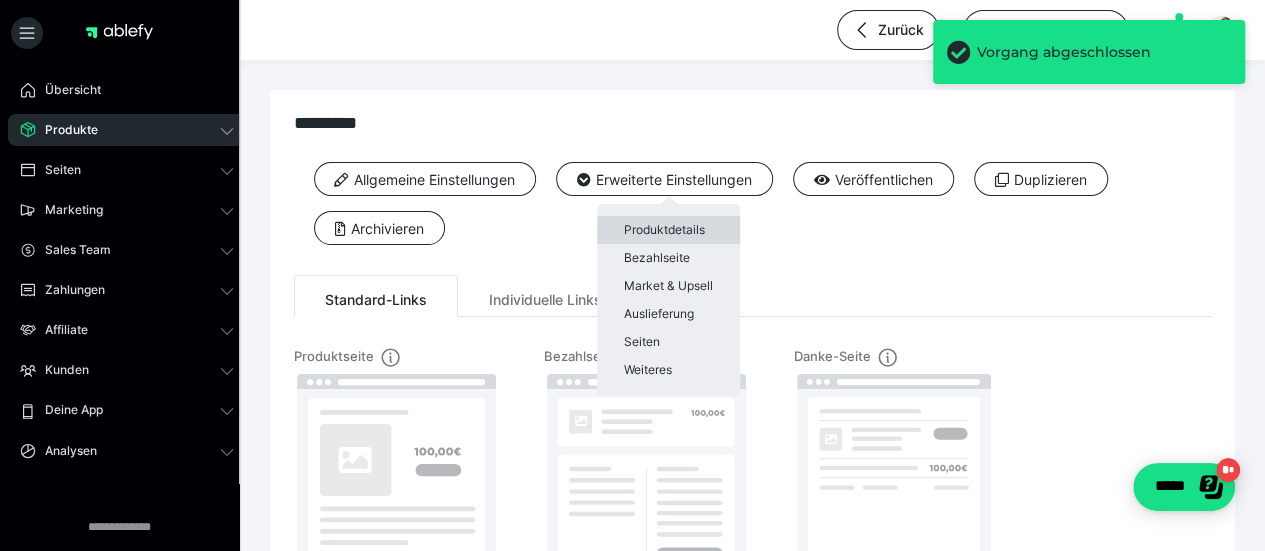 click on "Produktdetails" at bounding box center (668, 230) 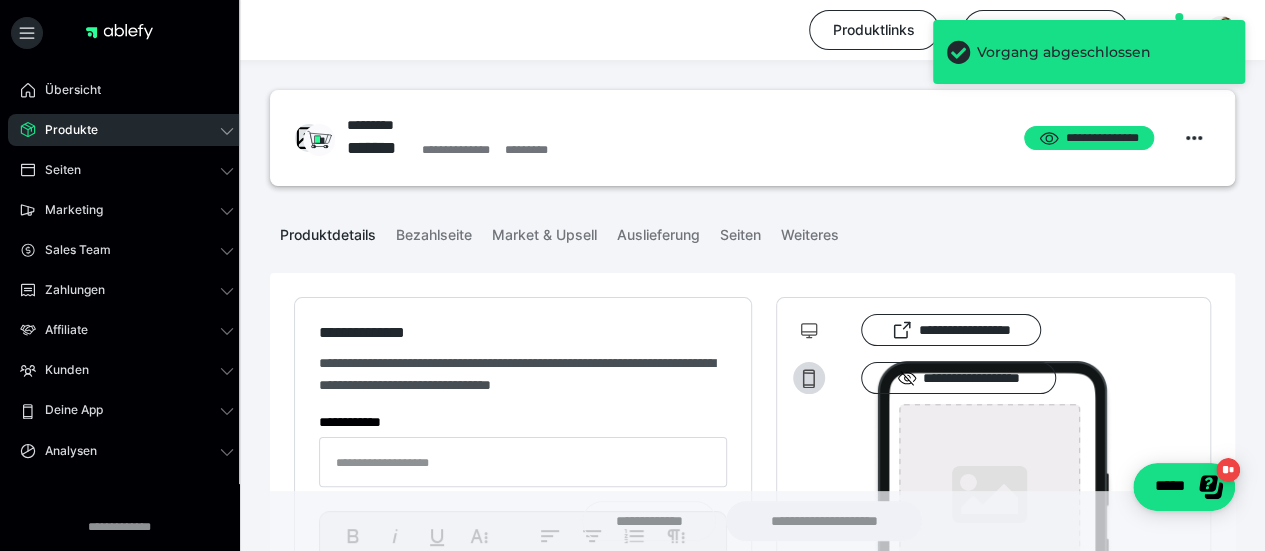type on "*********" 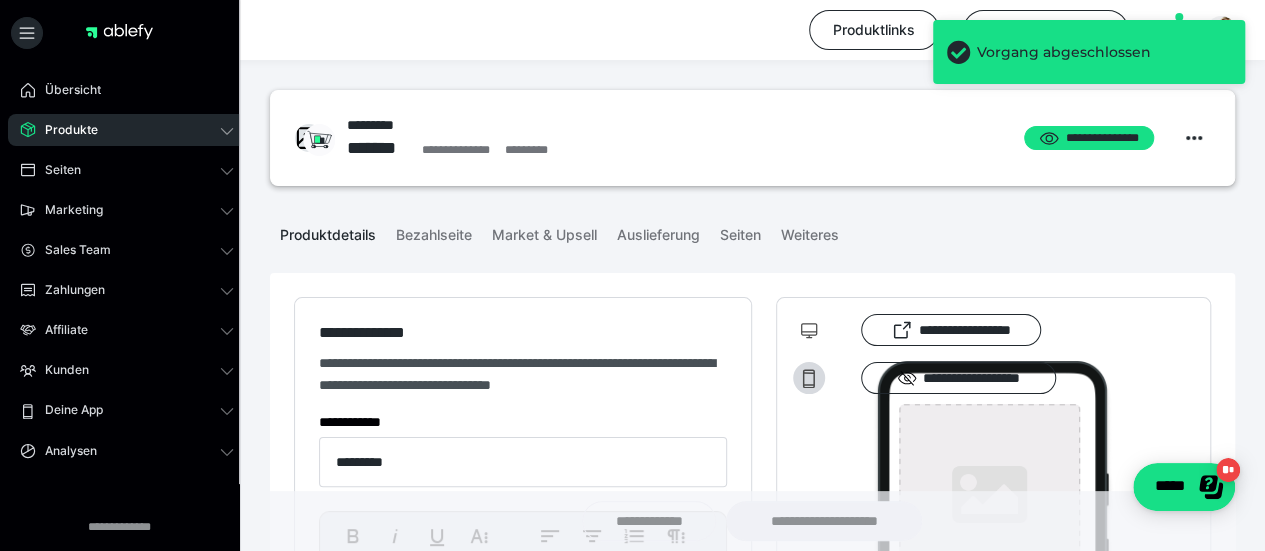 type on "*********" 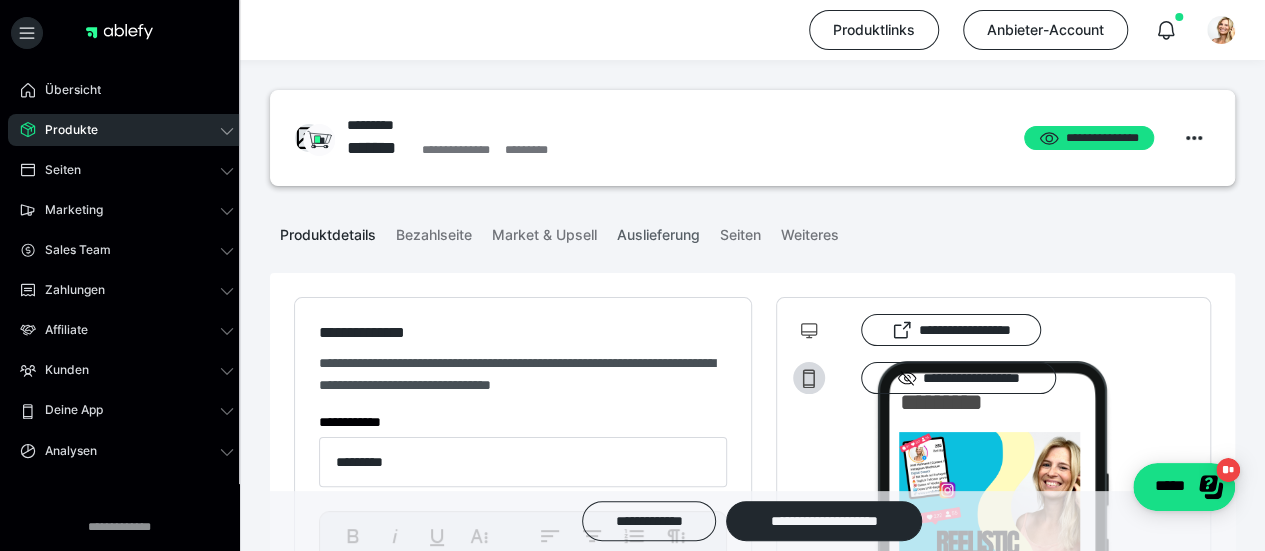 drag, startPoint x: 717, startPoint y: 233, endPoint x: 625, endPoint y: 237, distance: 92.086914 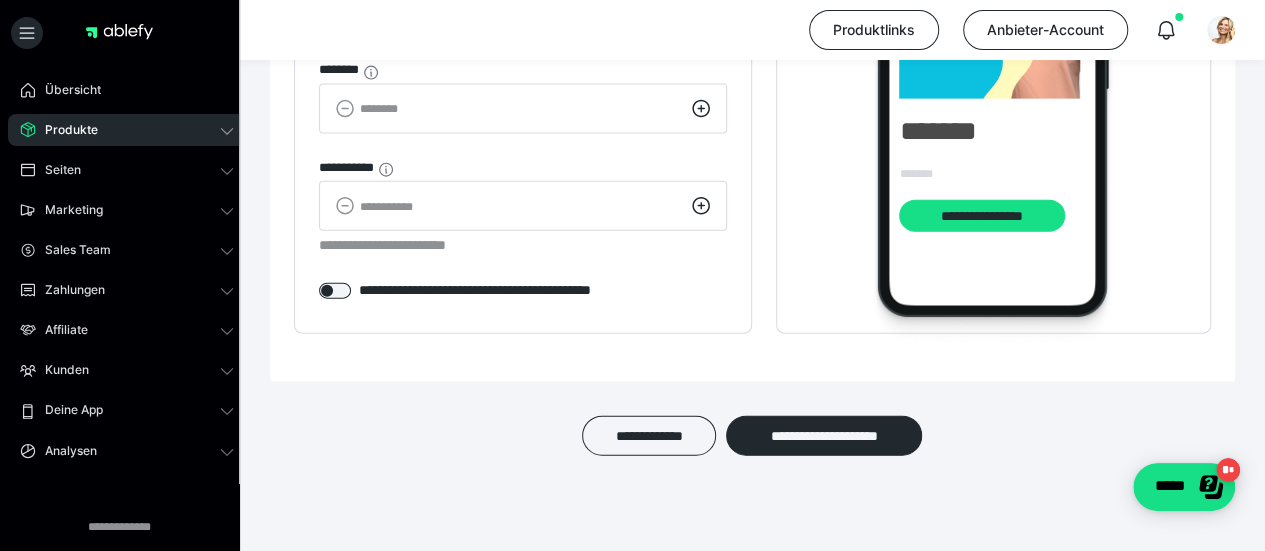scroll, scrollTop: 2232, scrollLeft: 0, axis: vertical 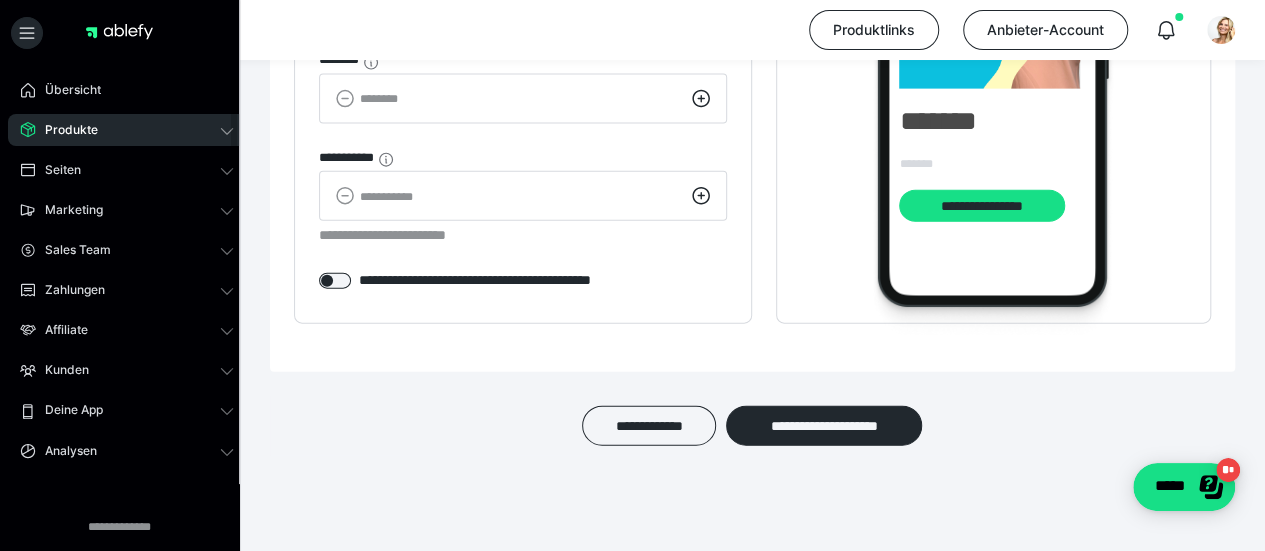 click on "Produkte" at bounding box center [127, 130] 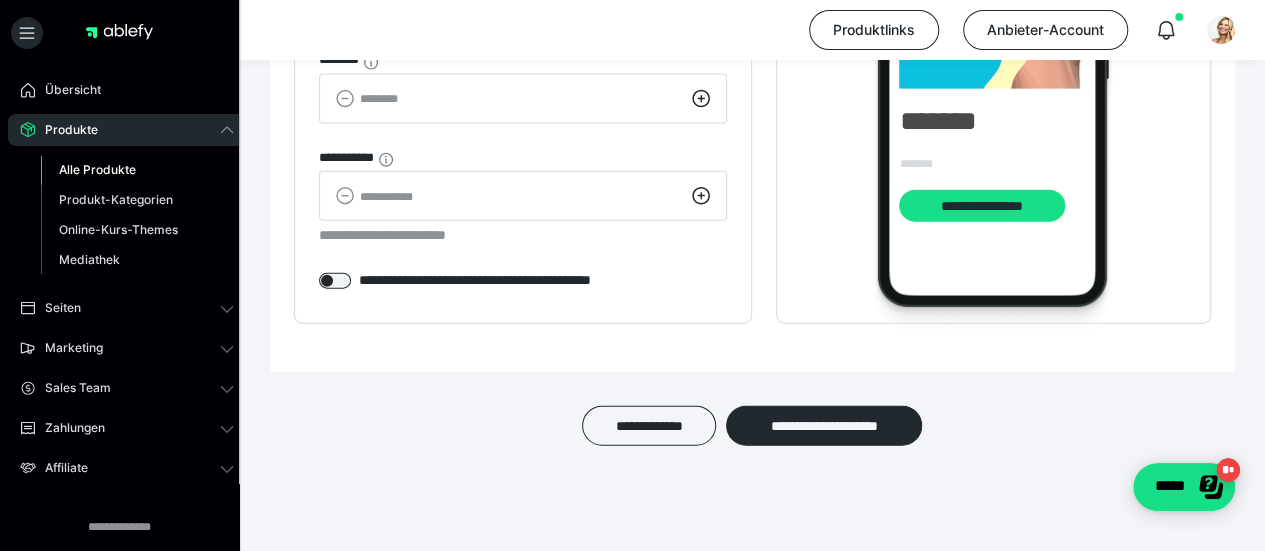 click on "Alle Produkte" at bounding box center [137, 170] 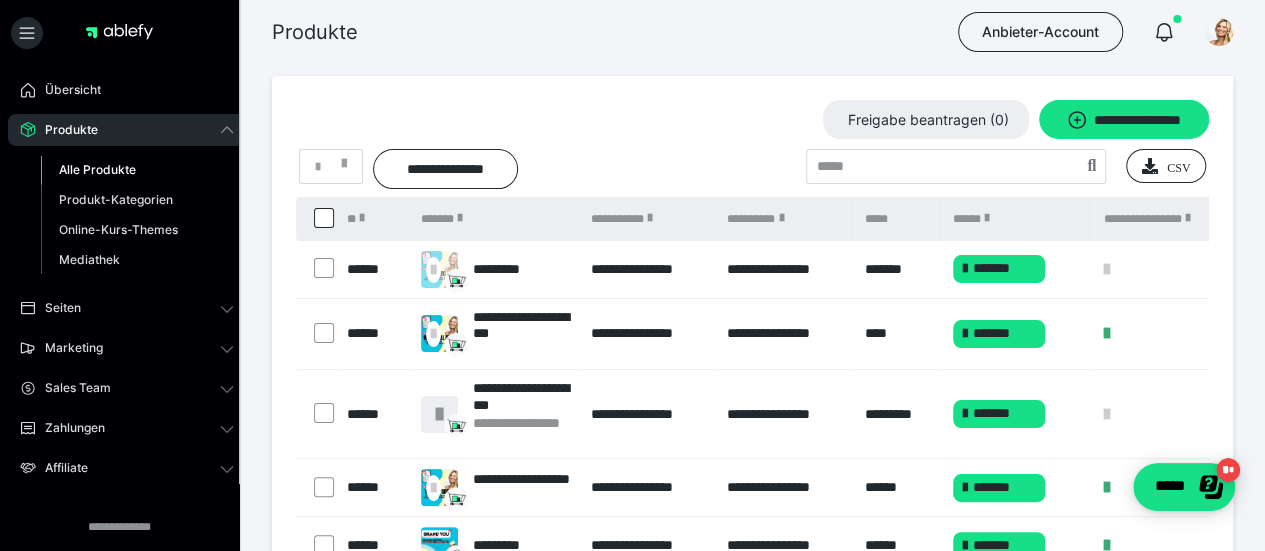 scroll, scrollTop: 200, scrollLeft: 0, axis: vertical 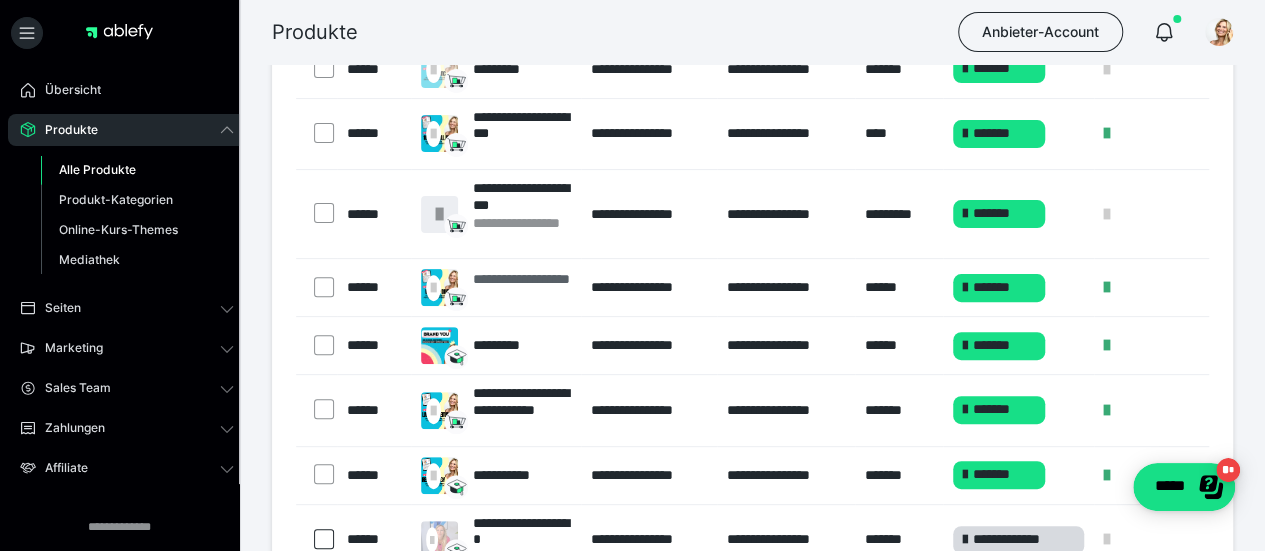 click on "**********" at bounding box center (522, 288) 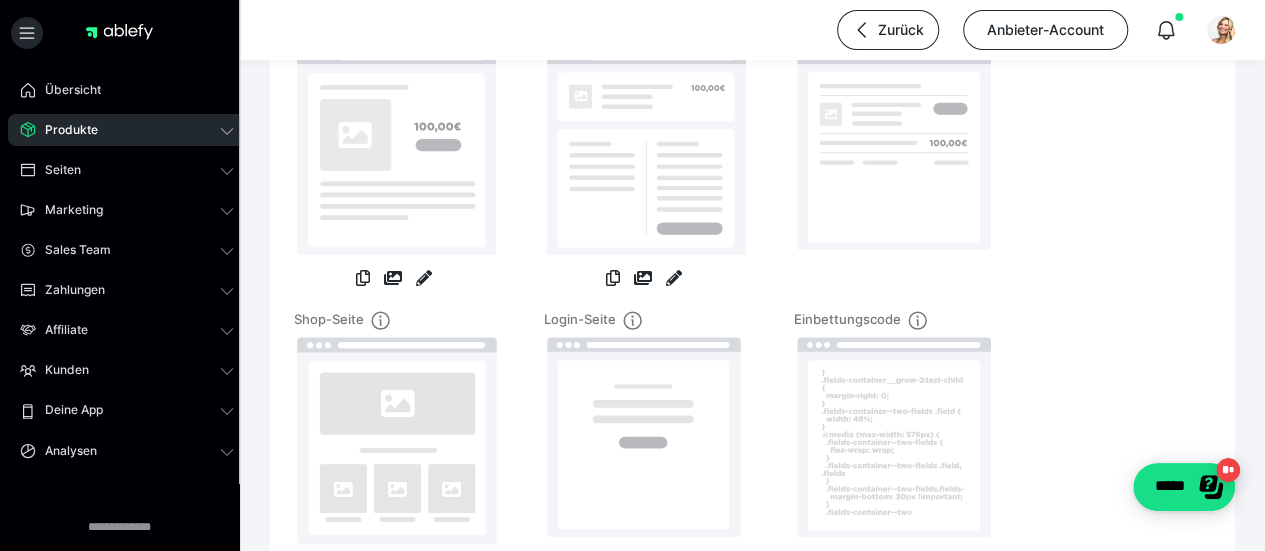 scroll, scrollTop: 200, scrollLeft: 0, axis: vertical 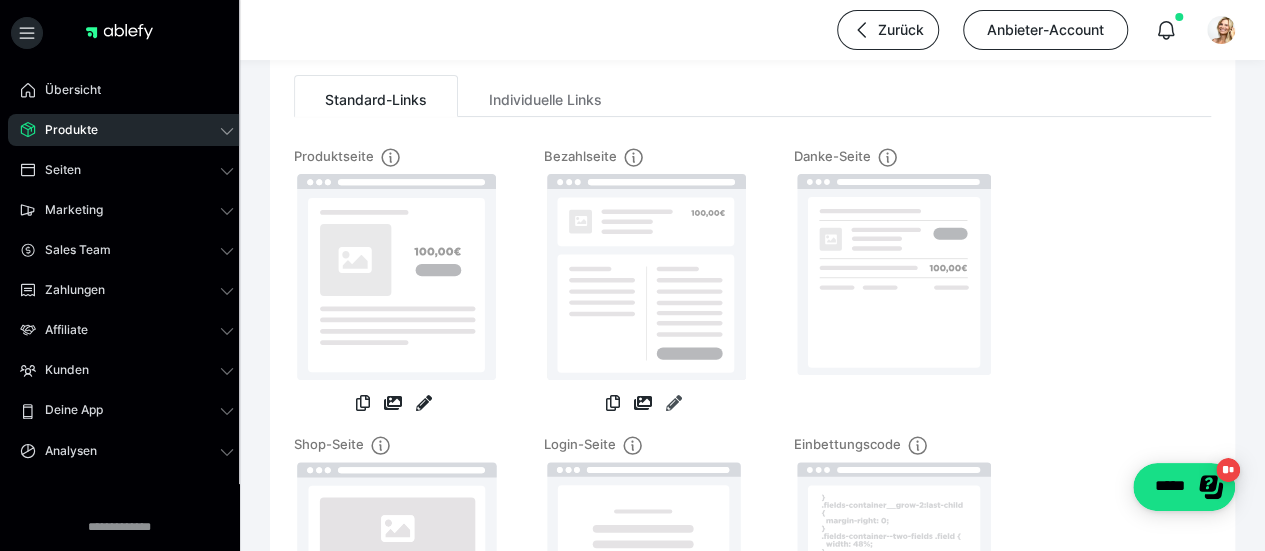 click at bounding box center [674, 403] 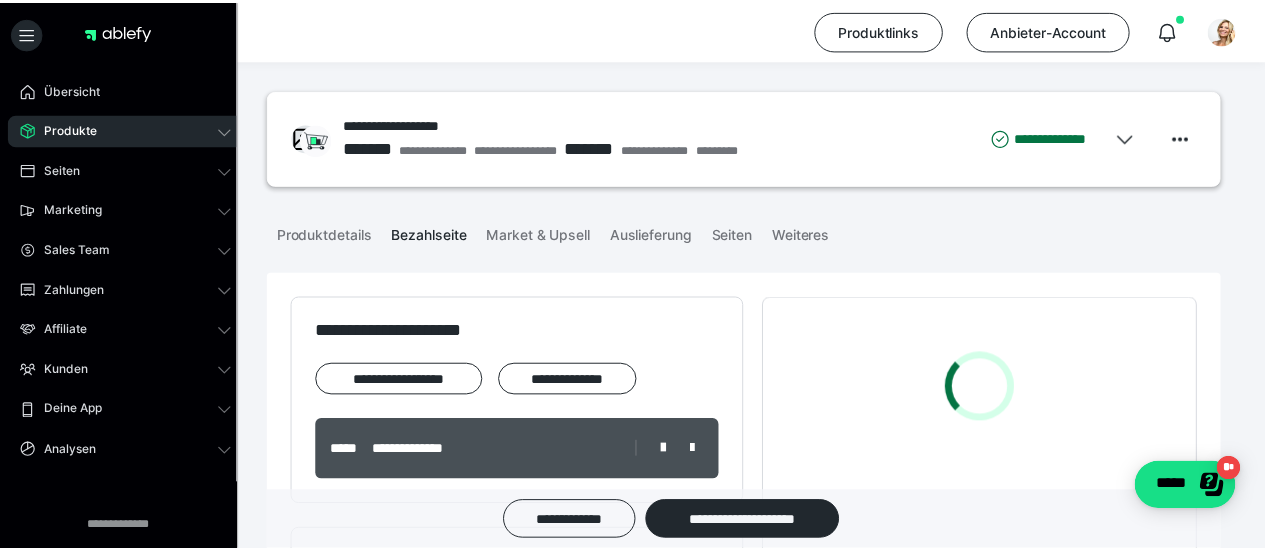 scroll, scrollTop: 595, scrollLeft: 0, axis: vertical 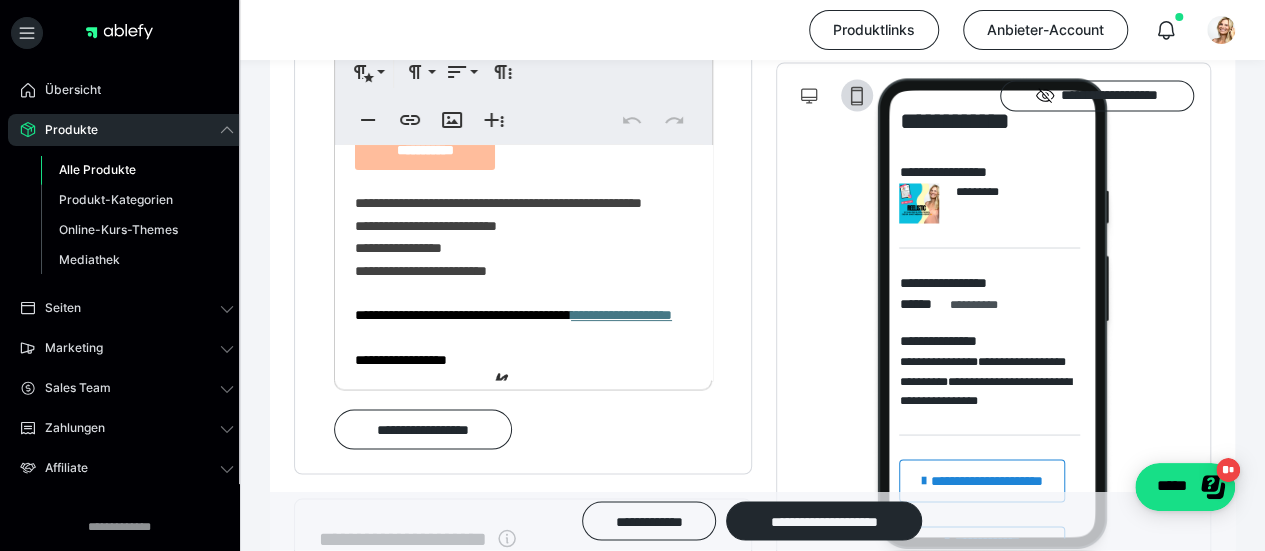 click on "**********" at bounding box center (425, 150) 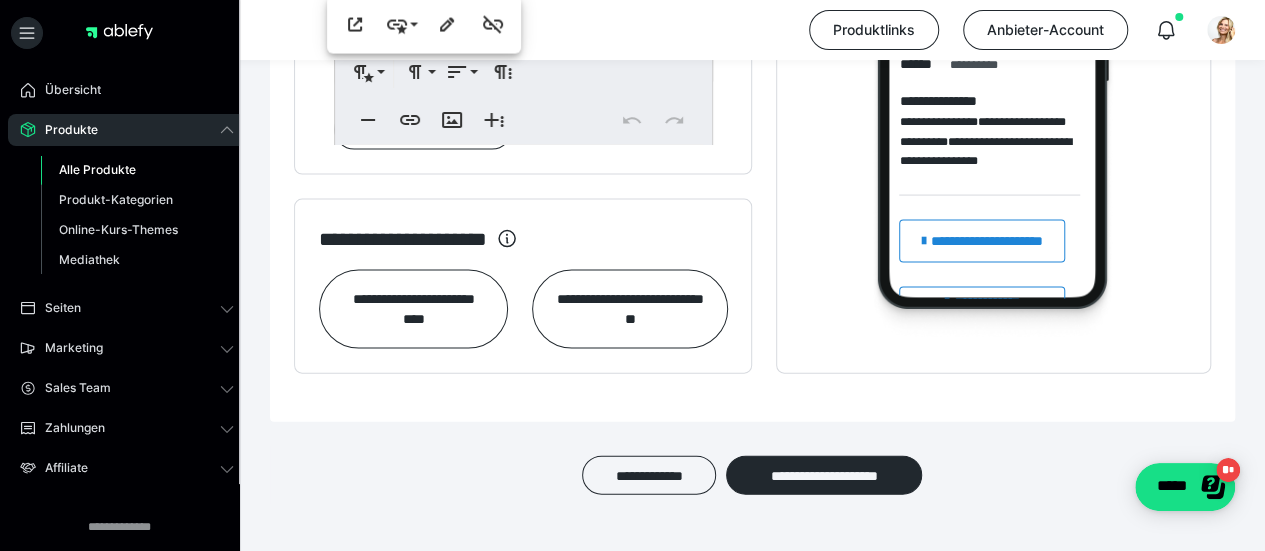 scroll, scrollTop: 2000, scrollLeft: 0, axis: vertical 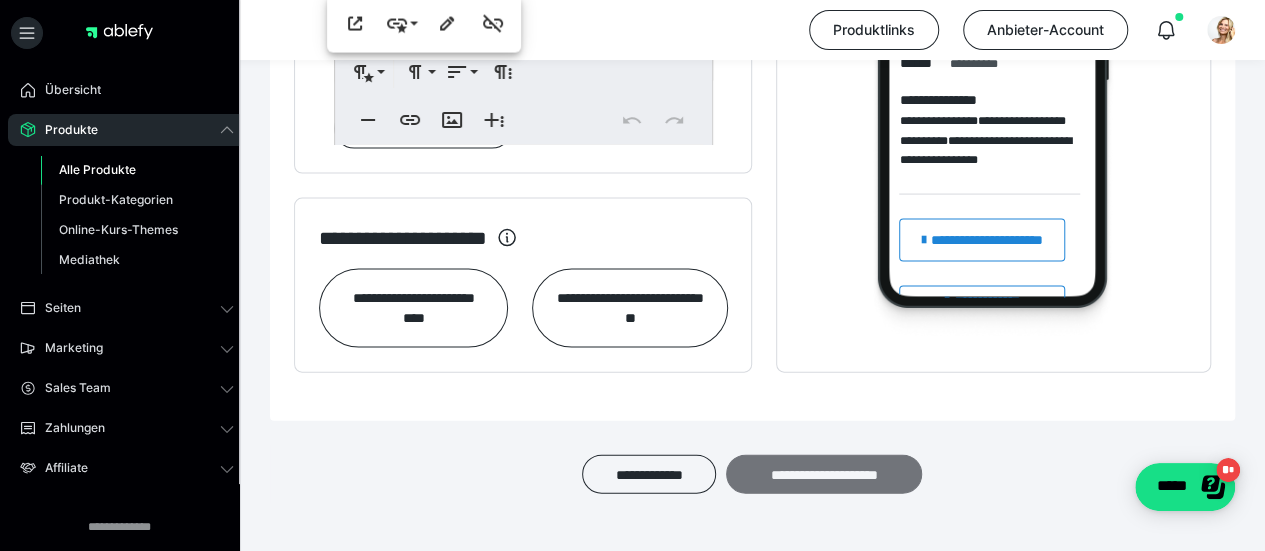 click on "**********" at bounding box center [824, 474] 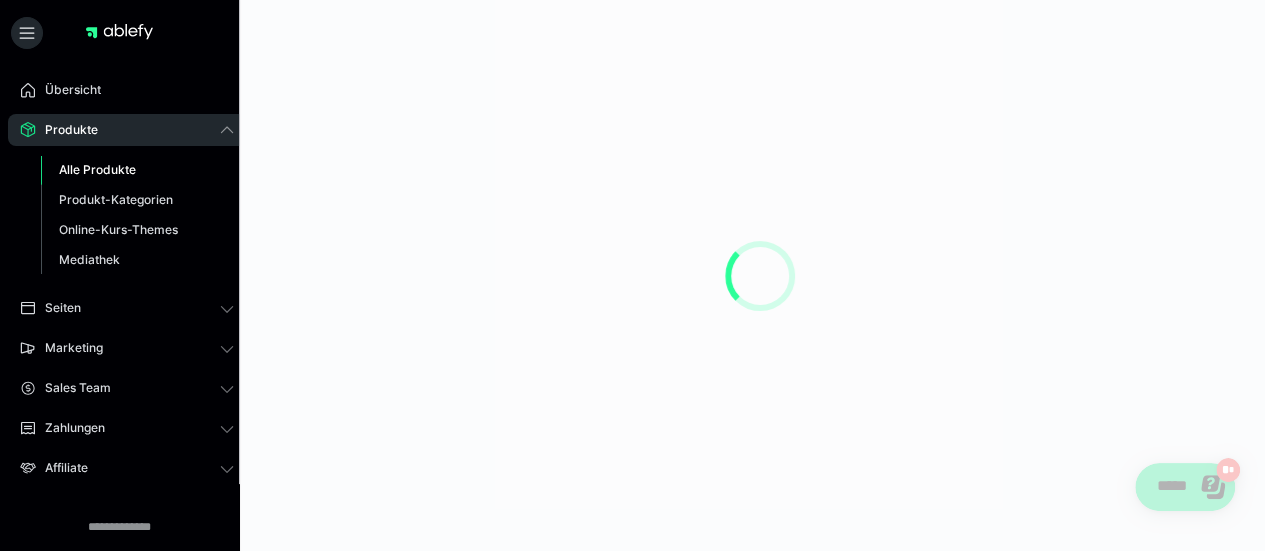 scroll, scrollTop: 0, scrollLeft: 0, axis: both 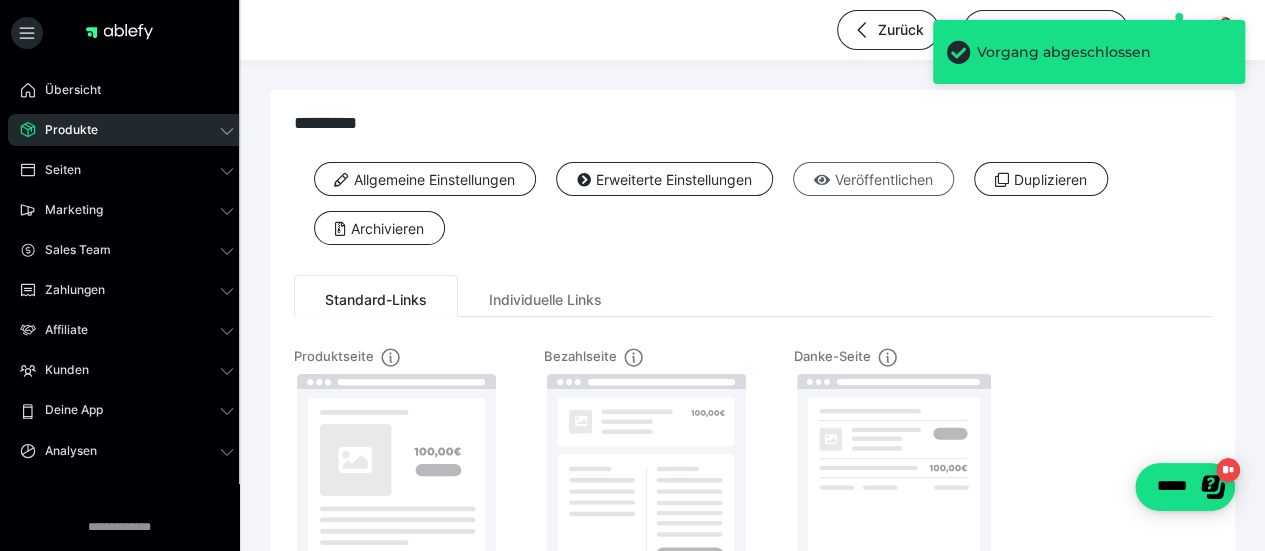 click on "Veröffentlichen" at bounding box center [873, 179] 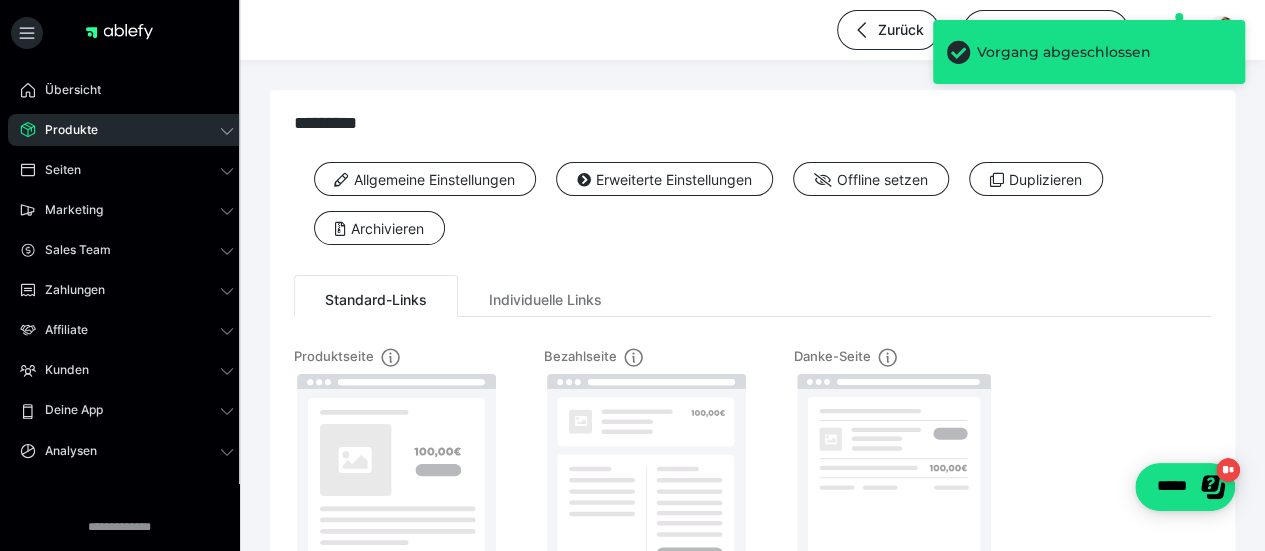 click on "Produkte" at bounding box center (127, 130) 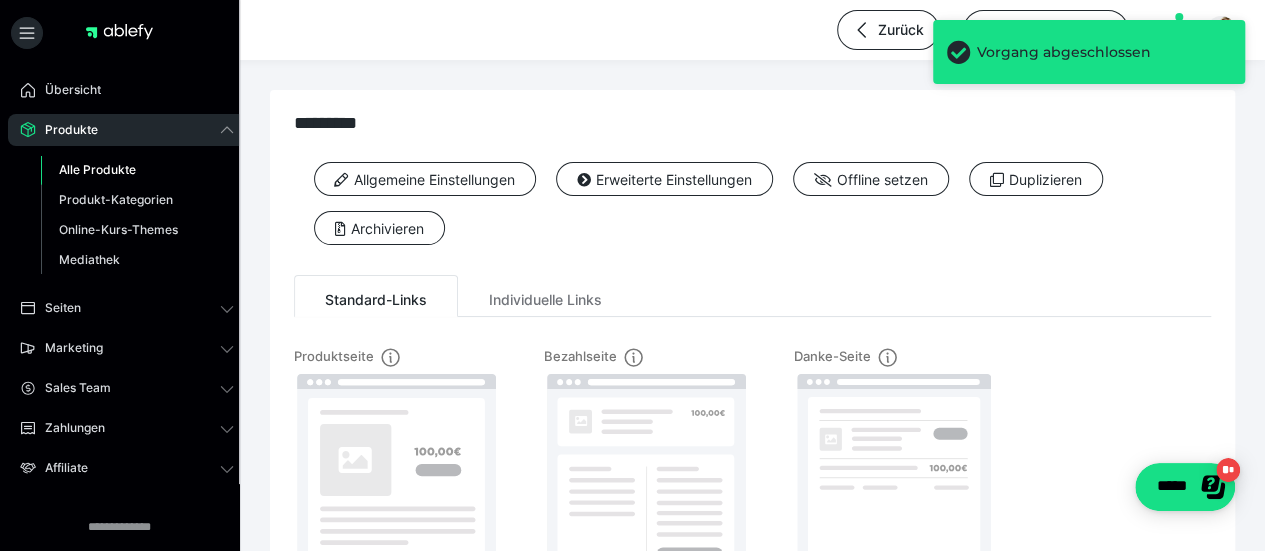 click on "Alle Produkte" at bounding box center [137, 170] 